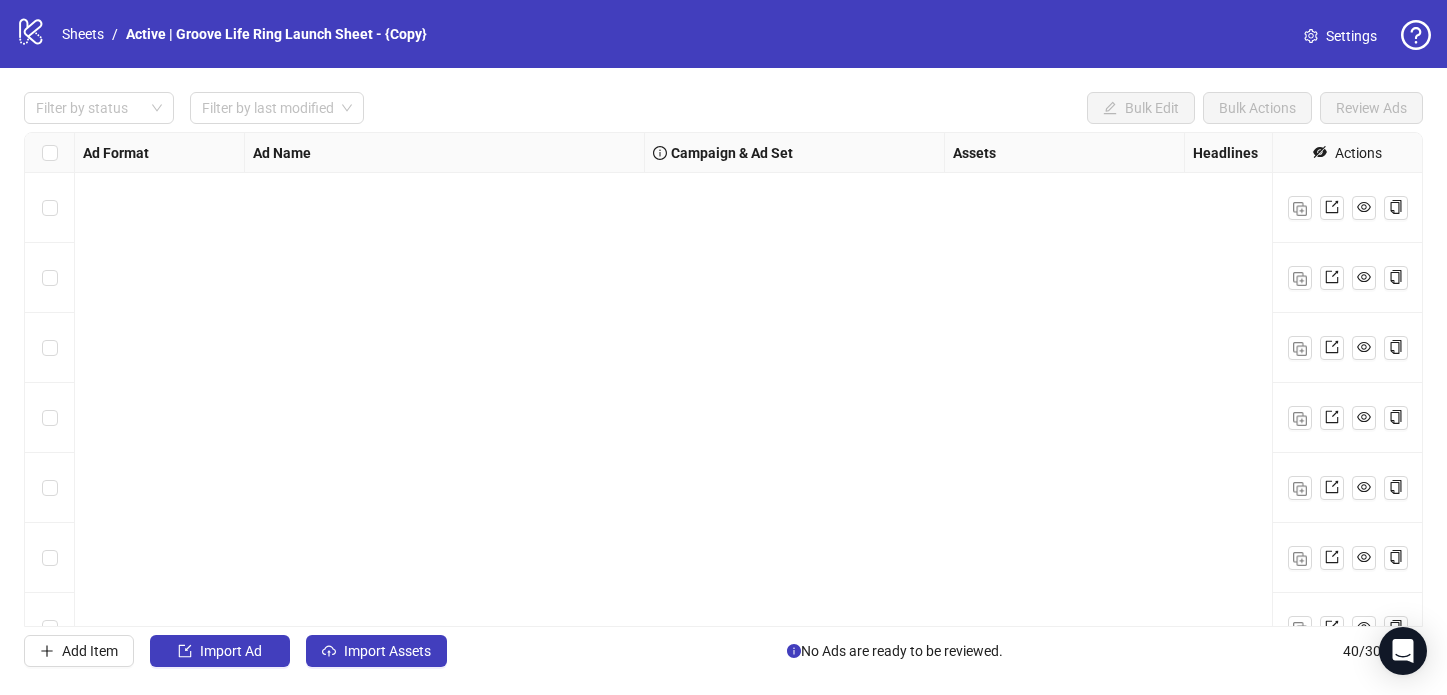 scroll, scrollTop: 0, scrollLeft: 0, axis: both 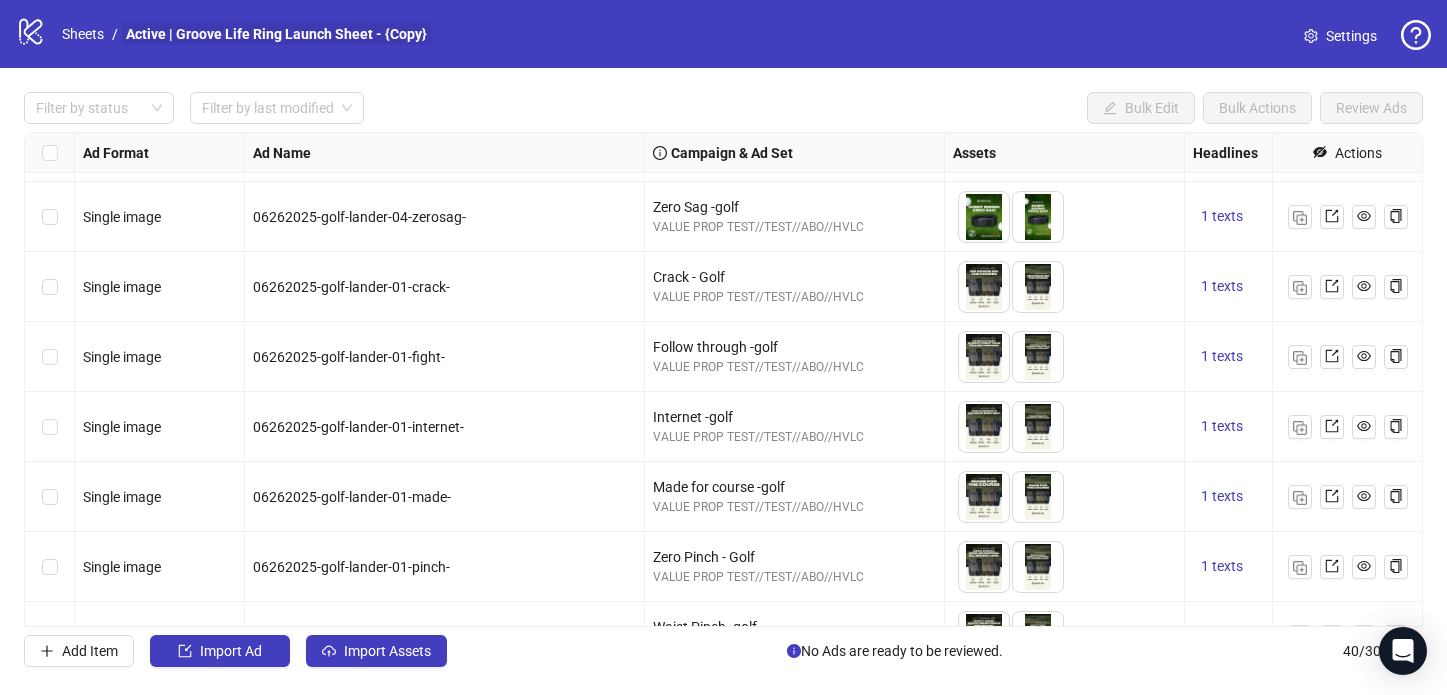 click on "Active | Groove Life Ring Launch Sheet - {Copy}" at bounding box center (276, 34) 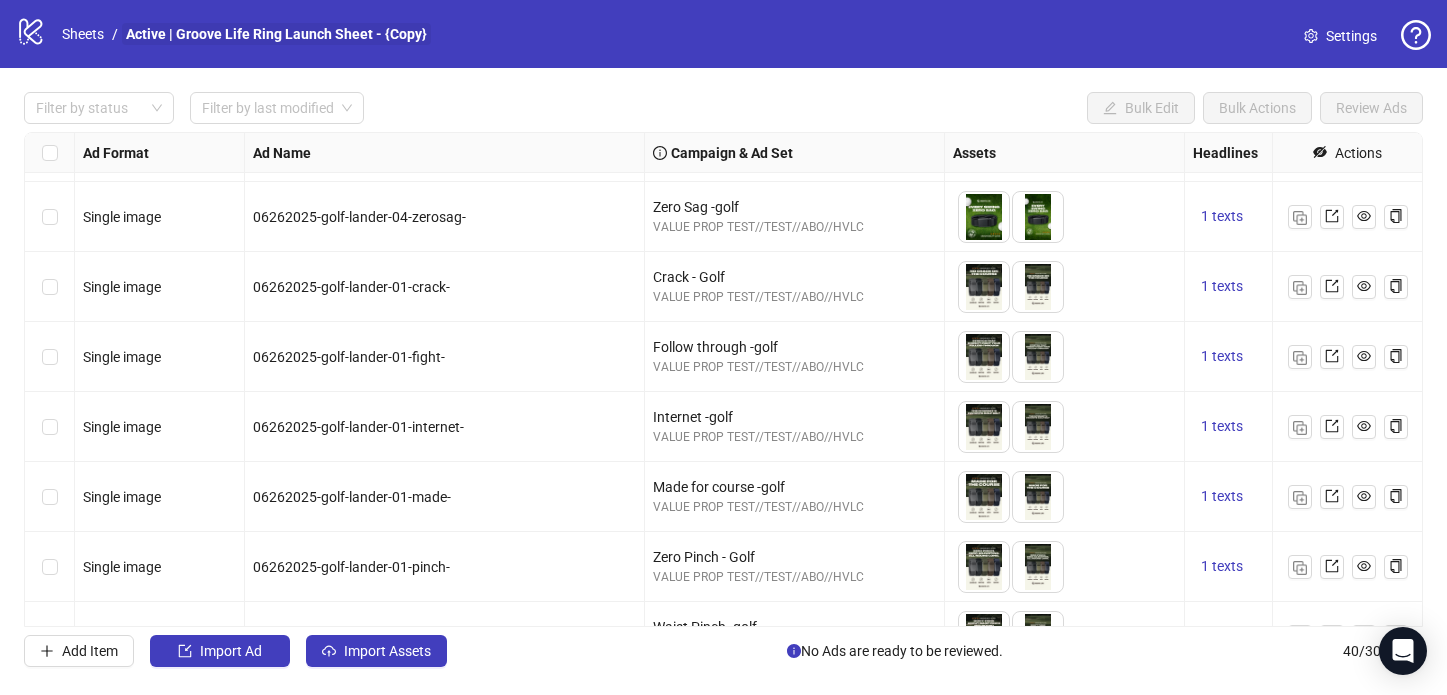 click on "Active | Groove Life Ring Launch Sheet - {Copy}" at bounding box center [276, 34] 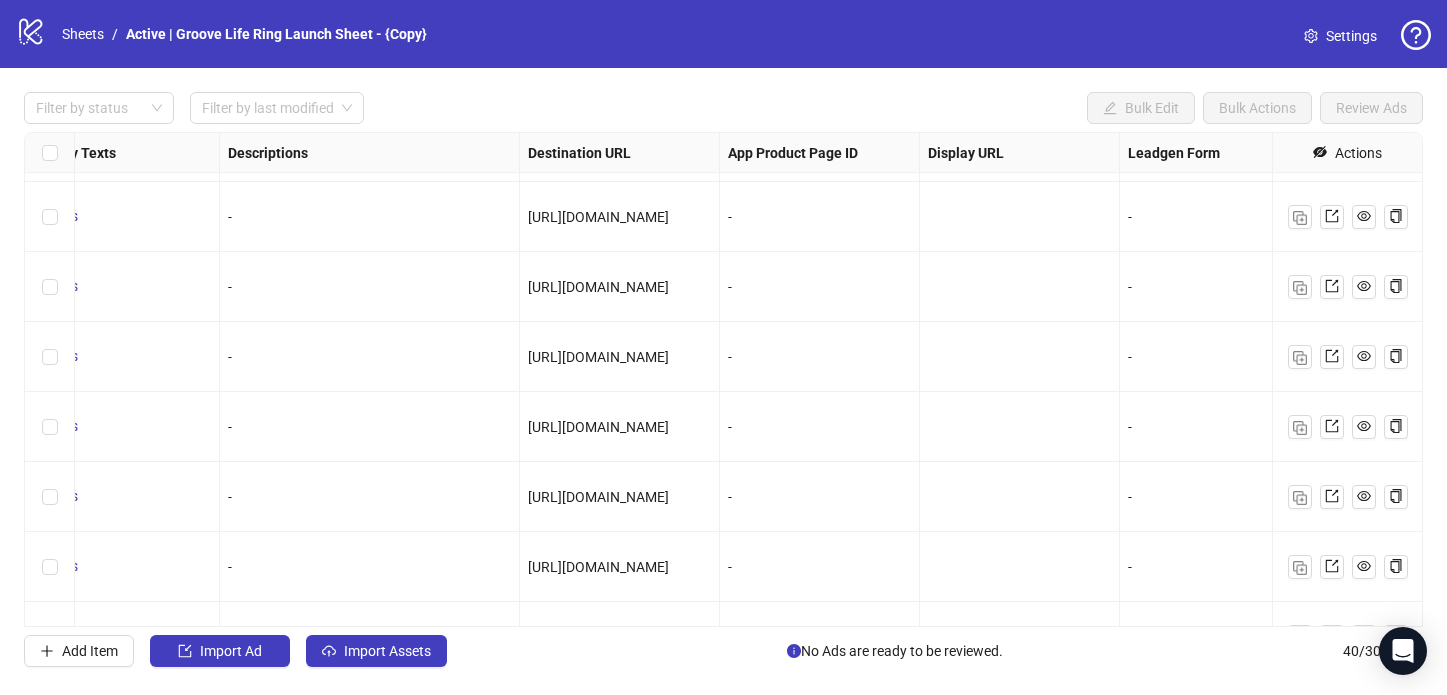scroll, scrollTop: 1391, scrollLeft: 394, axis: both 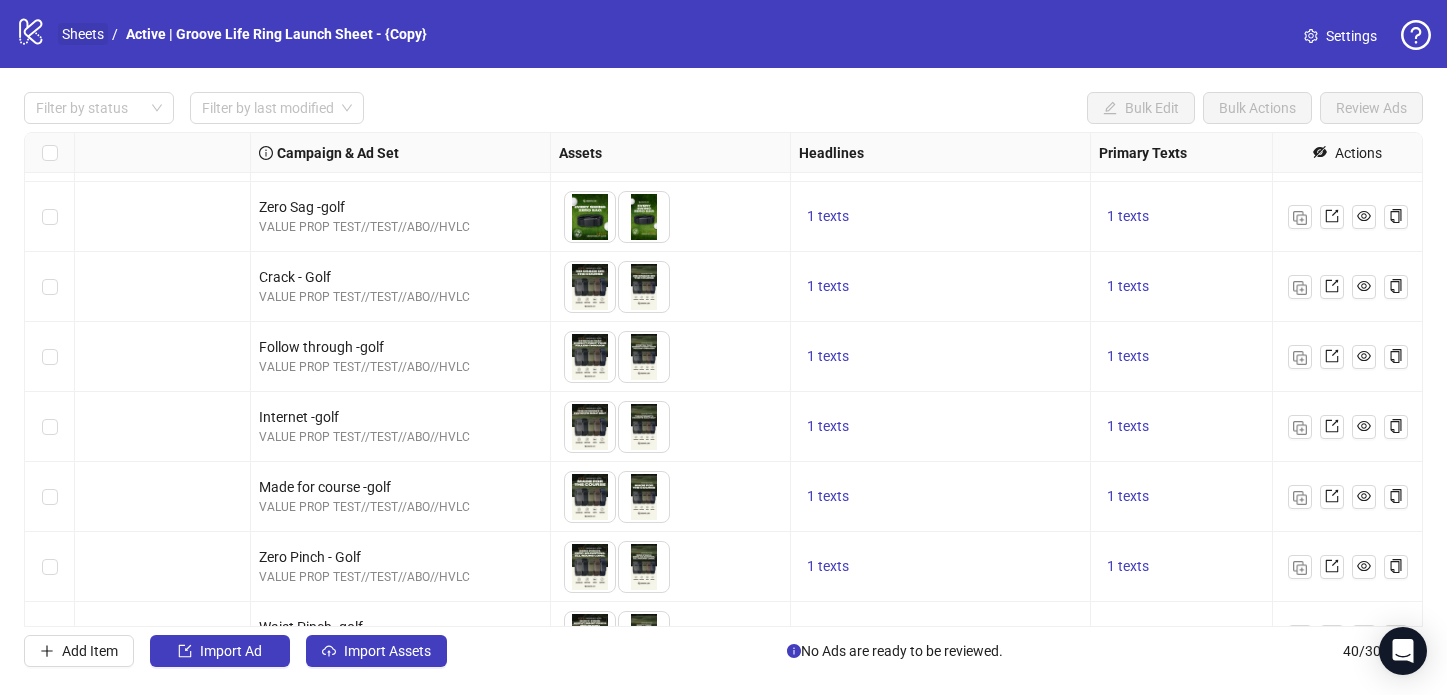 click on "Sheets" at bounding box center [83, 34] 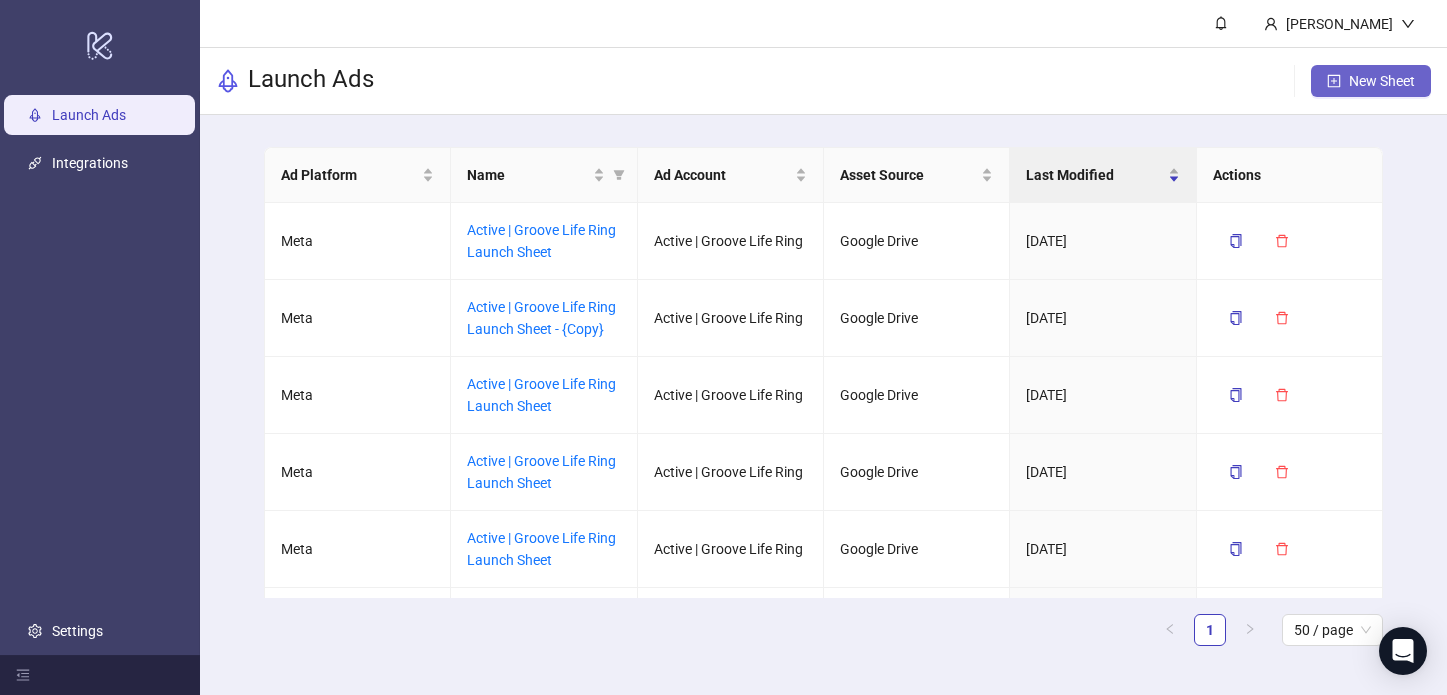click on "New Sheet" at bounding box center [1371, 81] 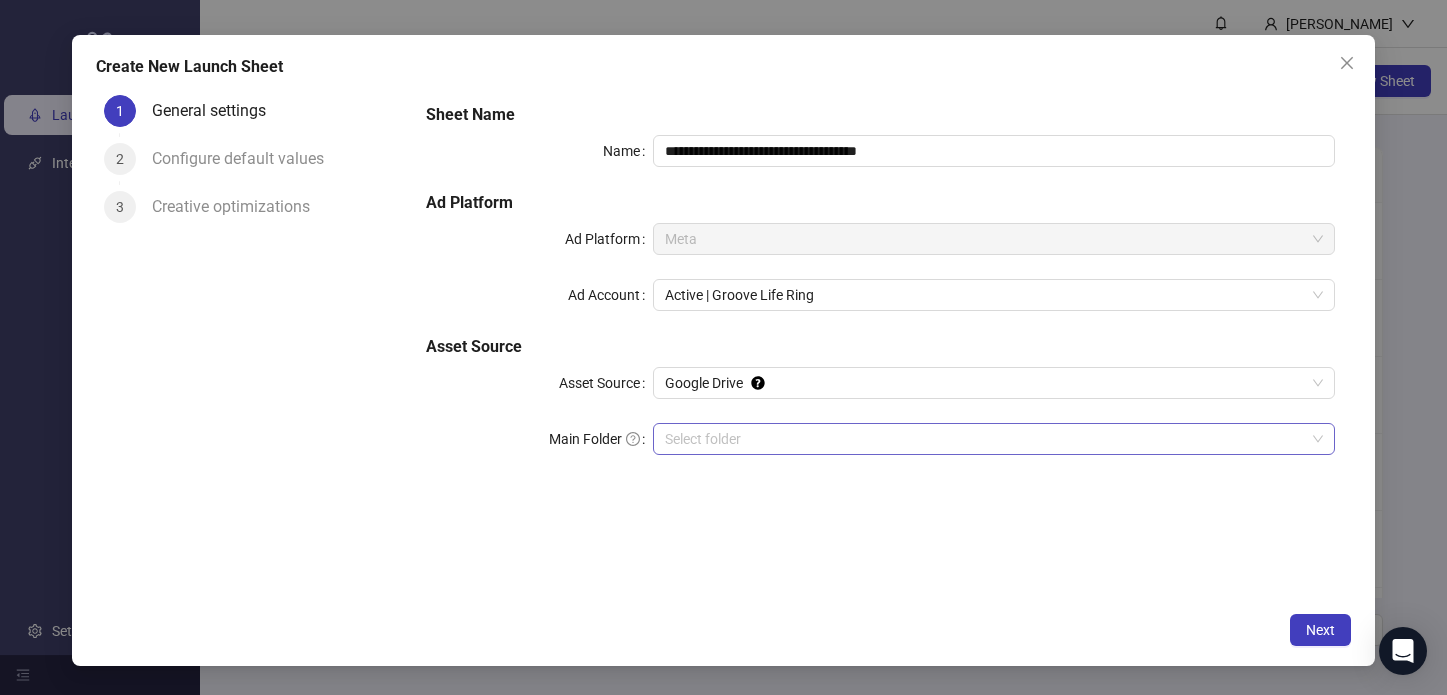 click on "Main Folder" at bounding box center [985, 439] 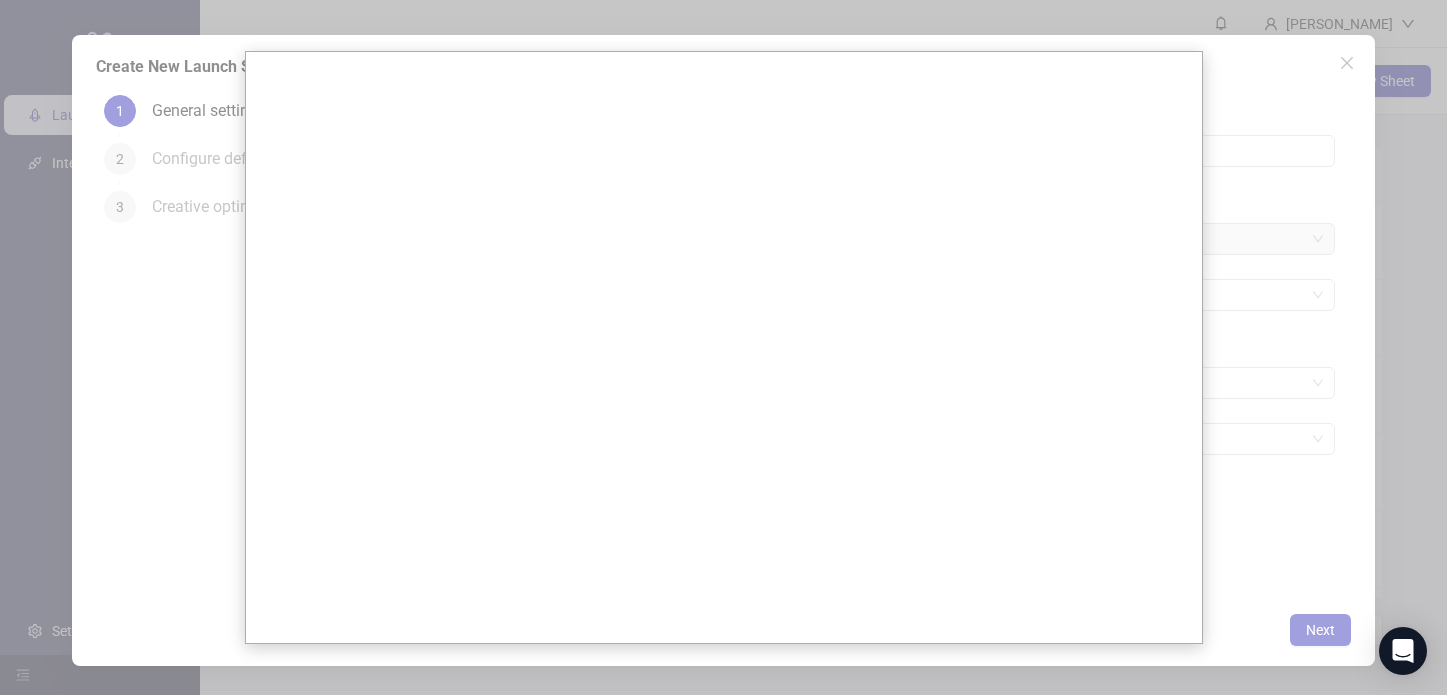 click at bounding box center (723, 347) 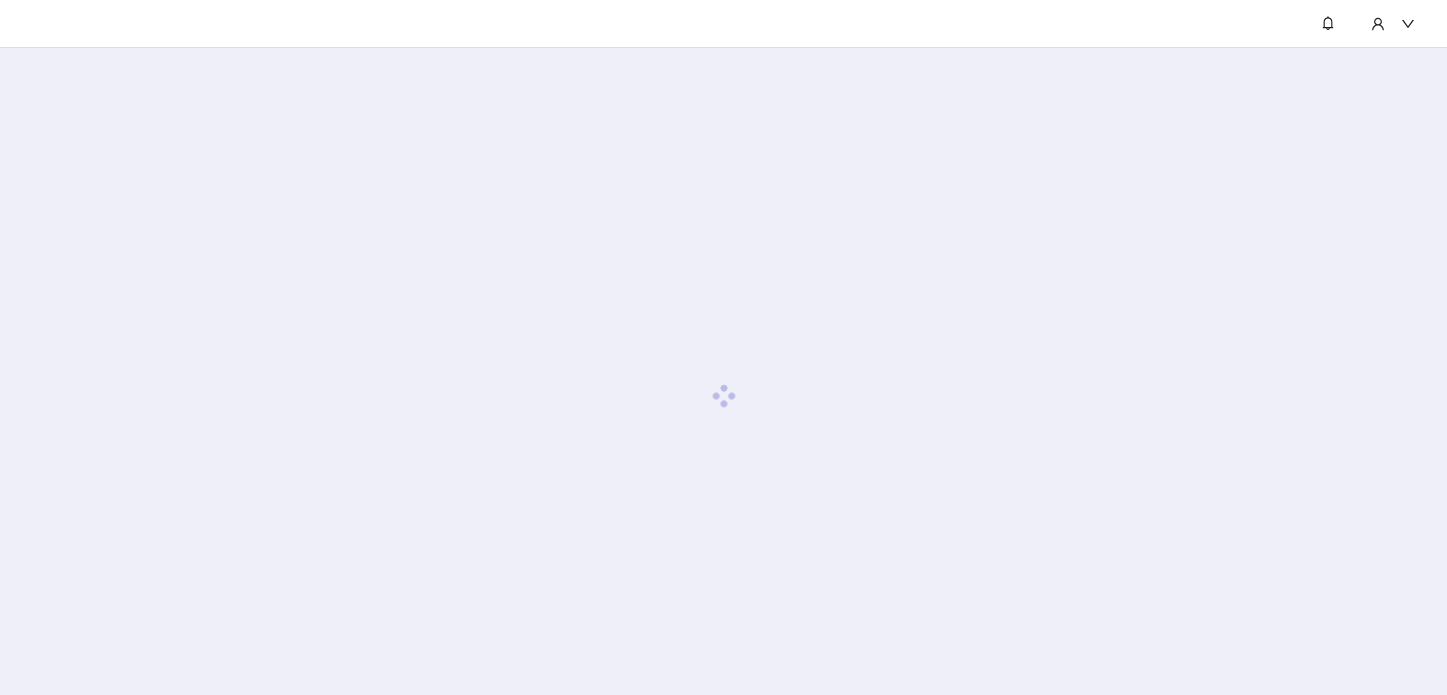 scroll, scrollTop: 0, scrollLeft: 0, axis: both 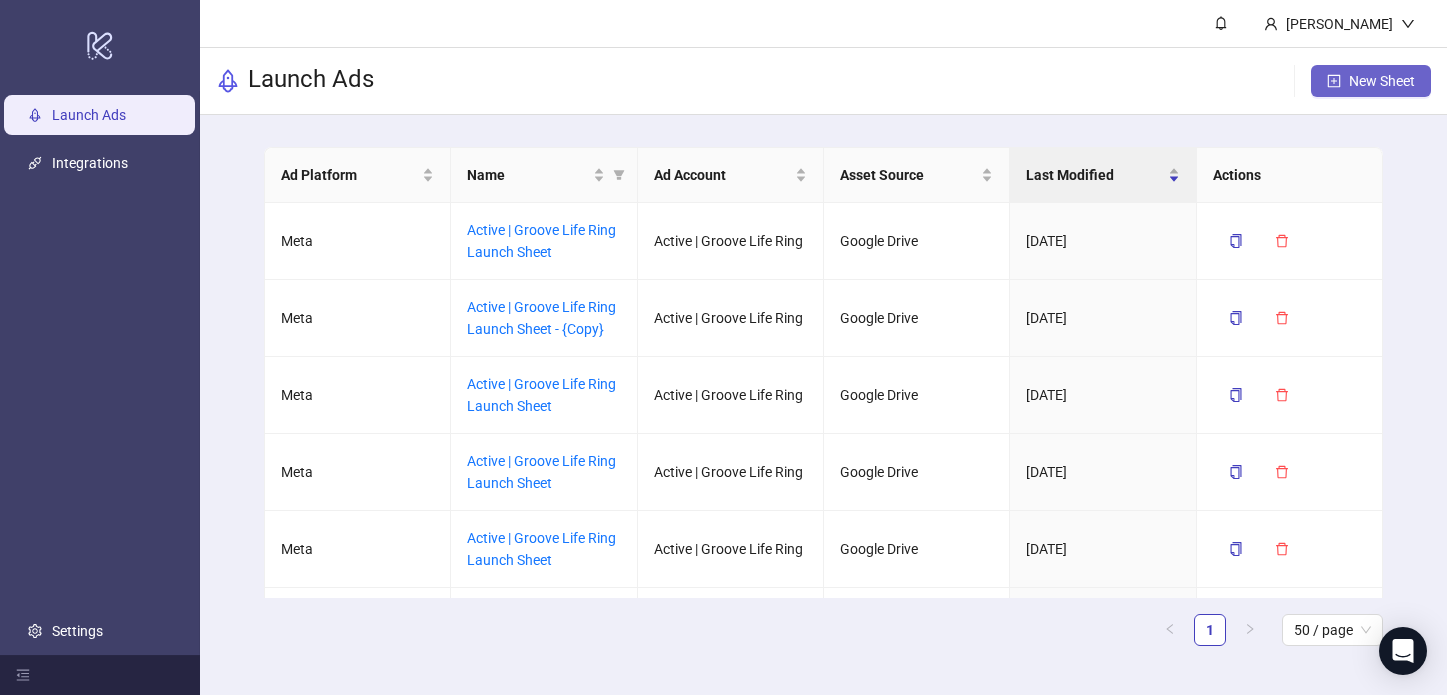 click on "New Sheet" at bounding box center [1371, 81] 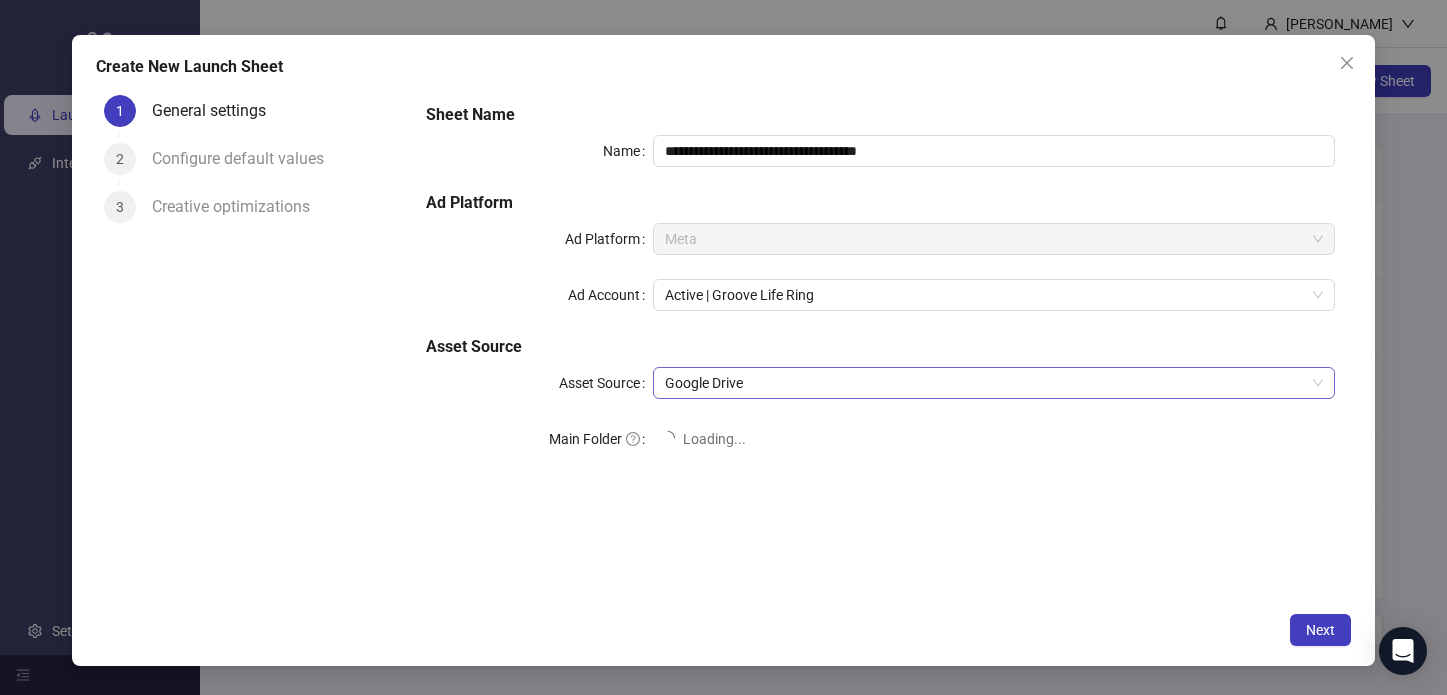 click on "Google Drive" at bounding box center [994, 383] 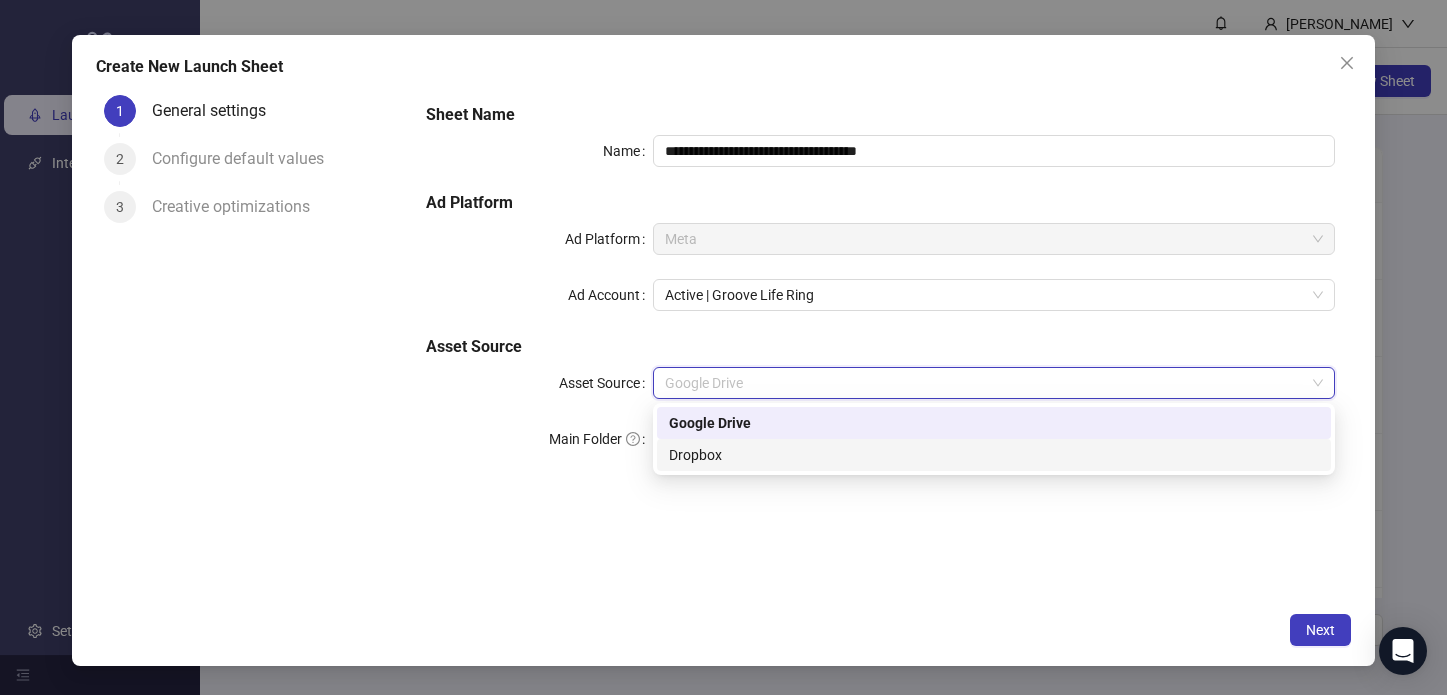 click on "Dropbox" at bounding box center [994, 455] 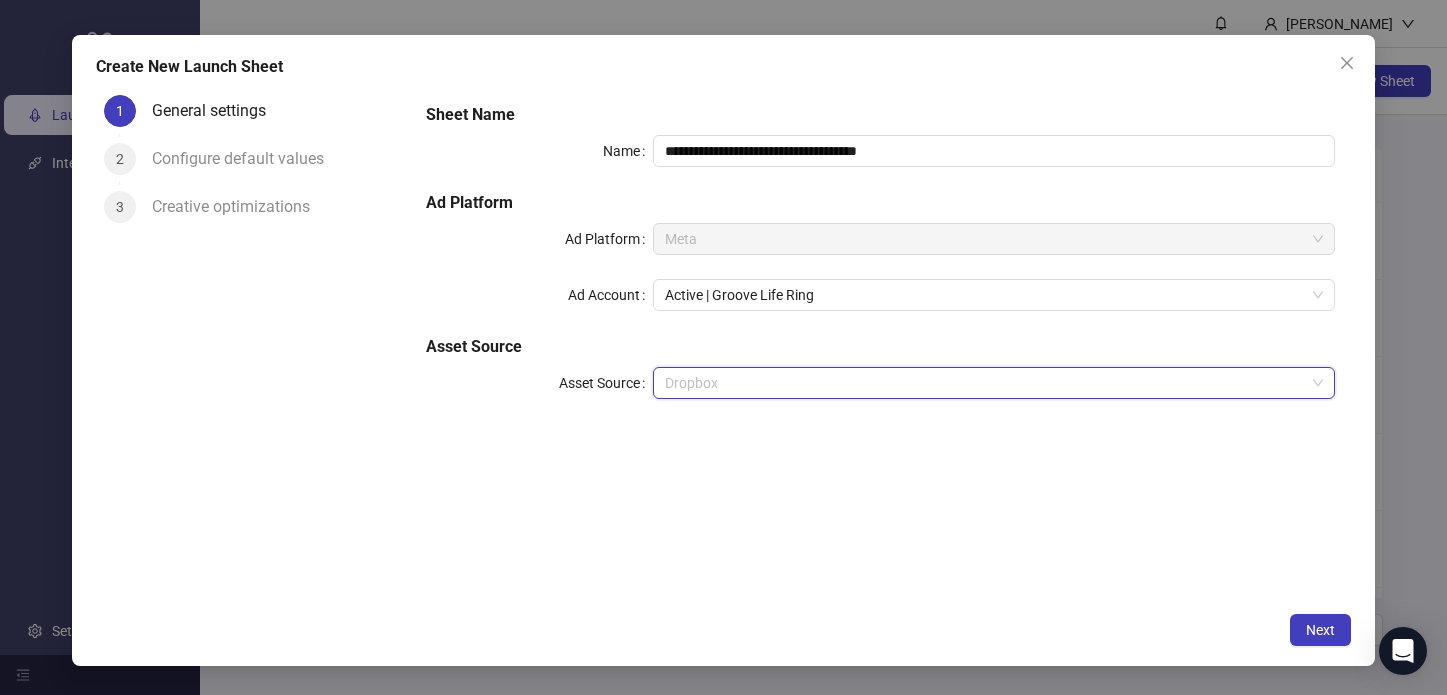 click on "Dropbox" at bounding box center (994, 383) 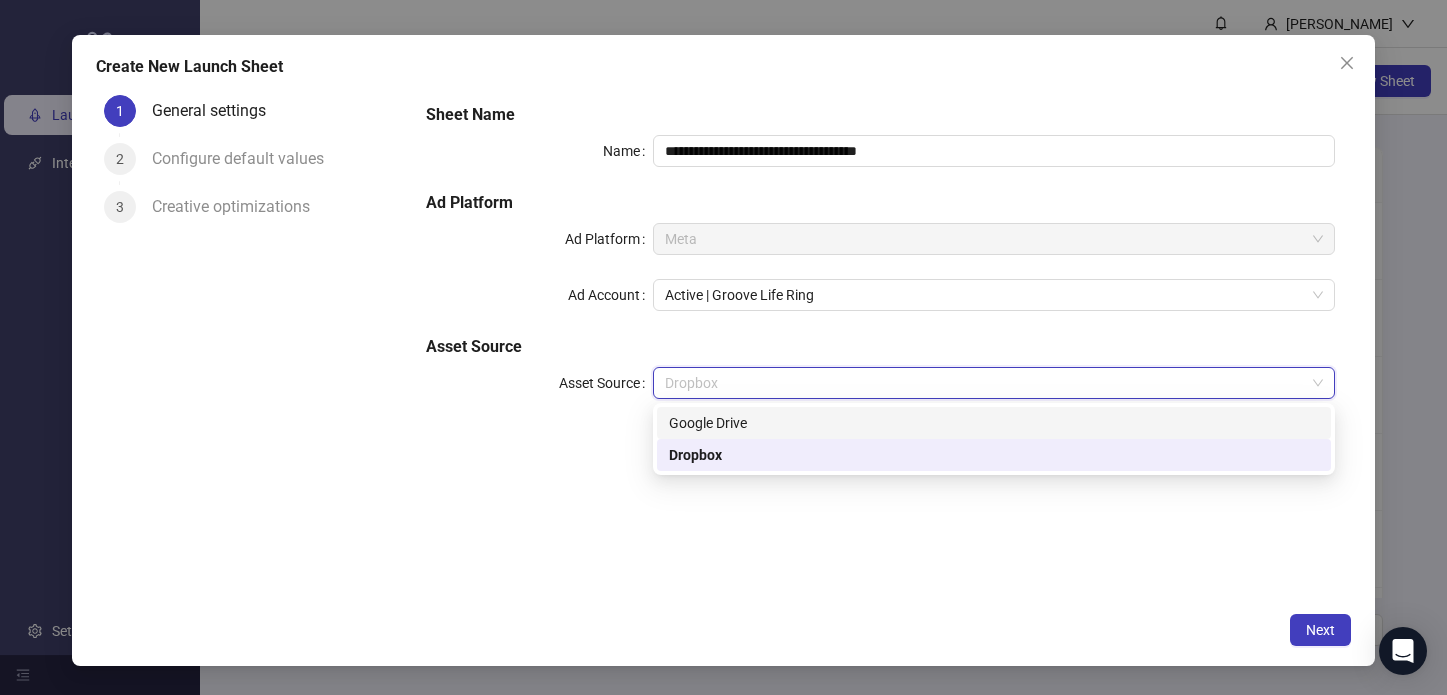 click on "Google Drive" at bounding box center [994, 423] 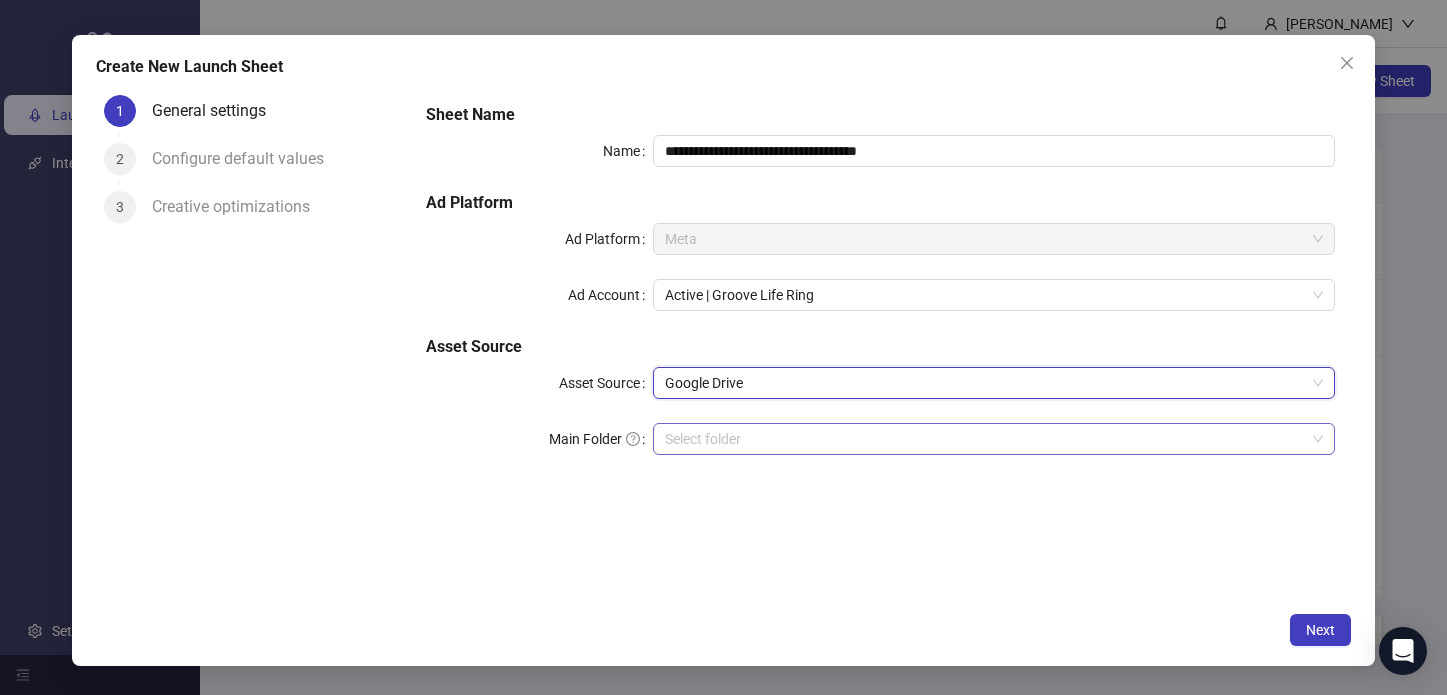 click on "Main Folder" at bounding box center [985, 439] 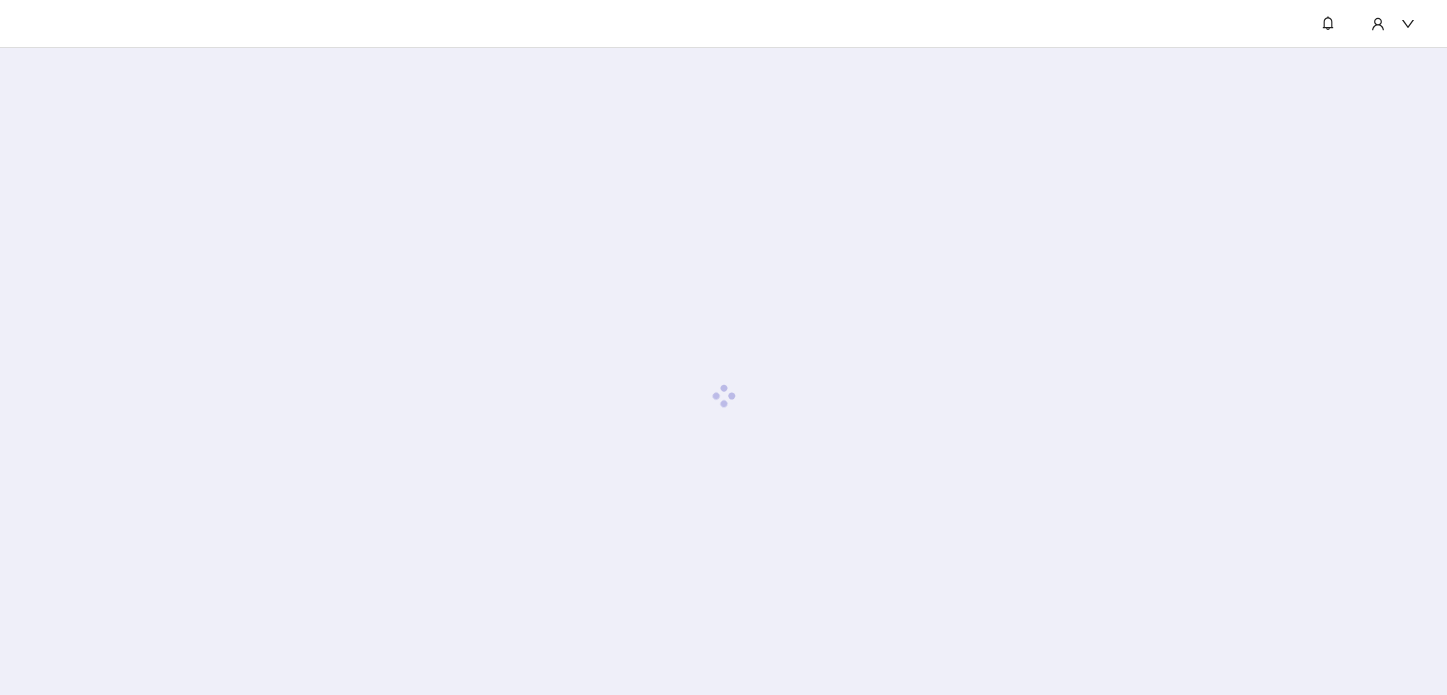 scroll, scrollTop: 0, scrollLeft: 0, axis: both 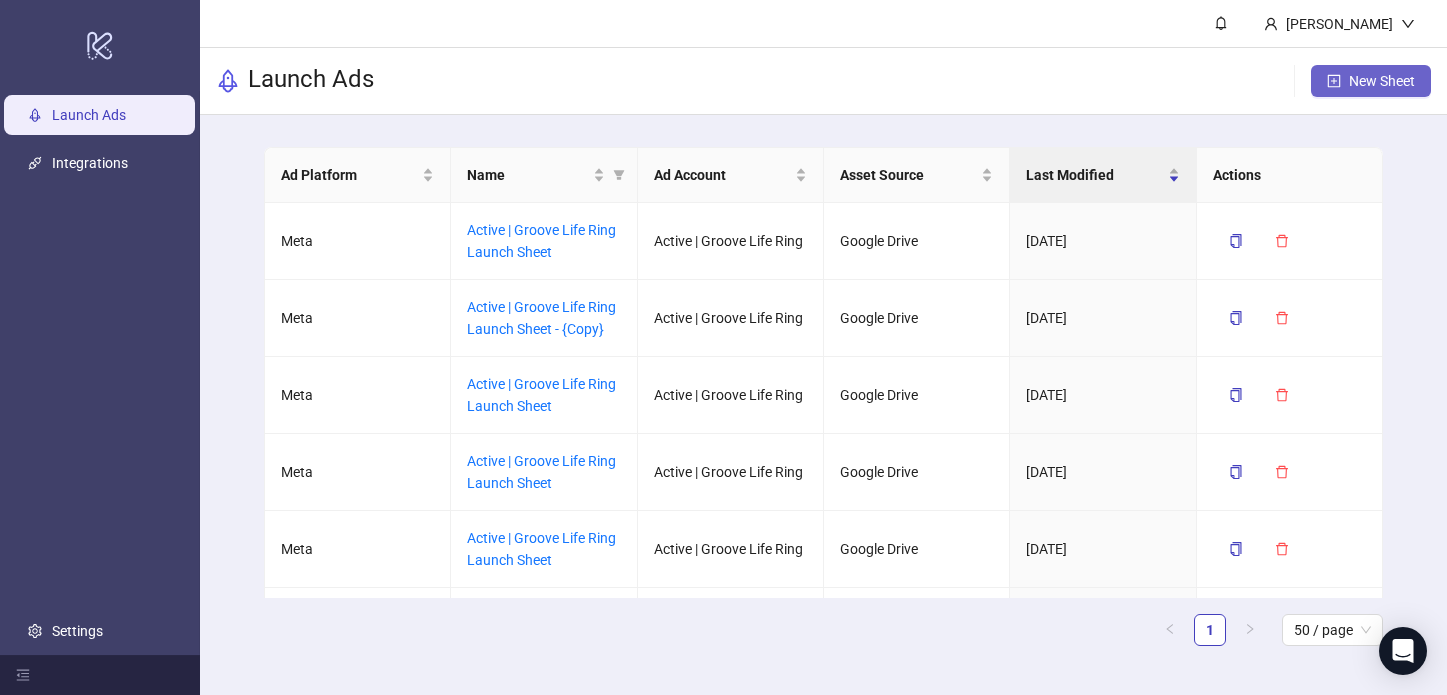 click on "New Sheet" at bounding box center [1382, 81] 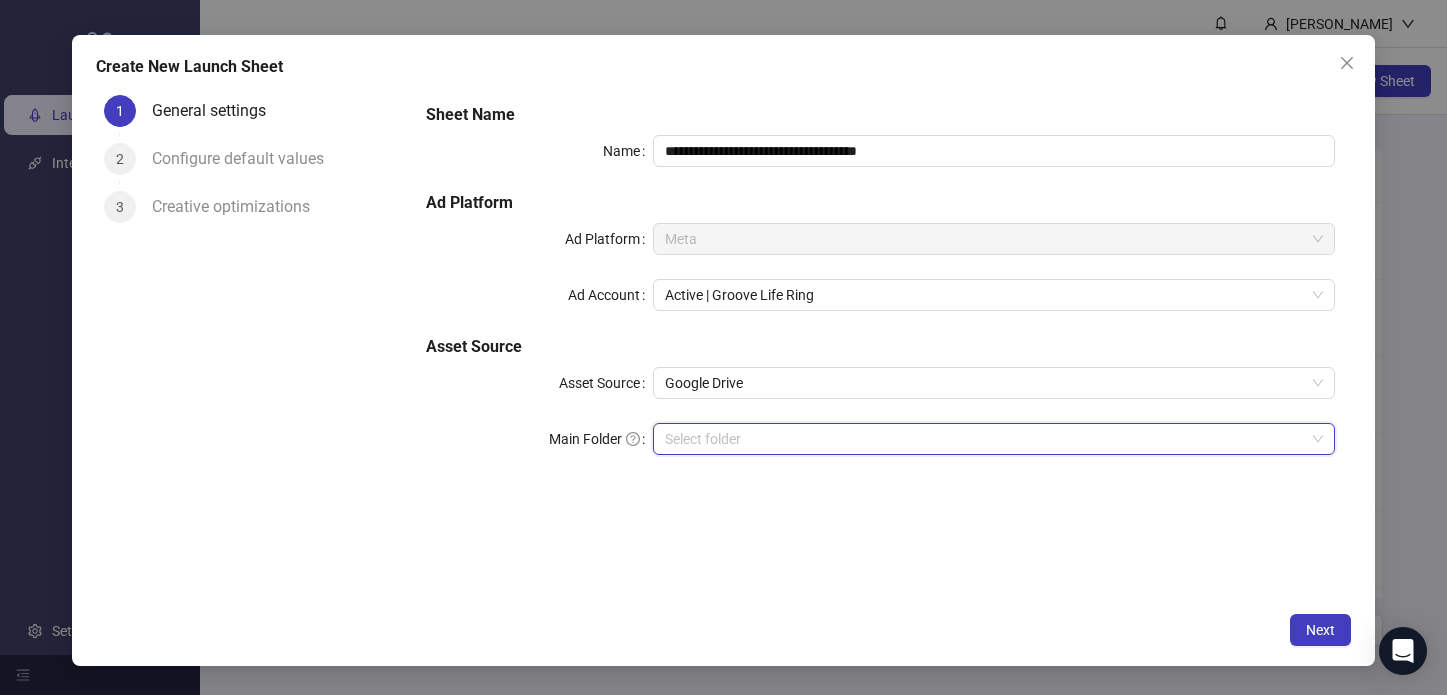 click on "Main Folder" at bounding box center [985, 439] 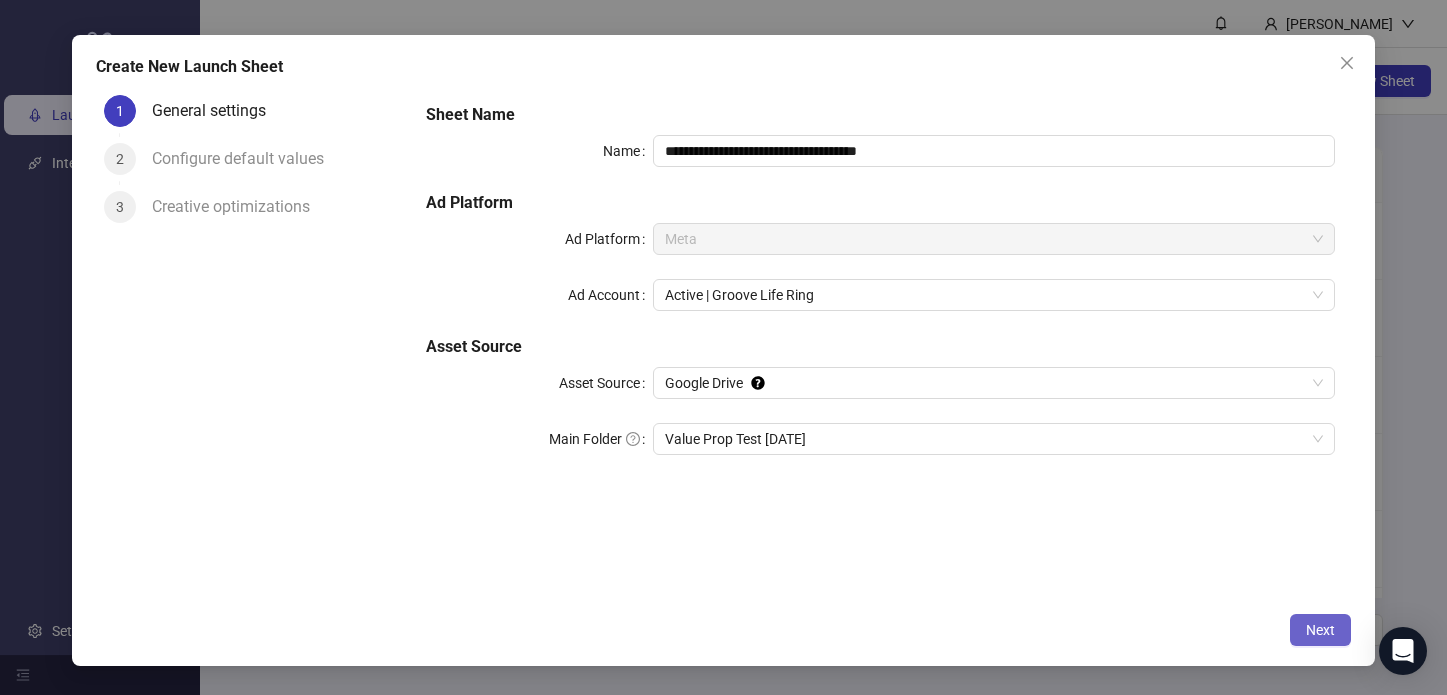 click on "Next" at bounding box center [1320, 630] 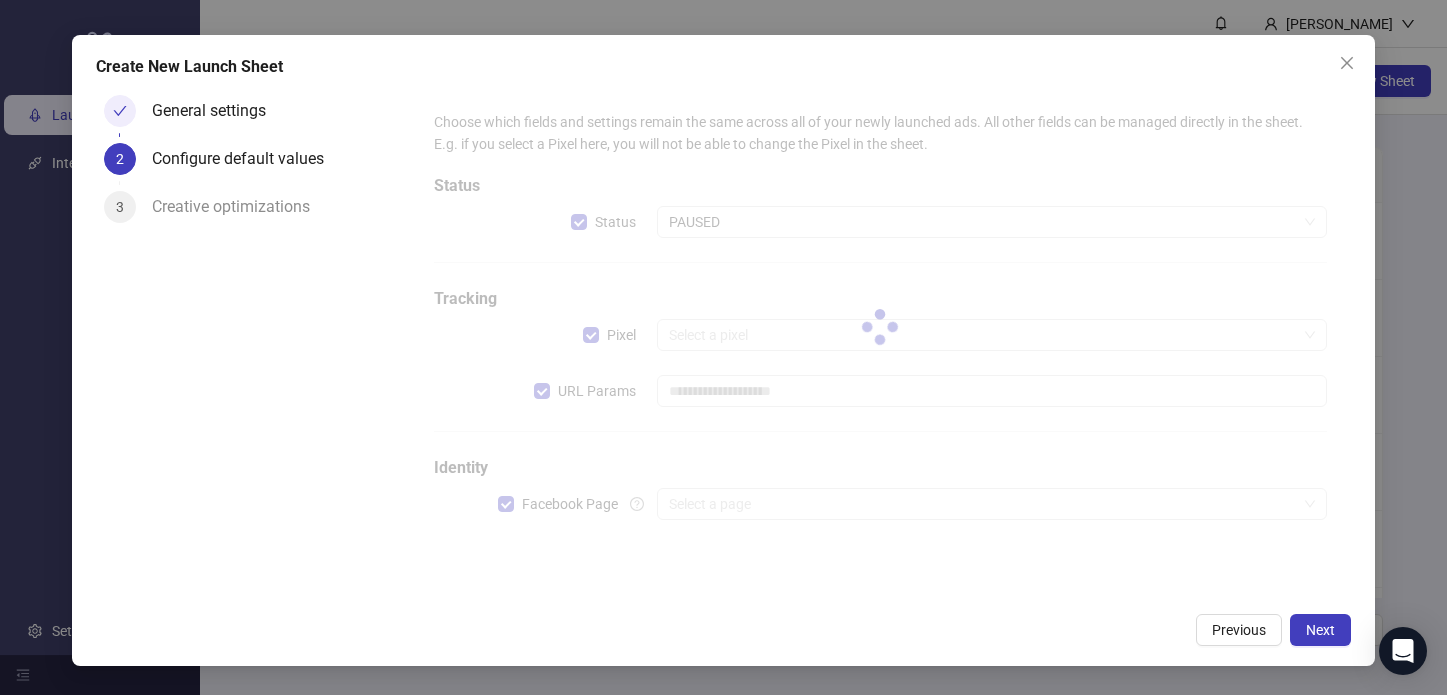type on "**********" 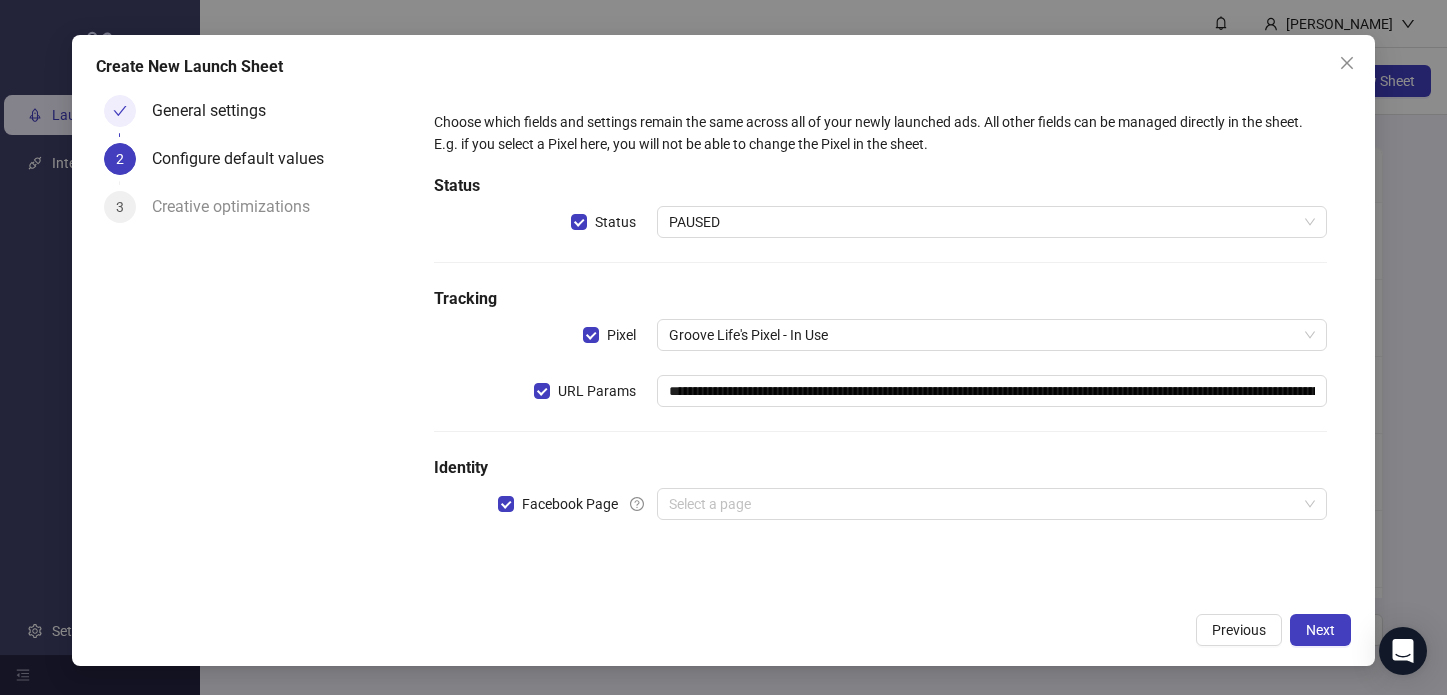 click on "**********" at bounding box center [880, 327] 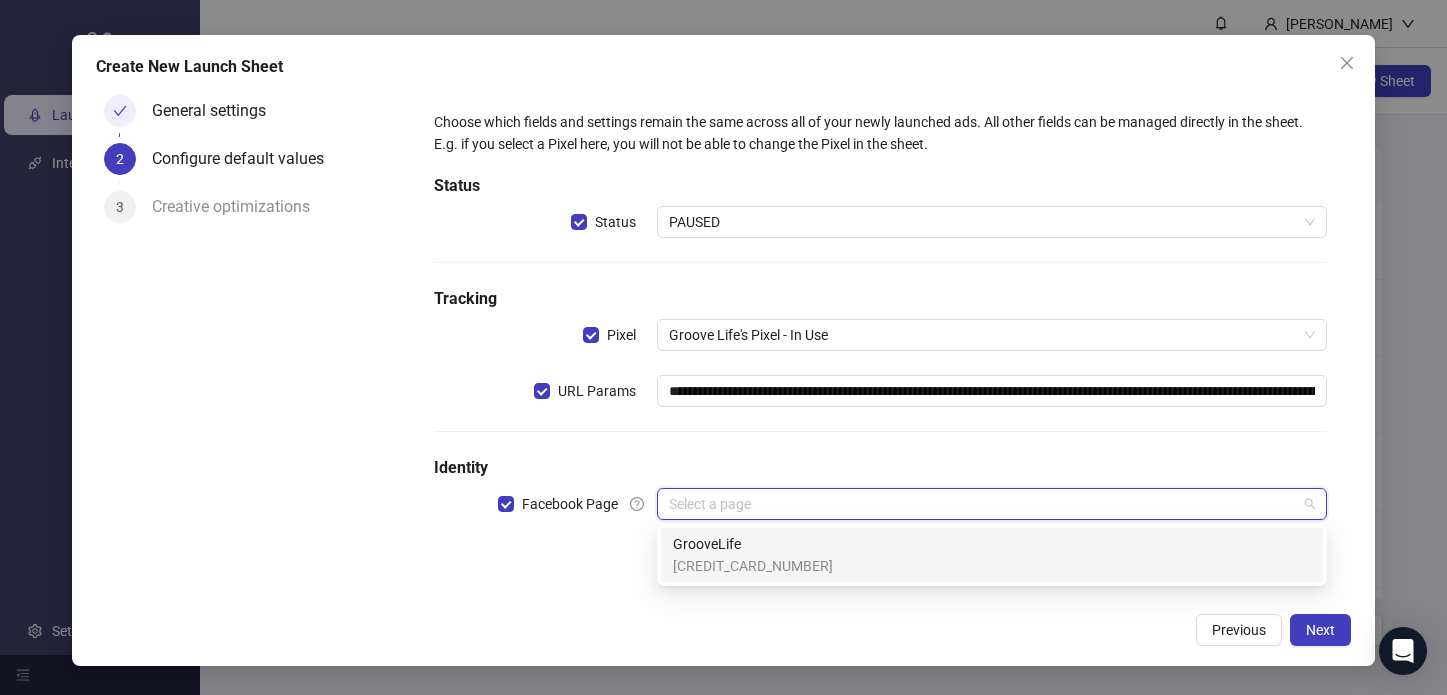 click at bounding box center (983, 504) 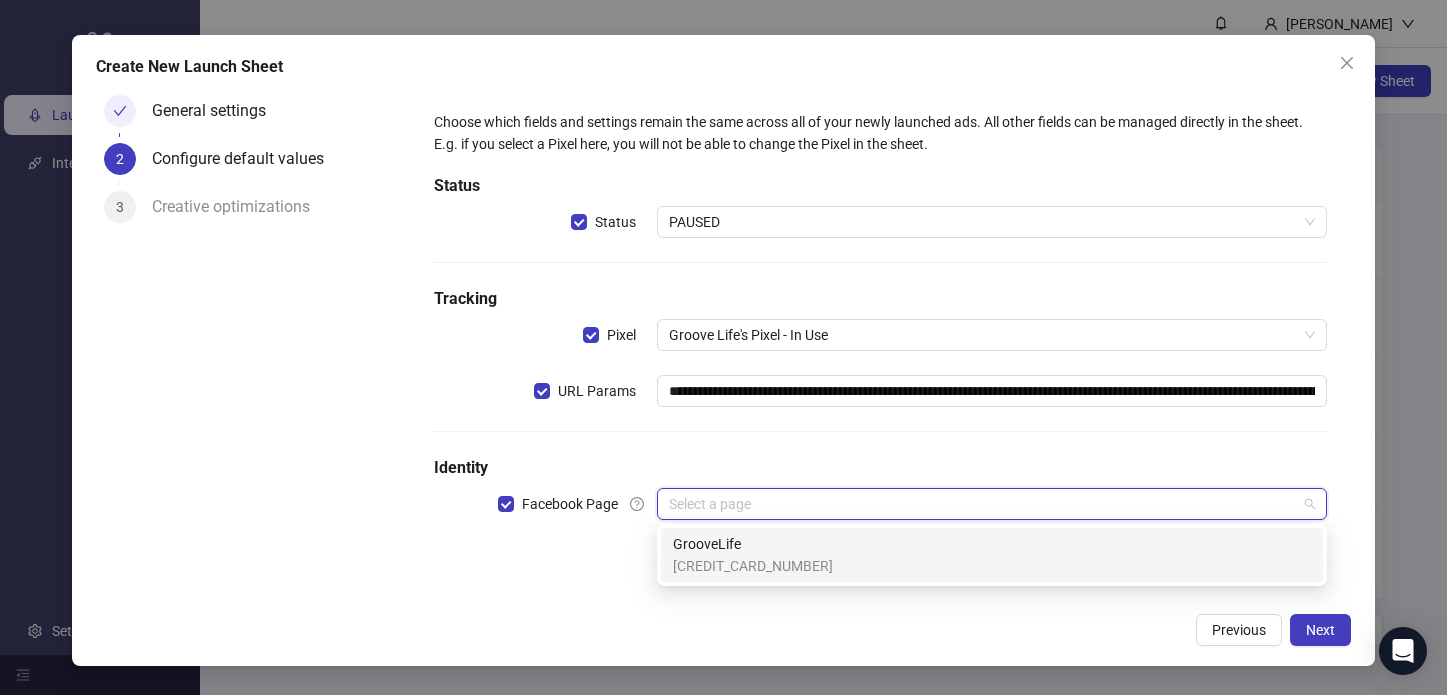click on "140484206315357" at bounding box center (753, 566) 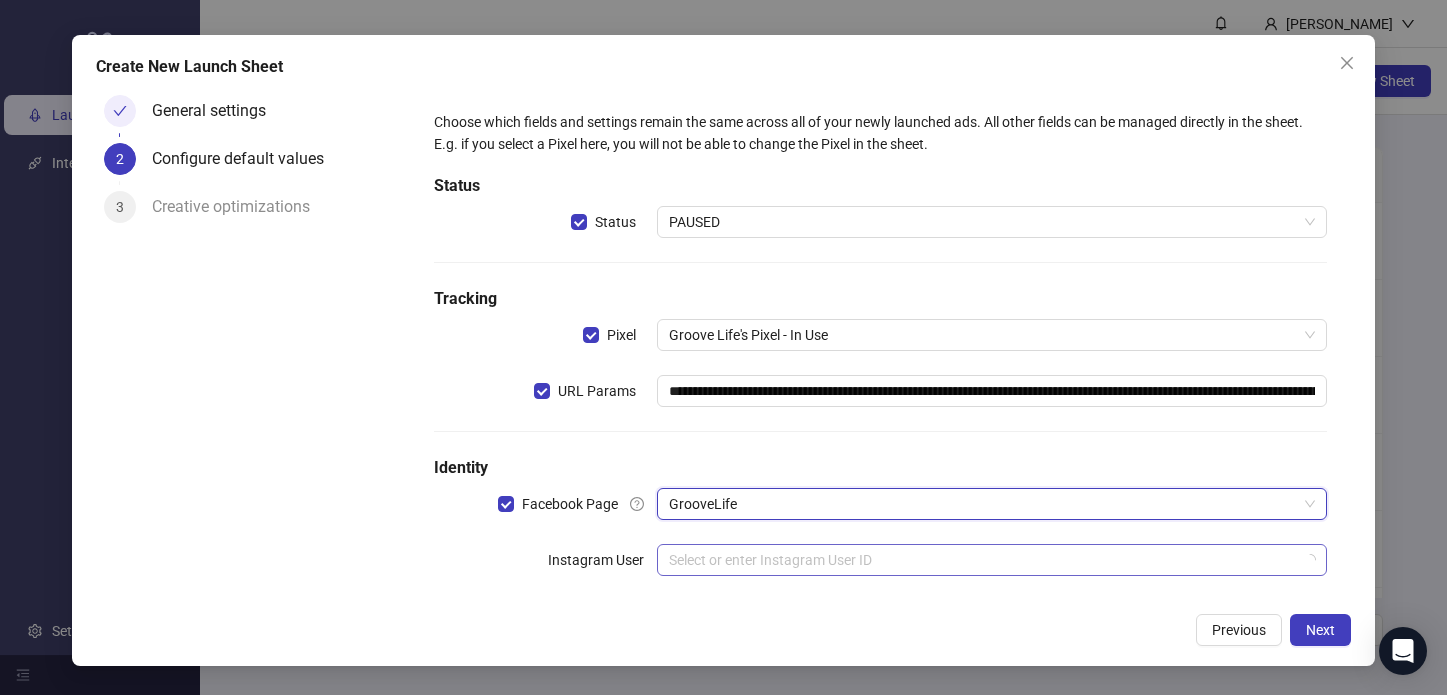 click at bounding box center [983, 560] 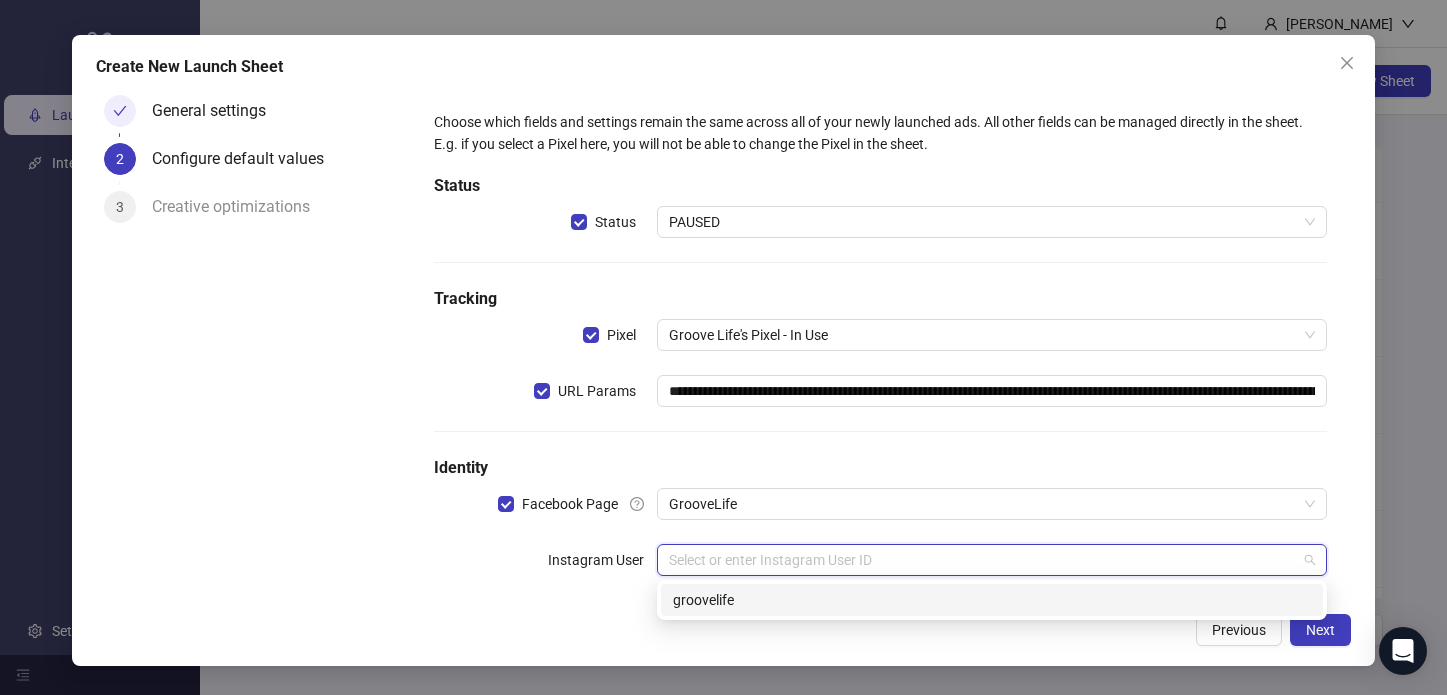 click on "groovelife" at bounding box center (992, 600) 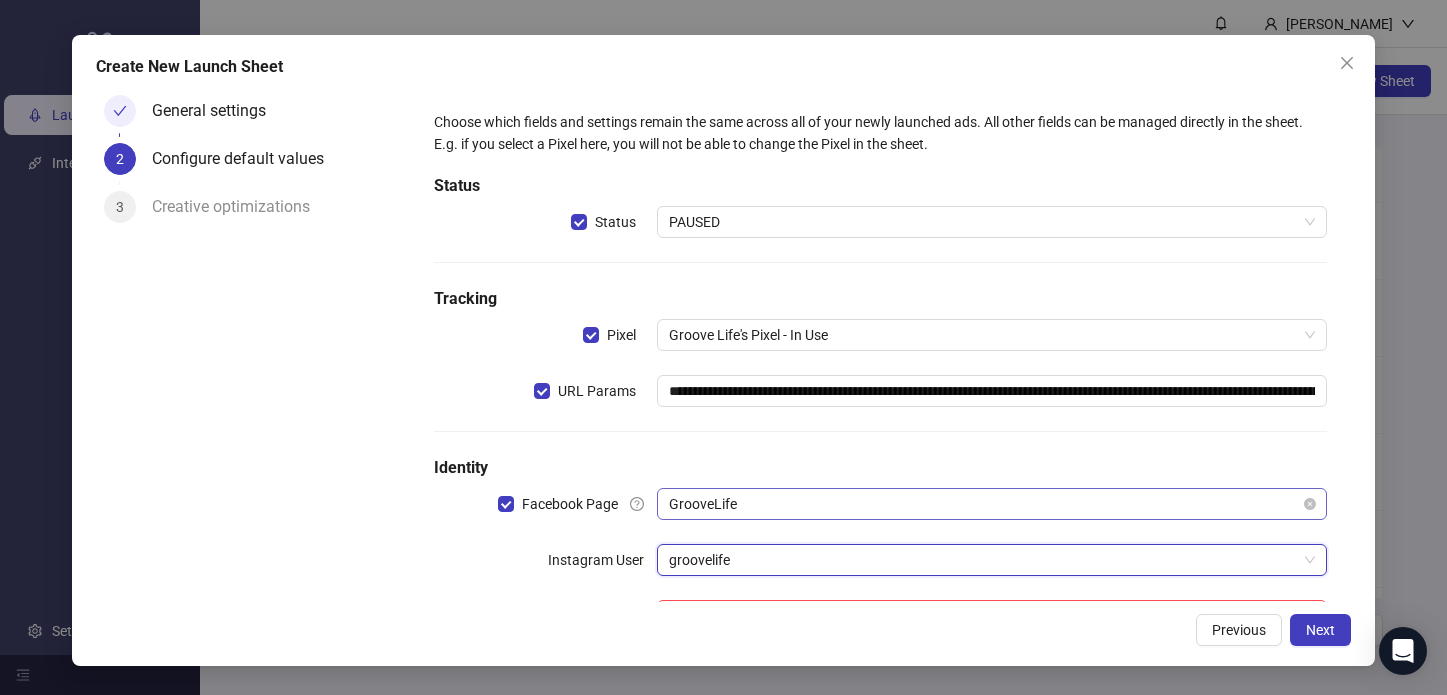 scroll, scrollTop: 77, scrollLeft: 0, axis: vertical 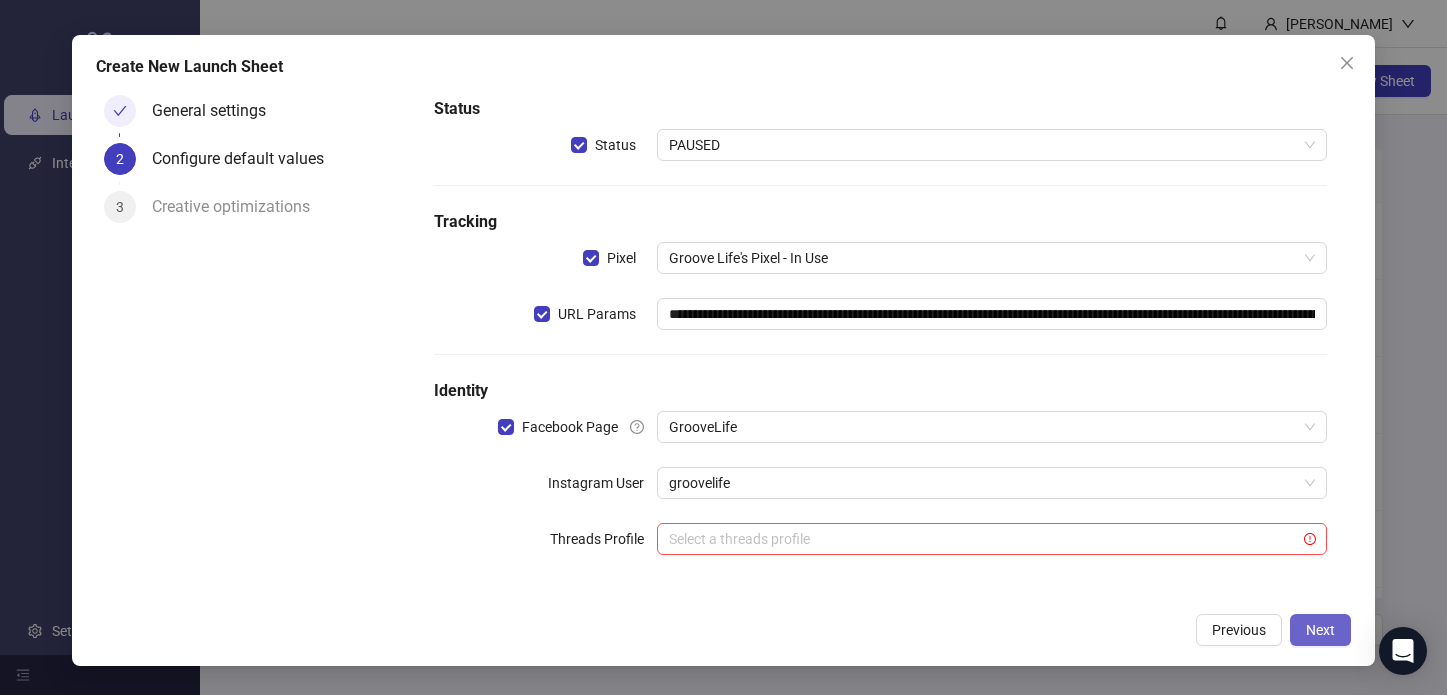 click on "Next" at bounding box center [1320, 630] 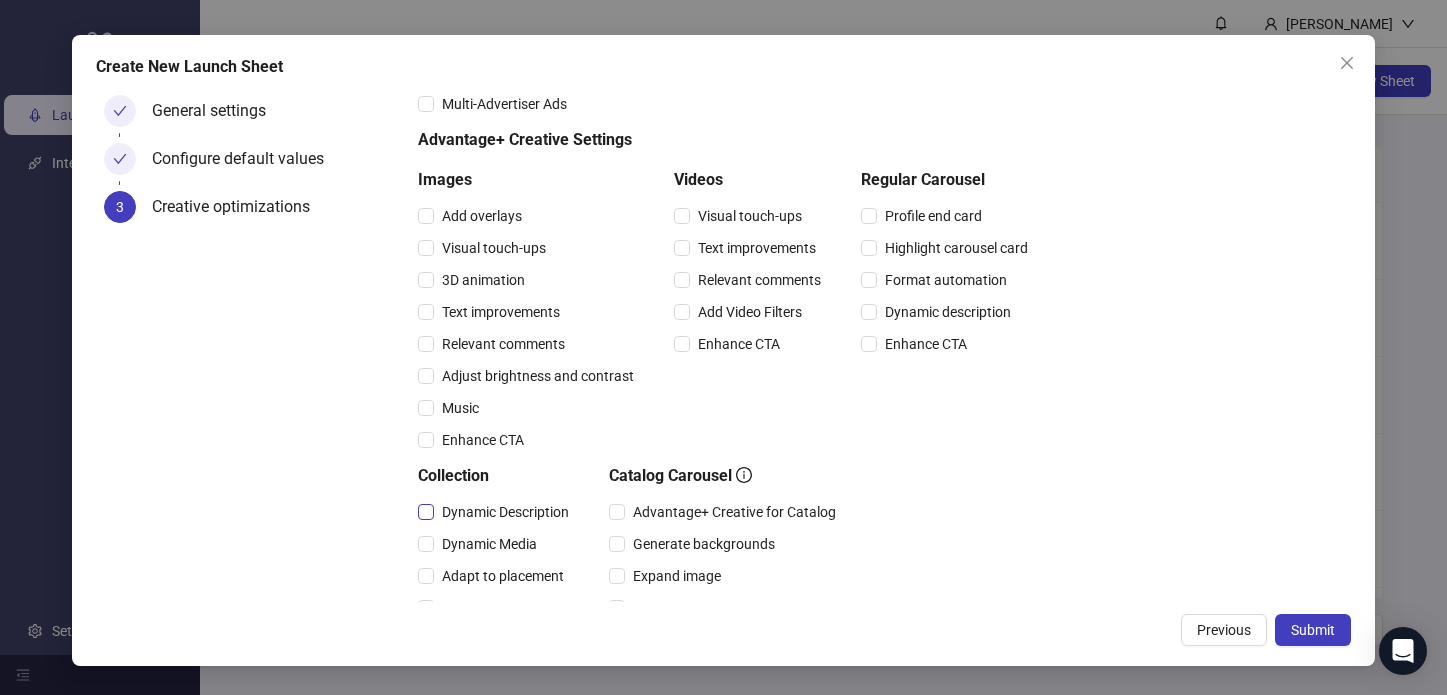 scroll, scrollTop: 99, scrollLeft: 0, axis: vertical 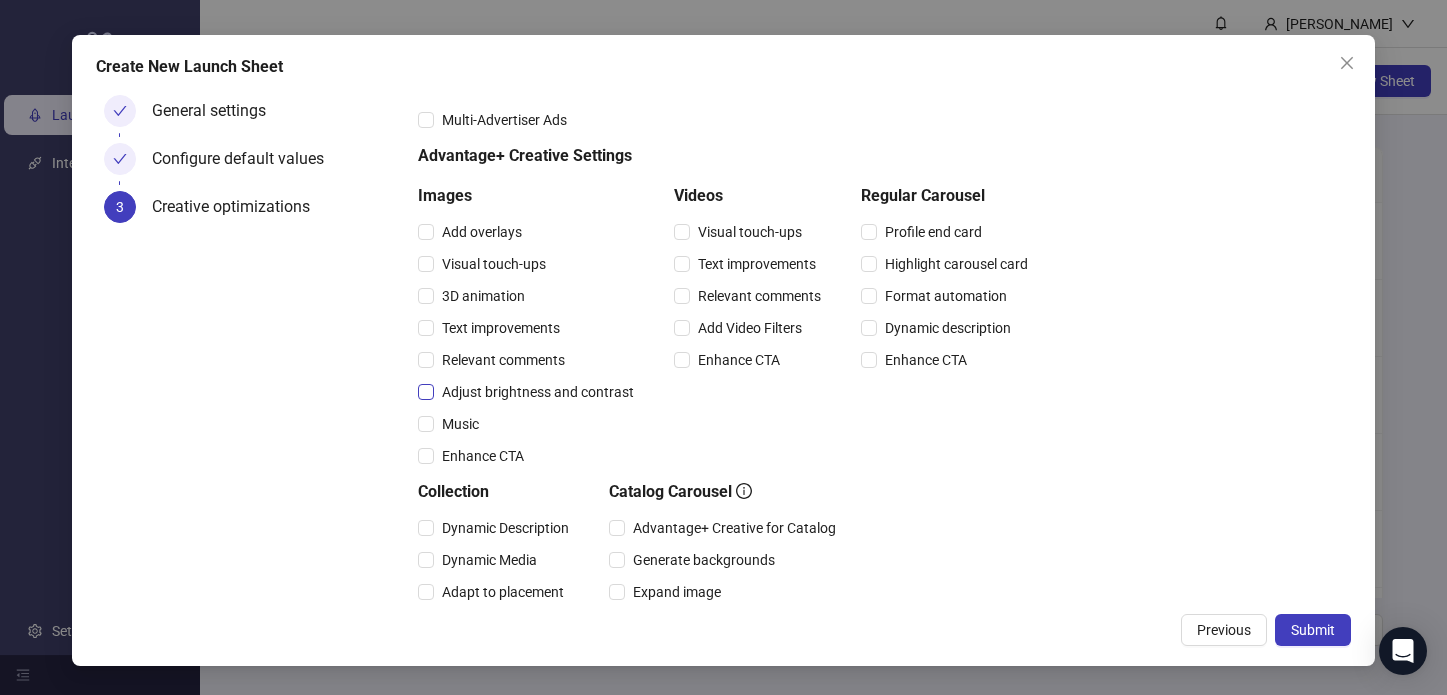 click on "Adjust brightness and contrast" at bounding box center [538, 392] 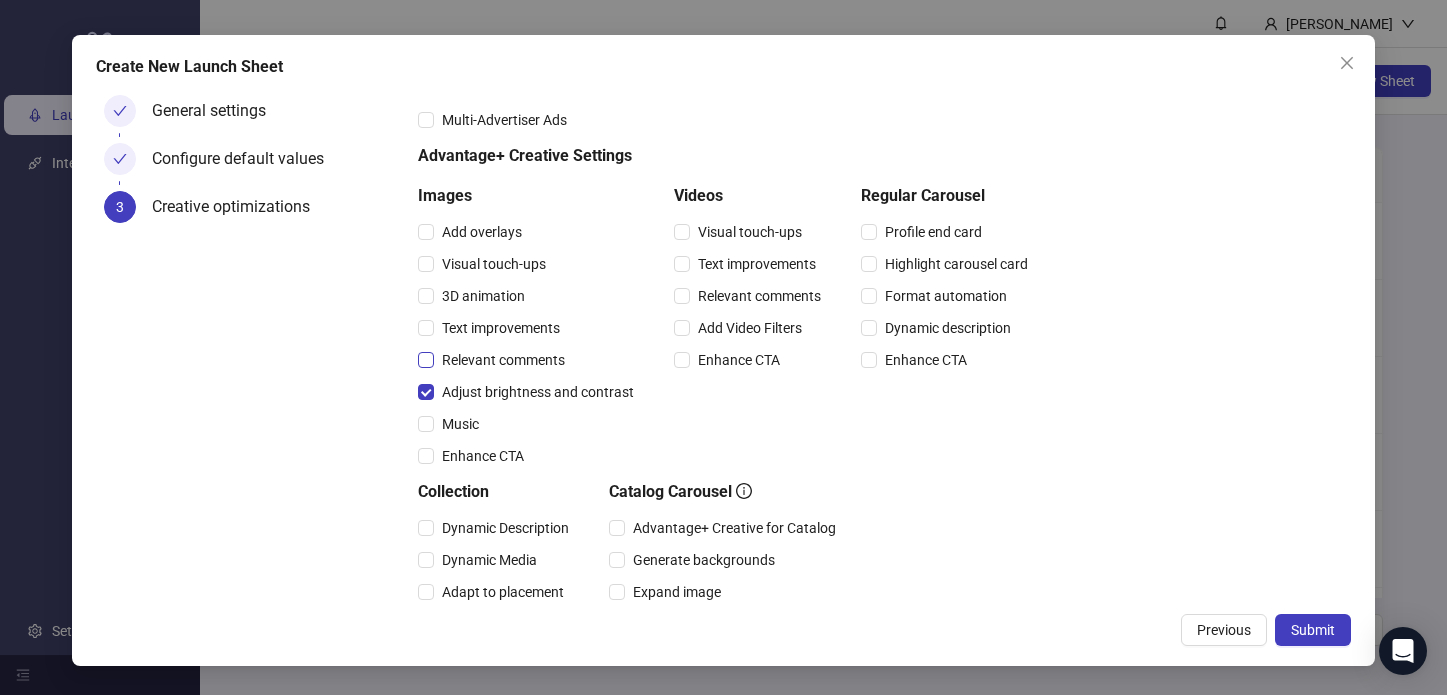click on "Relevant comments" at bounding box center [503, 360] 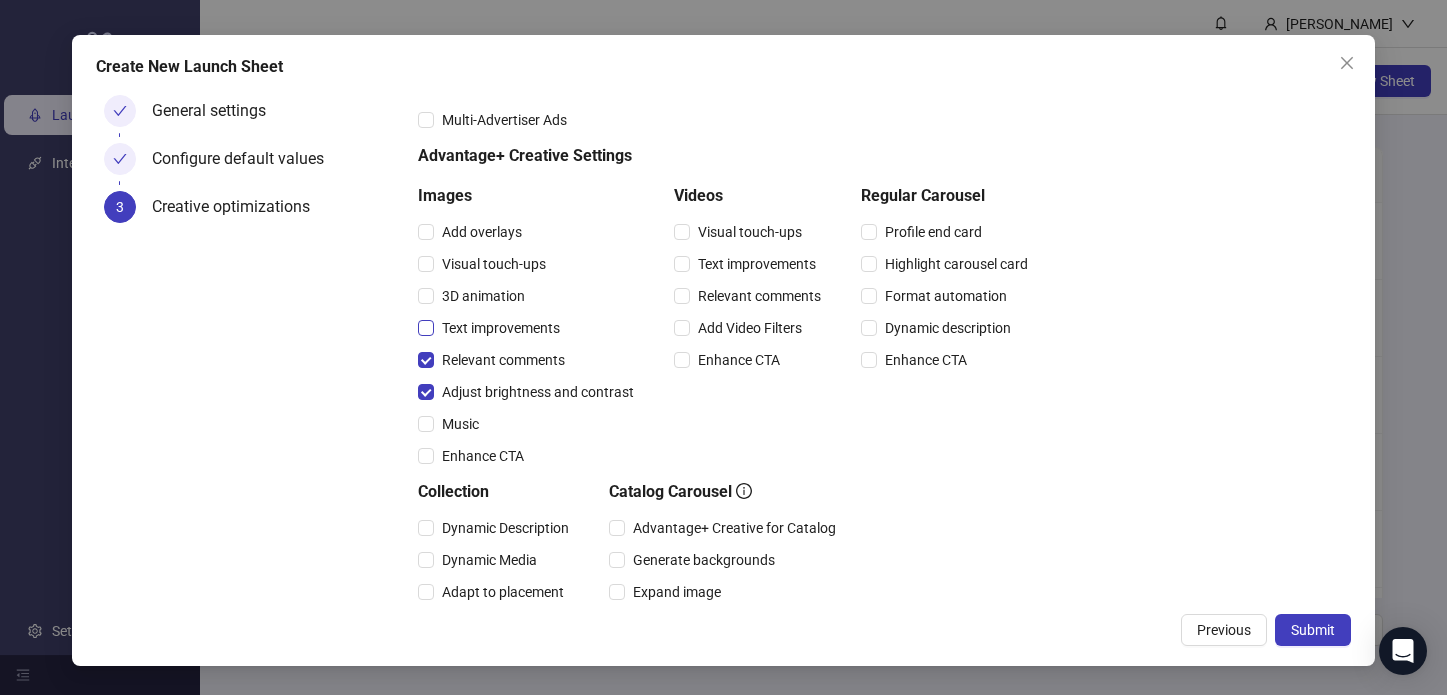 click on "Text improvements" at bounding box center (501, 328) 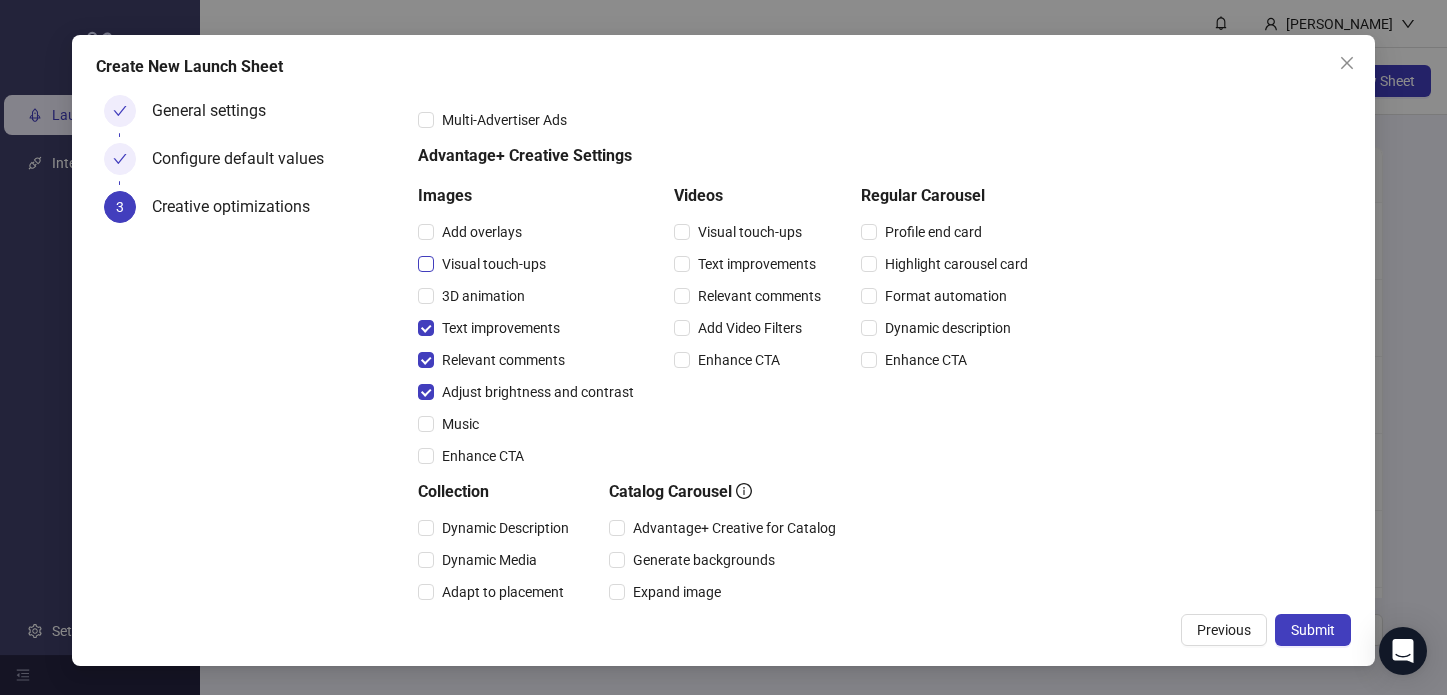 click on "Visual touch-ups" at bounding box center [494, 264] 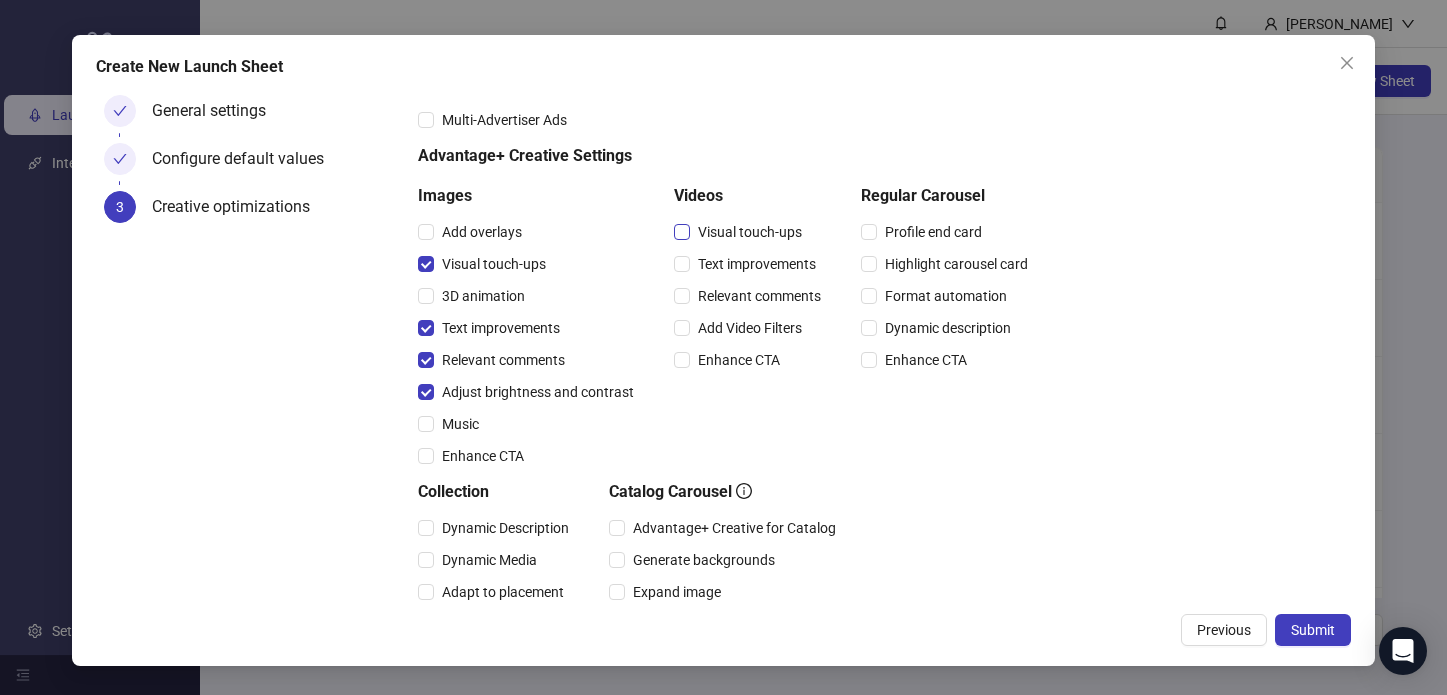 click on "Visual touch-ups" at bounding box center [750, 232] 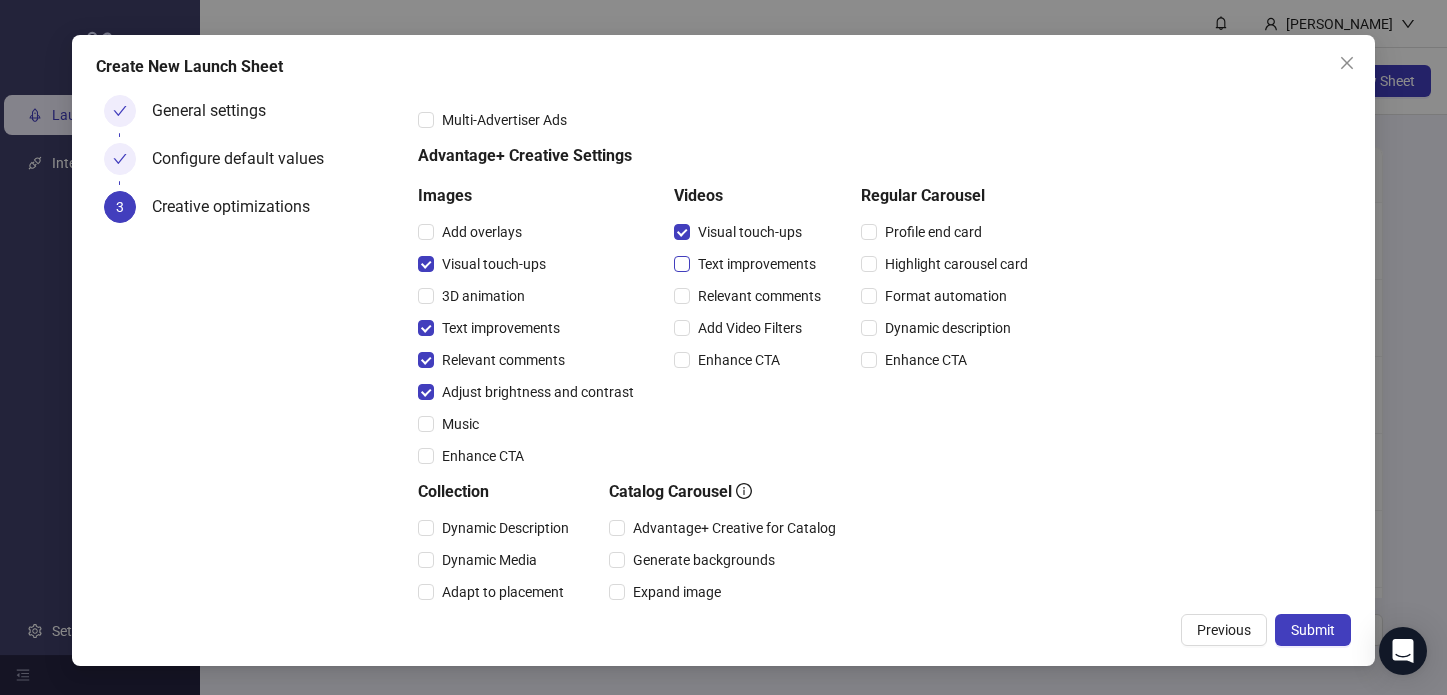 click on "Text improvements" at bounding box center (757, 264) 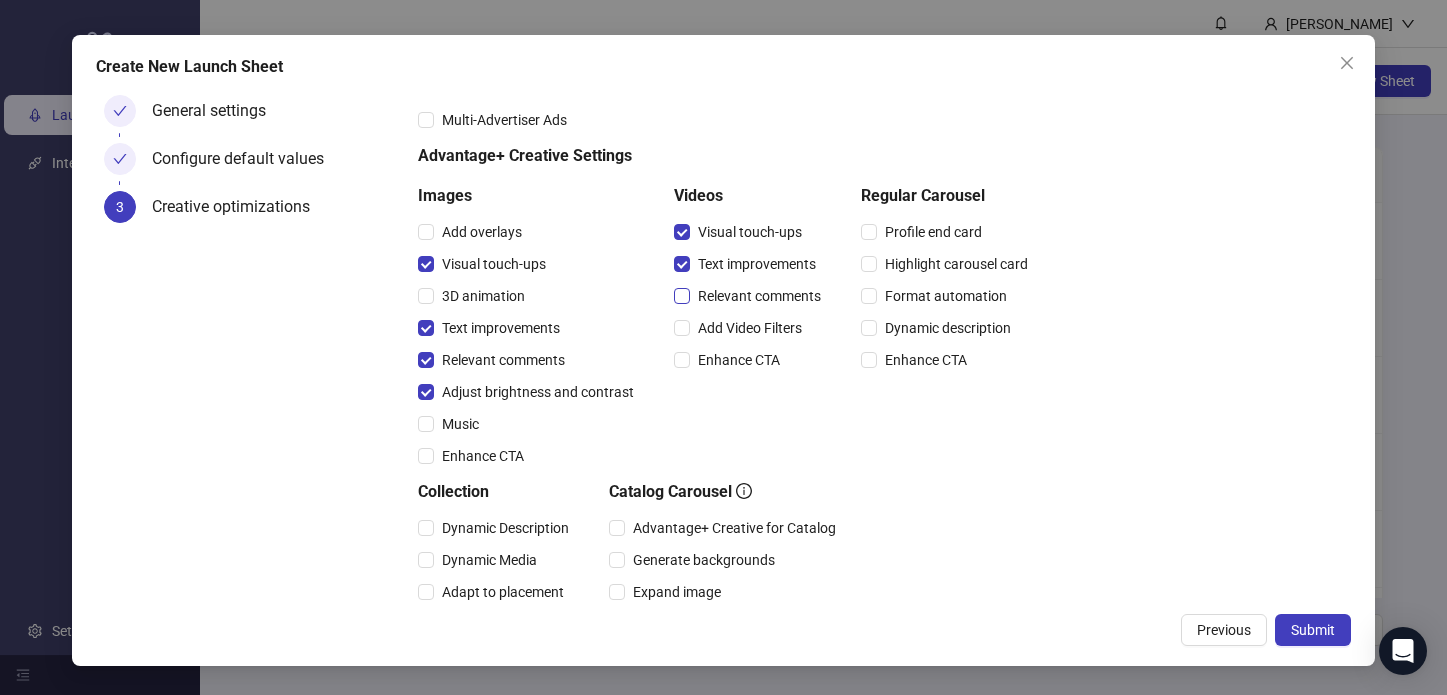 click on "Relevant comments" at bounding box center (759, 296) 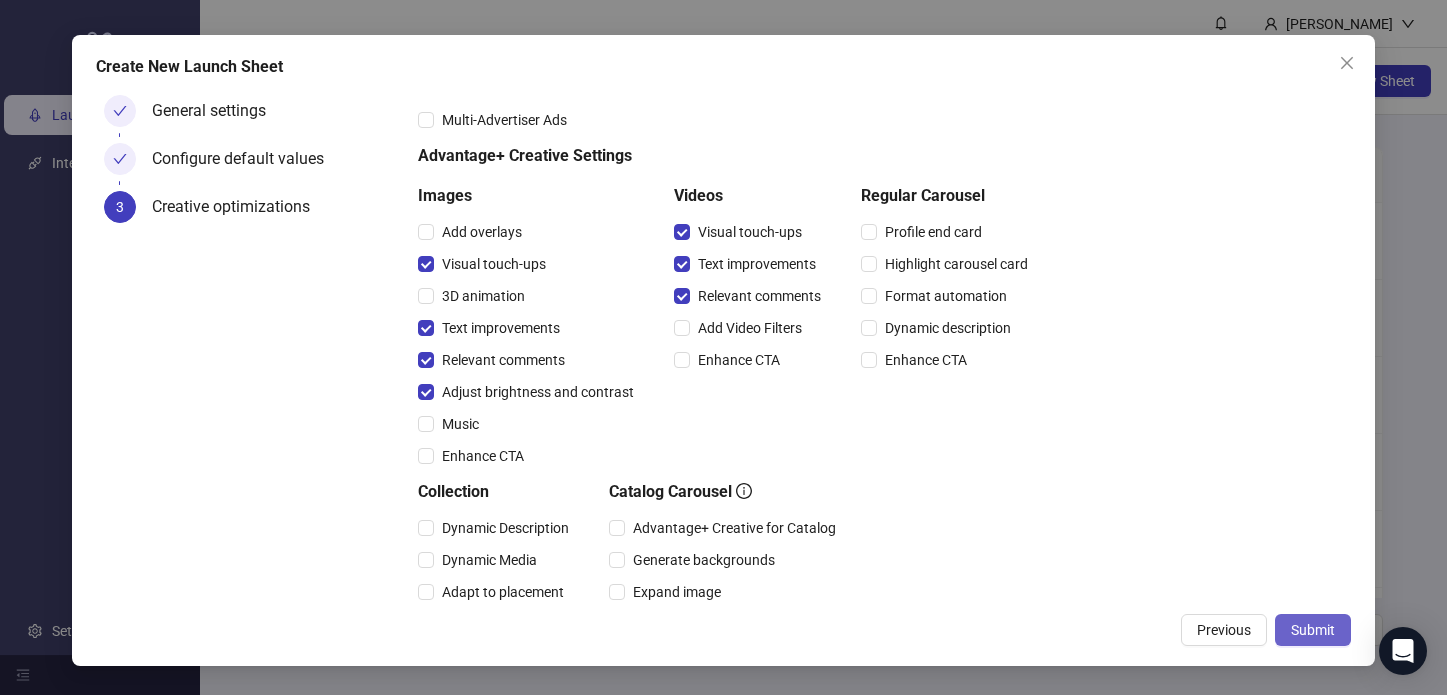 click on "Submit" at bounding box center [1313, 630] 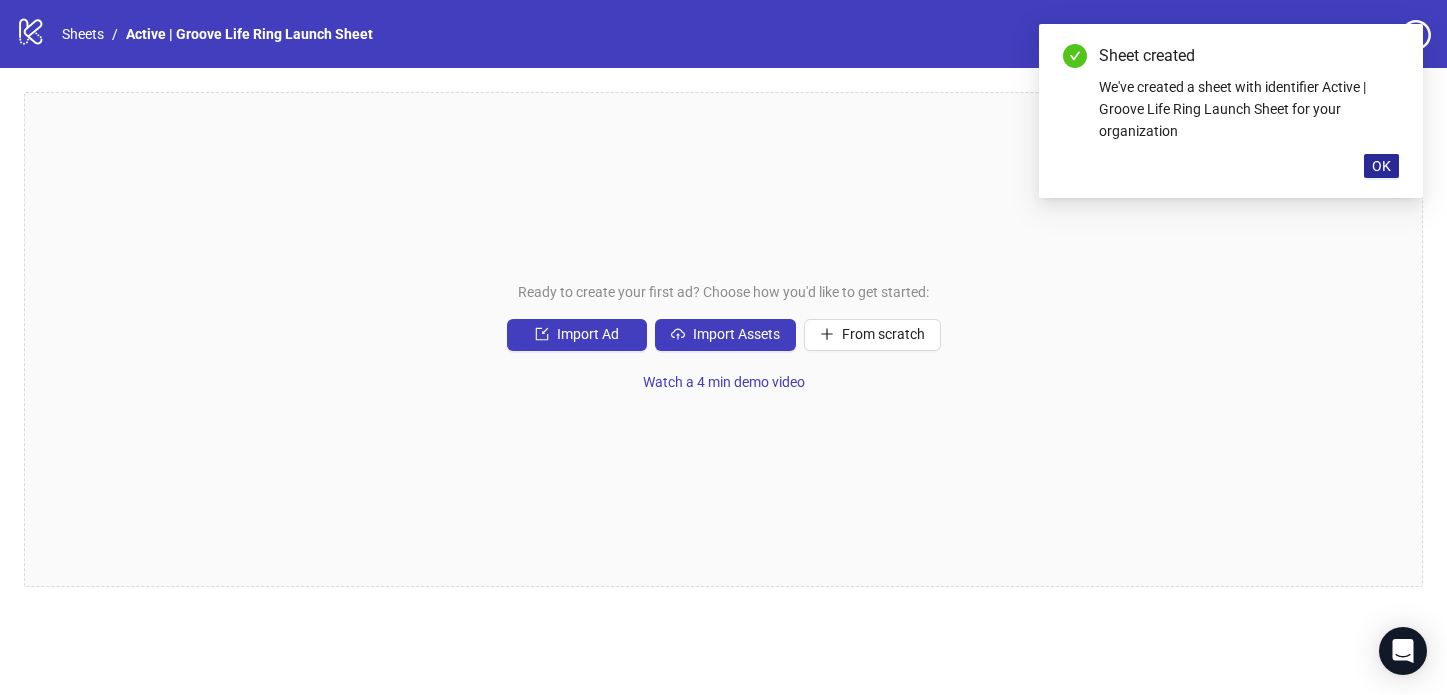 click on "OK" at bounding box center (1381, 166) 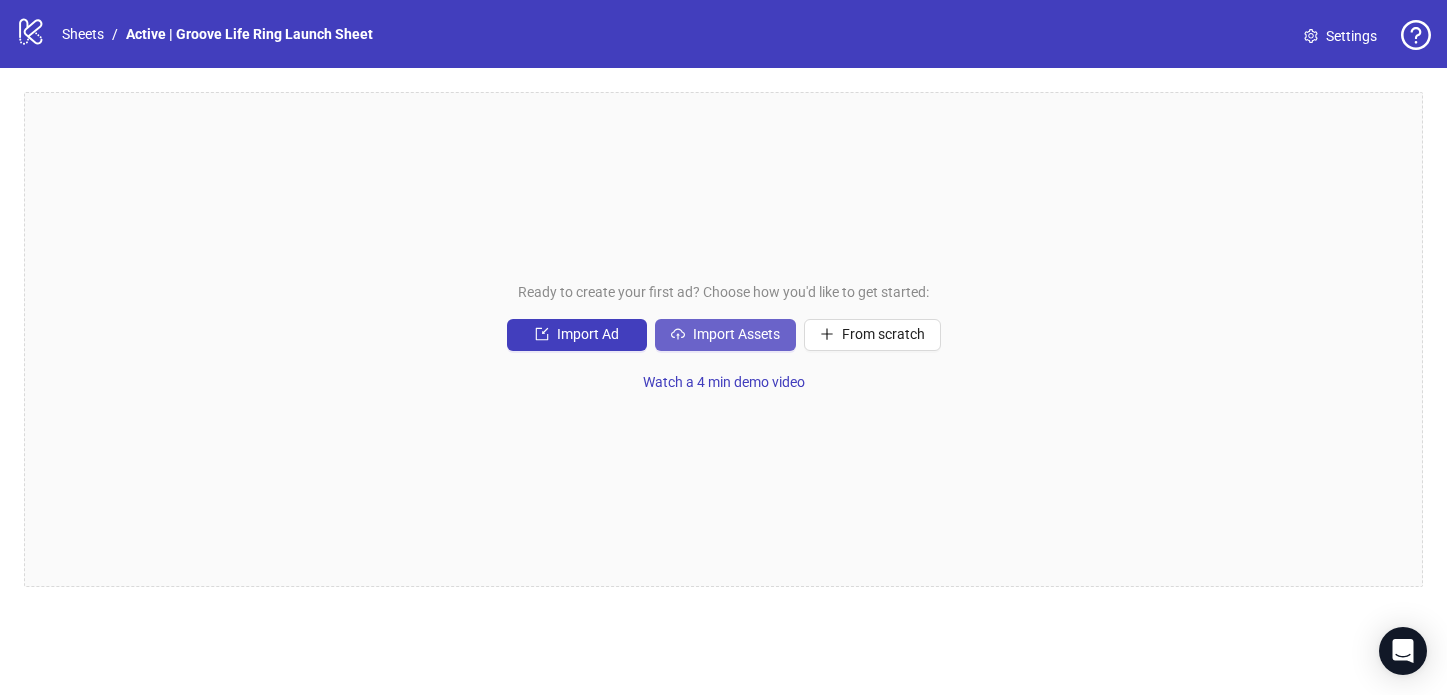 click on "Import Assets" at bounding box center (725, 335) 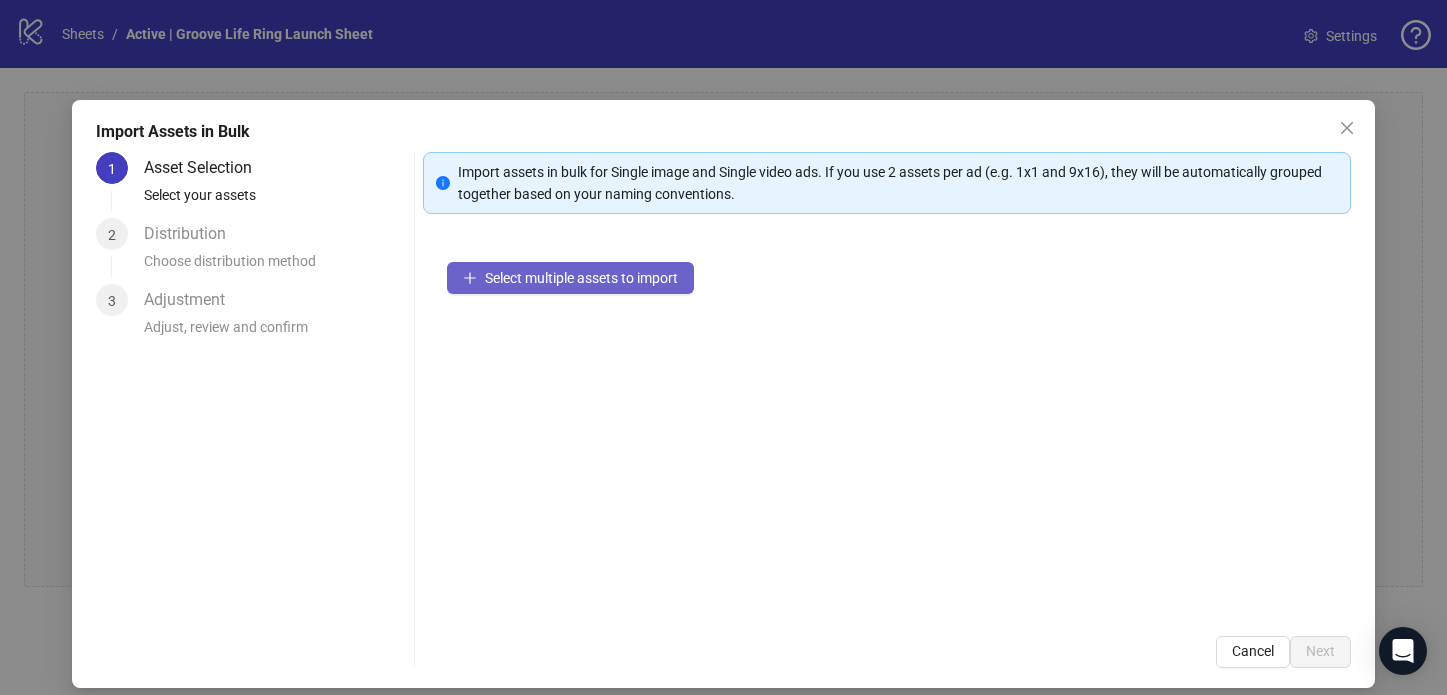 click on "Select multiple assets to import" at bounding box center [581, 278] 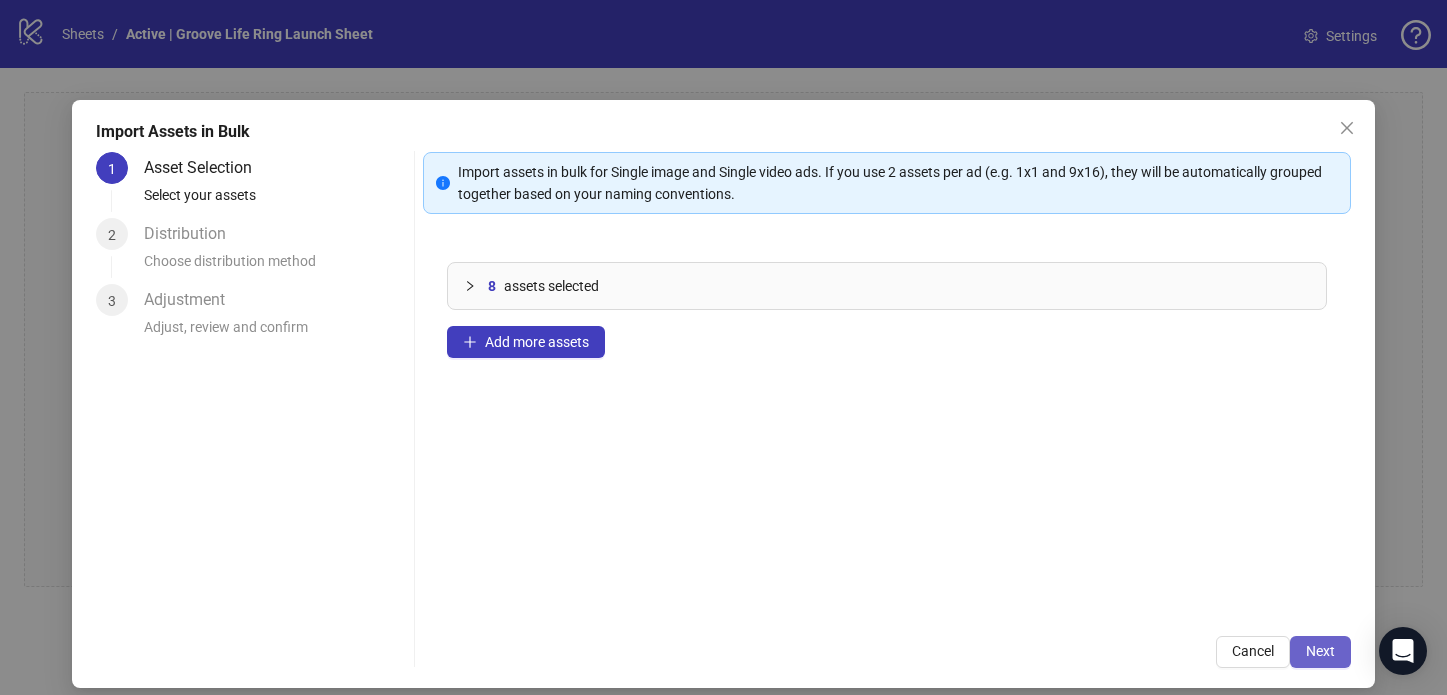 click on "Next" at bounding box center (1320, 651) 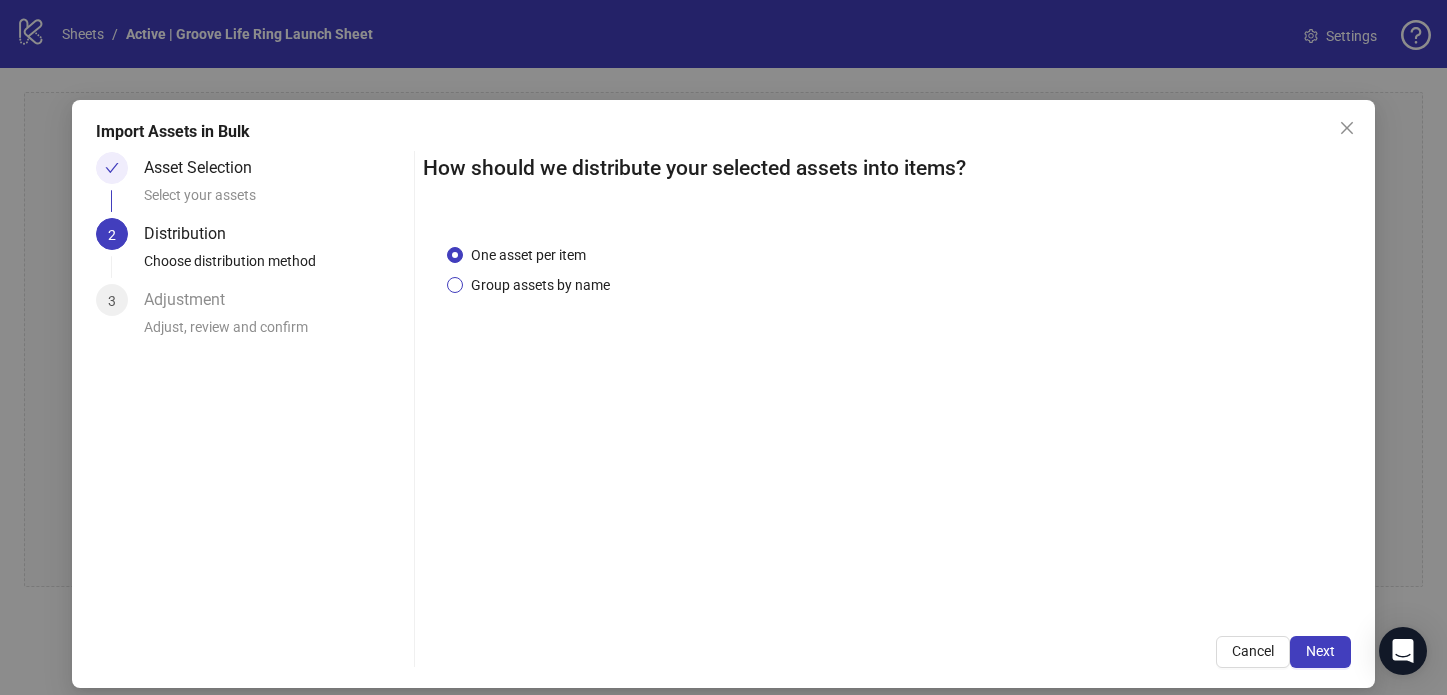 click on "Group assets by name" at bounding box center (540, 285) 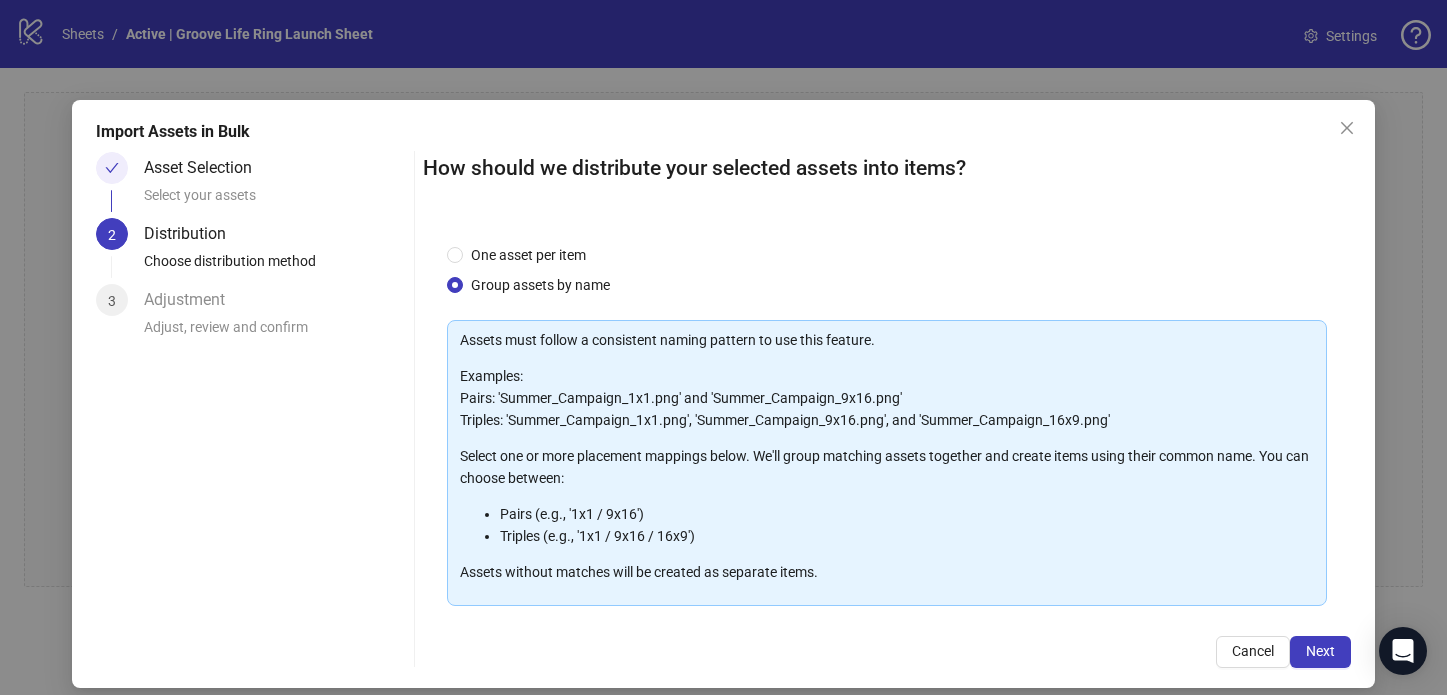 scroll, scrollTop: 194, scrollLeft: 0, axis: vertical 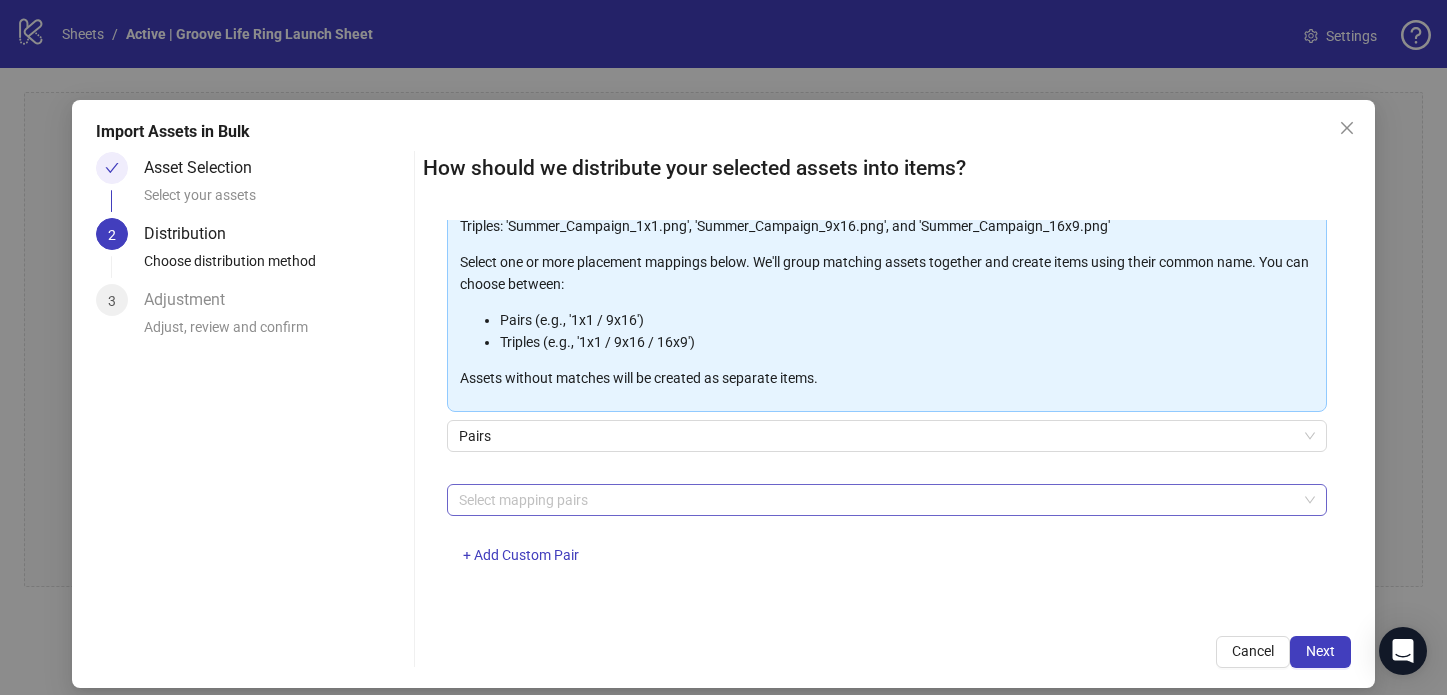 click at bounding box center (876, 500) 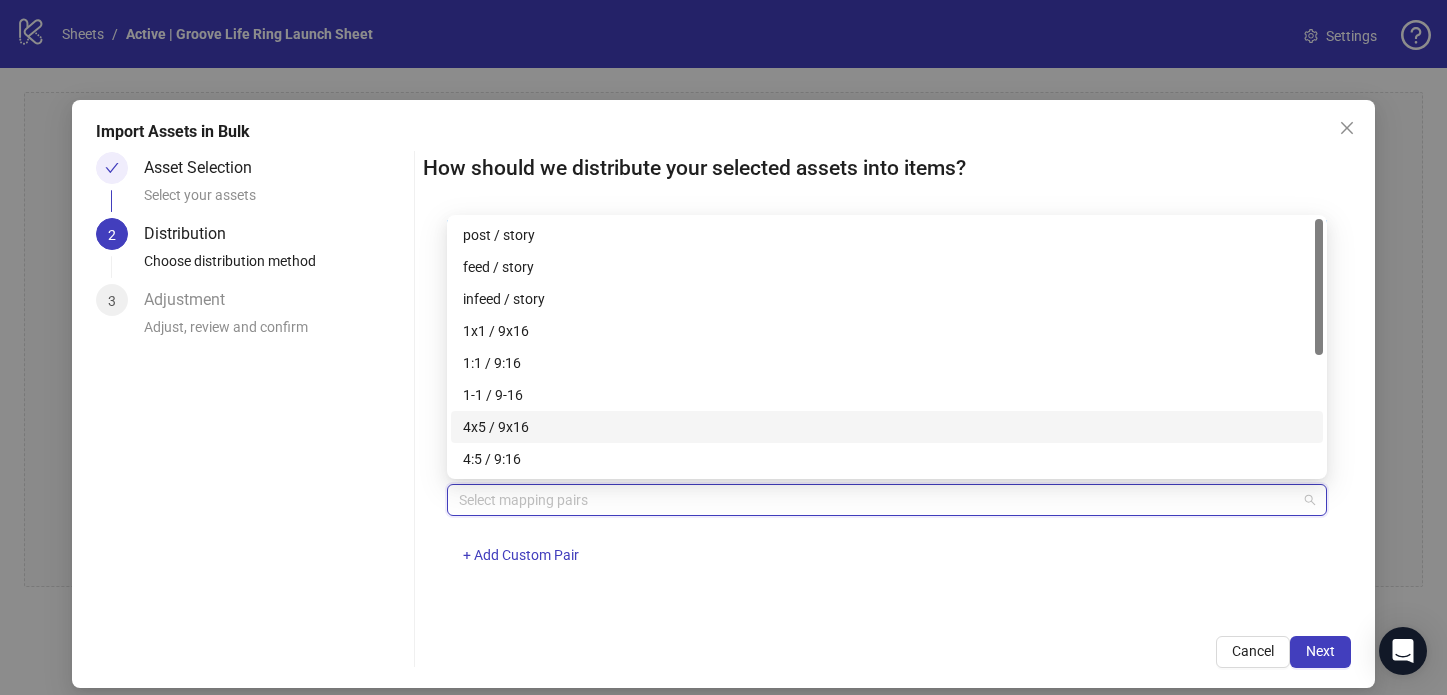 click on "4x5 / 9x16" at bounding box center (887, 427) 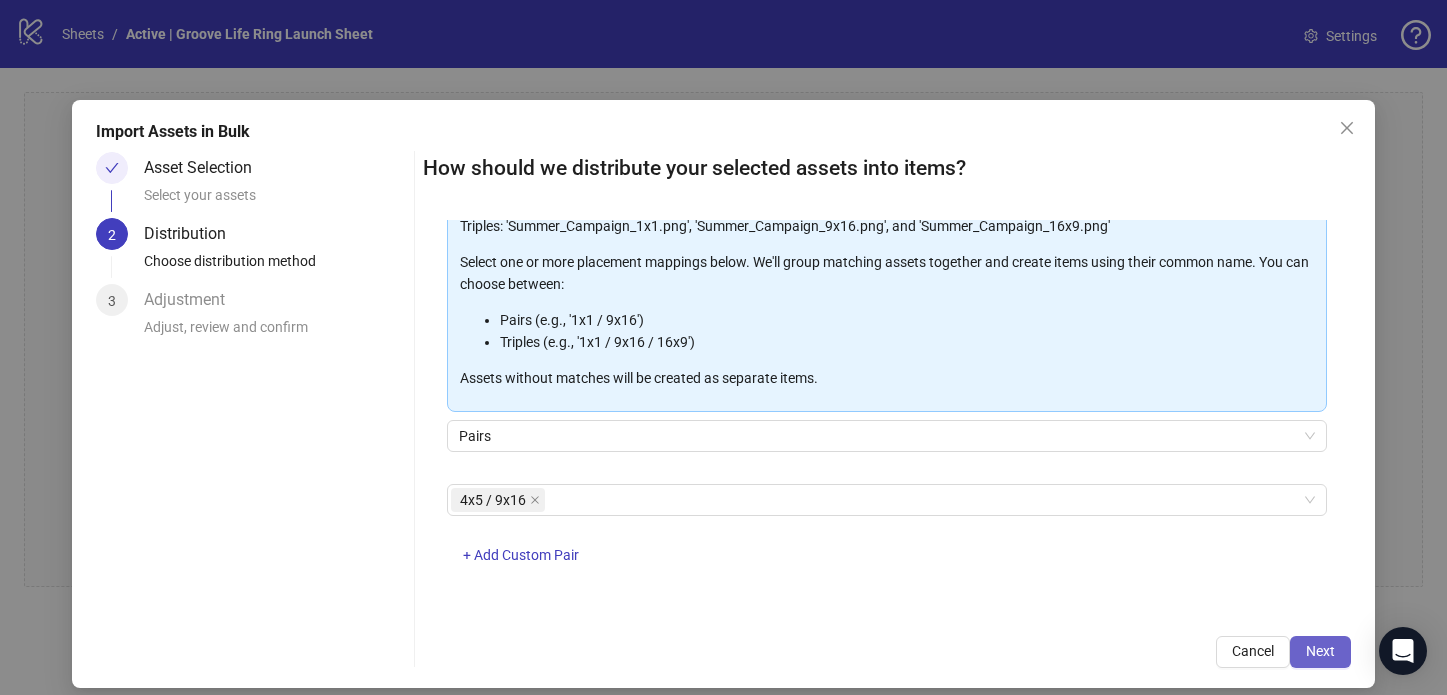 click on "Next" at bounding box center [1320, 652] 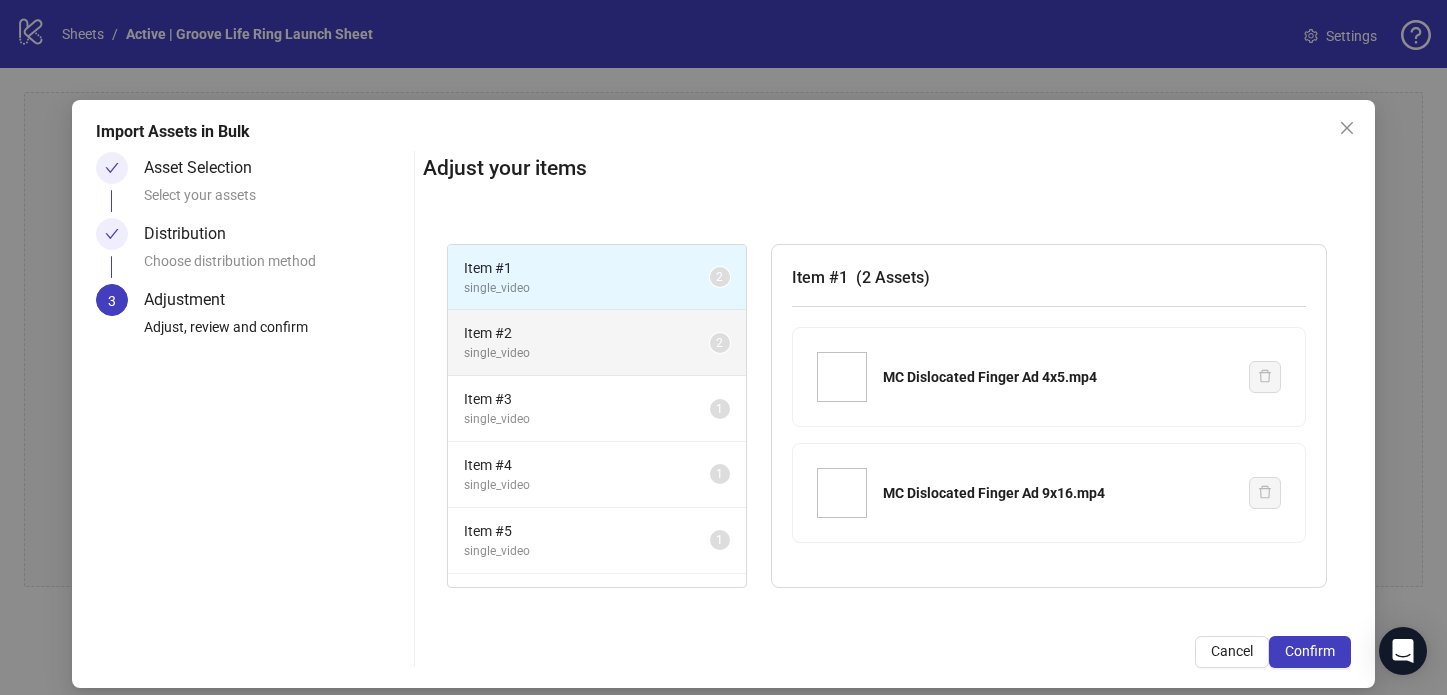 click on "single_video" at bounding box center (587, 353) 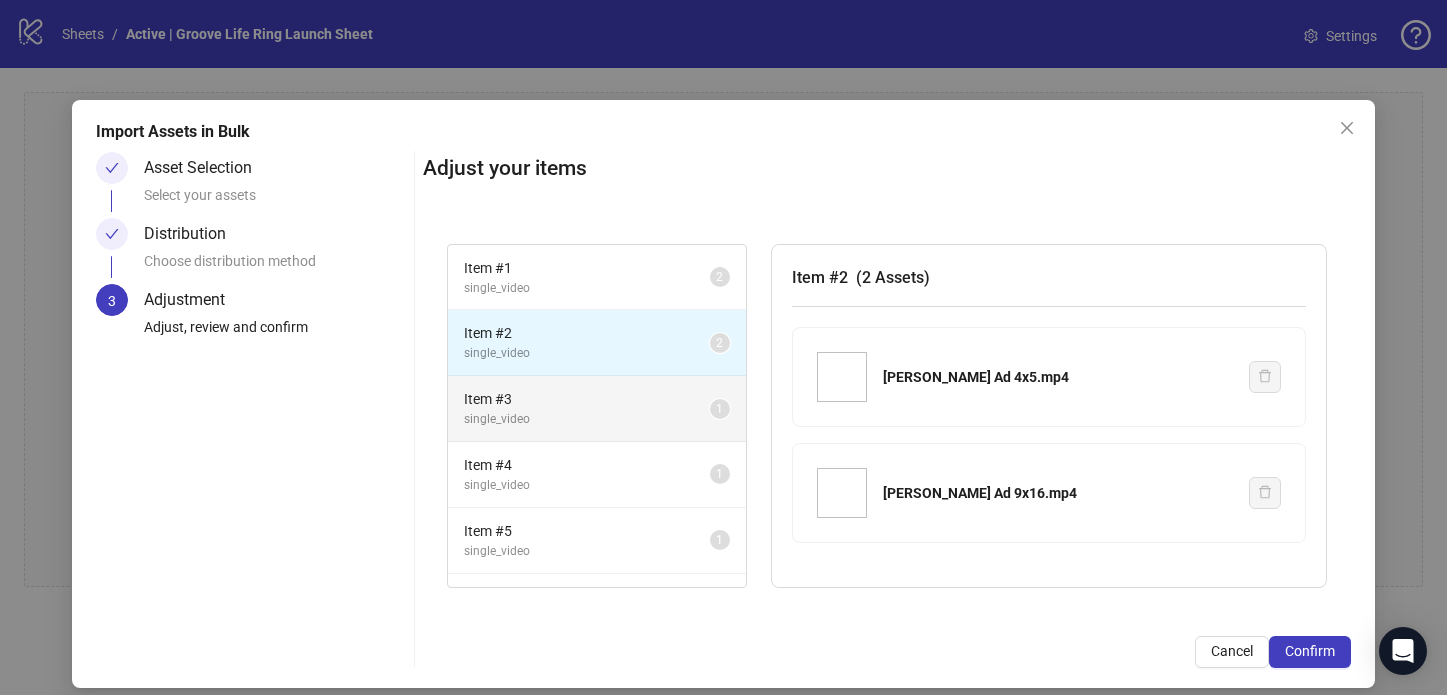 click on "Item # 3 single_video 1" at bounding box center [597, 409] 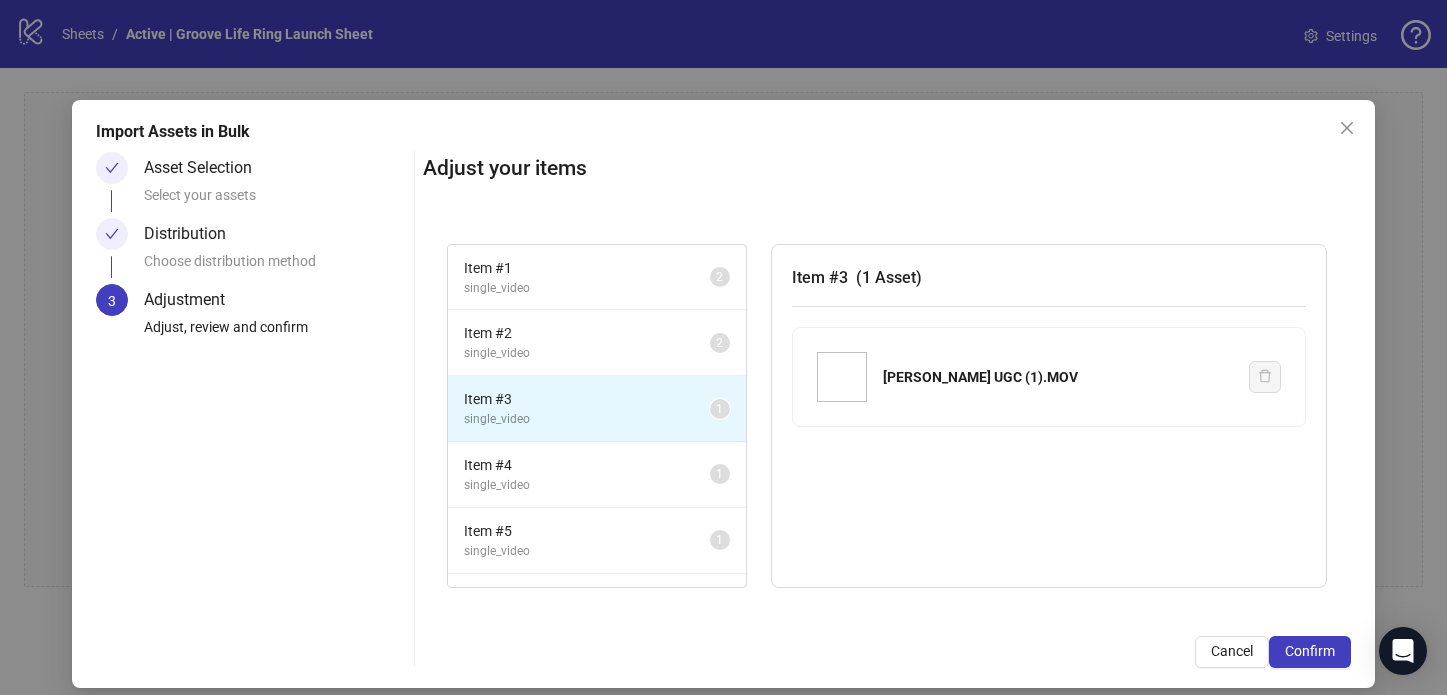 click on "Item # 3 single_video 1" at bounding box center [597, 409] 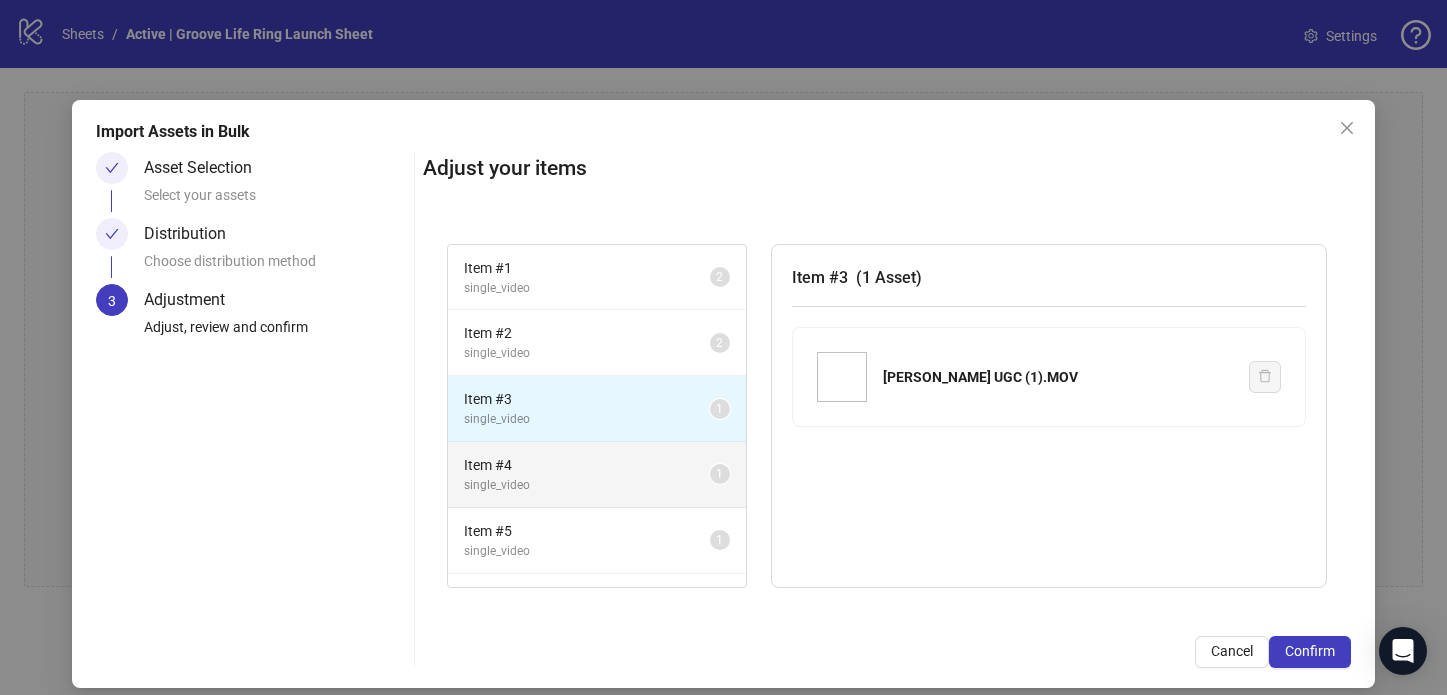 click on "single_video" at bounding box center [587, 485] 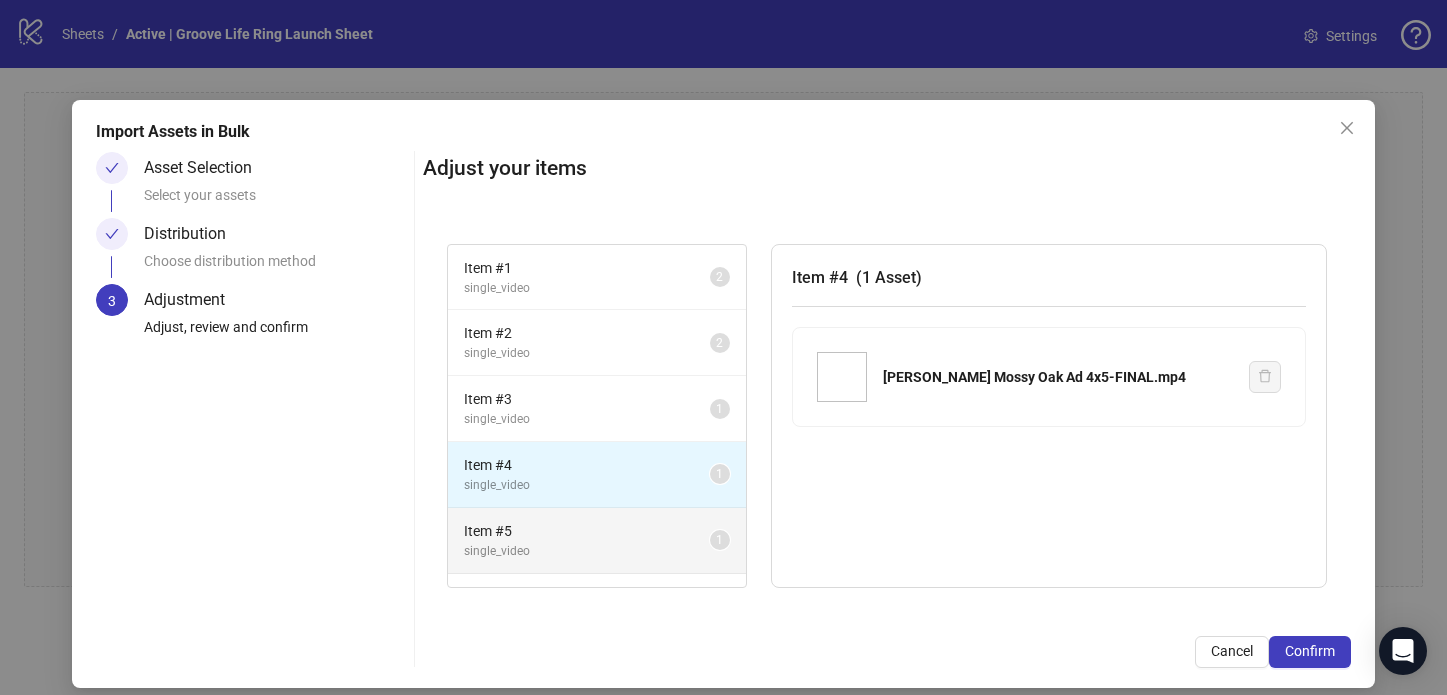 click on "Item # 5" at bounding box center (587, 531) 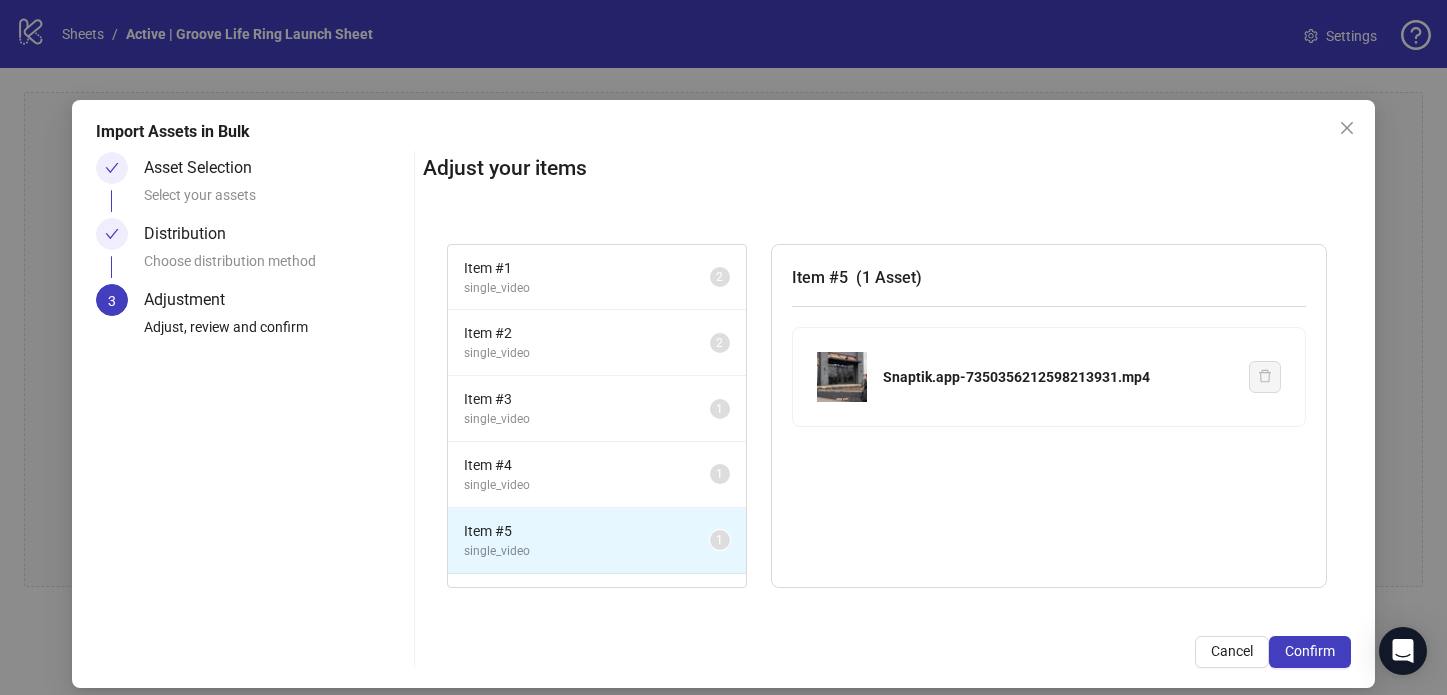 click on "Import Assets in Bulk Asset Selection Select your assets Distribution Choose distribution method 3 Adjustment Adjust, review and confirm Adjust your items Item # 1 single_video 2 Item # 2 single_video 2 Item # 3 single_video 1 Item # 4 single_video 1 Item # 5 single_video 1 Item # 6 single_video 1 Item # 5 ( 1   Asset ) Snaptik.app-7350356212598213931.mp4 Cancel Confirm" at bounding box center (723, 394) 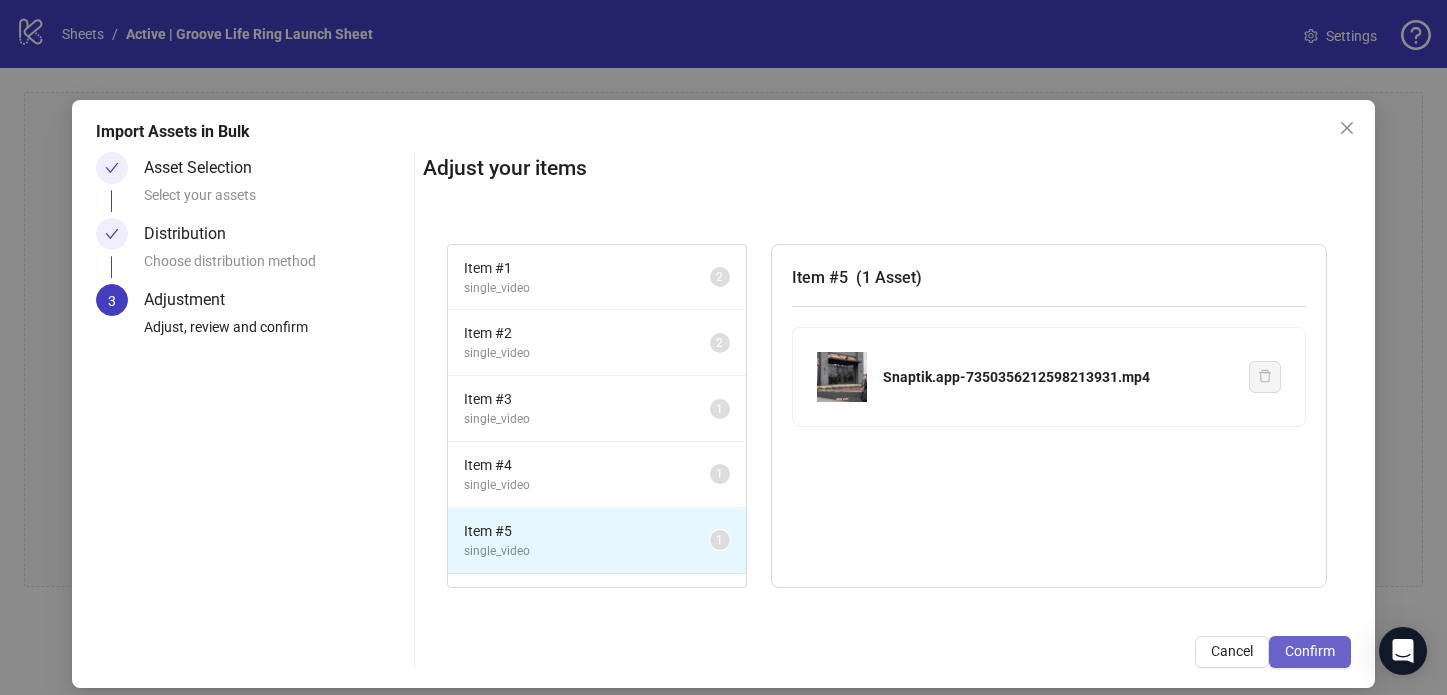 click on "Confirm" at bounding box center (1310, 651) 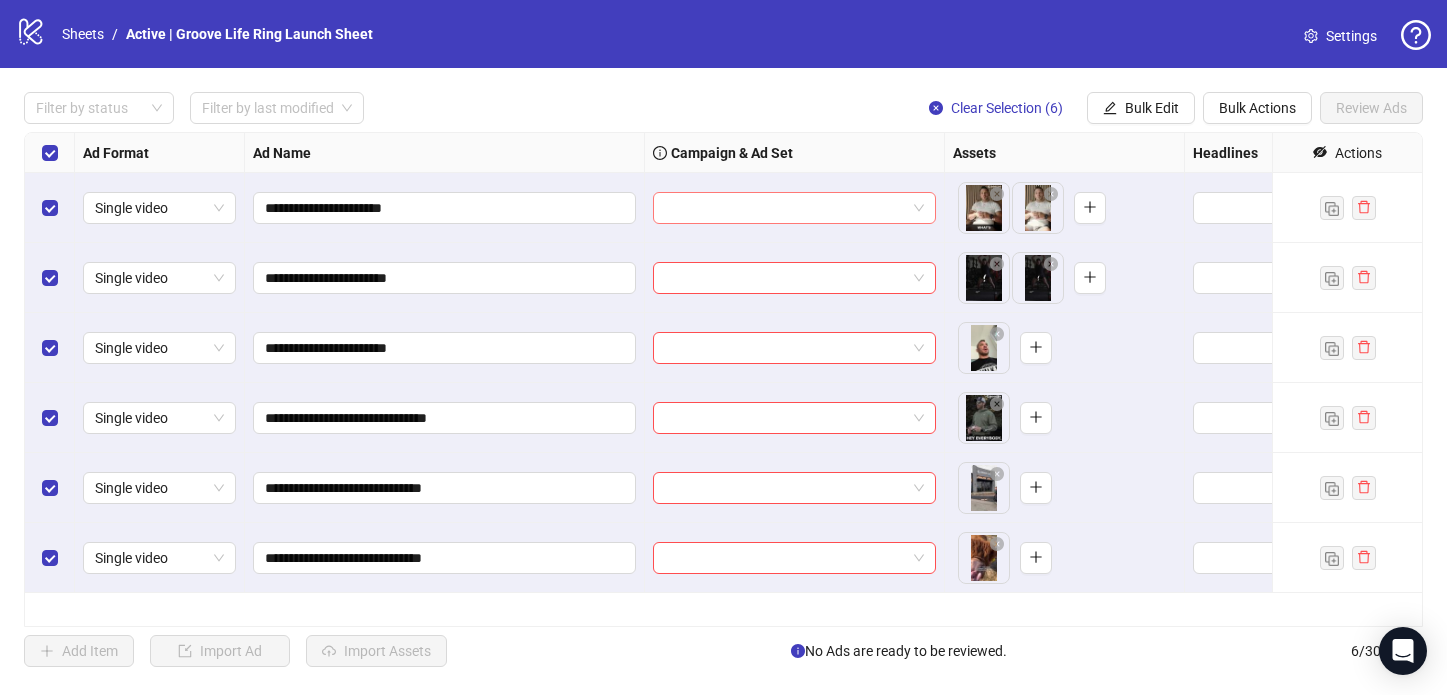 click at bounding box center [785, 208] 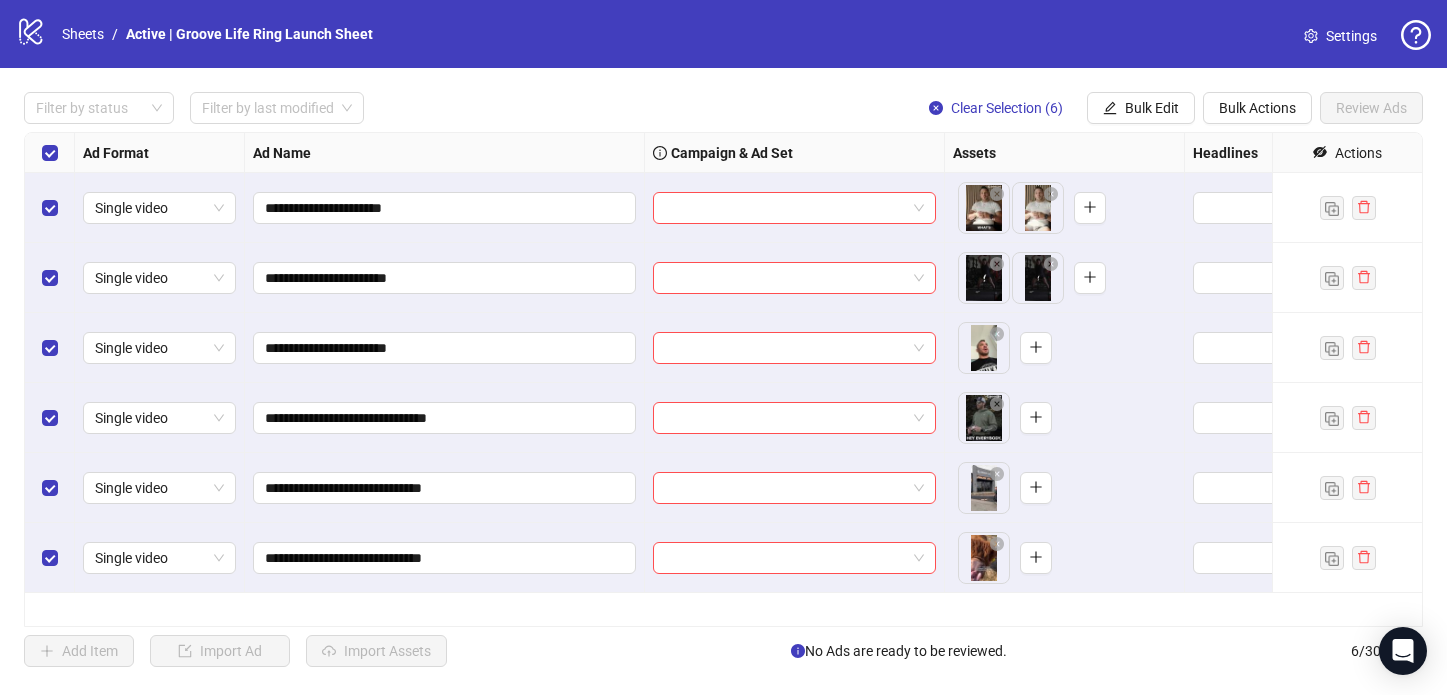 click on "Campaign & Ad Set" at bounding box center (795, 153) 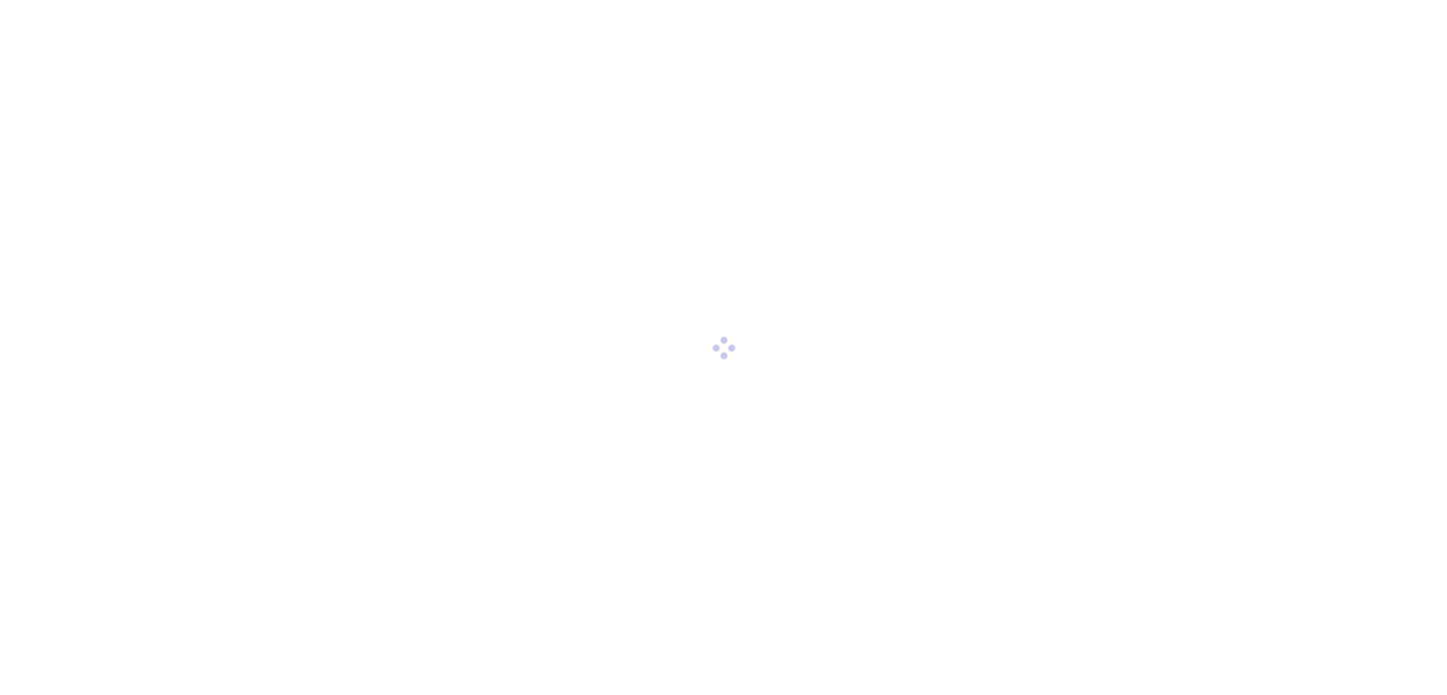 scroll, scrollTop: 0, scrollLeft: 0, axis: both 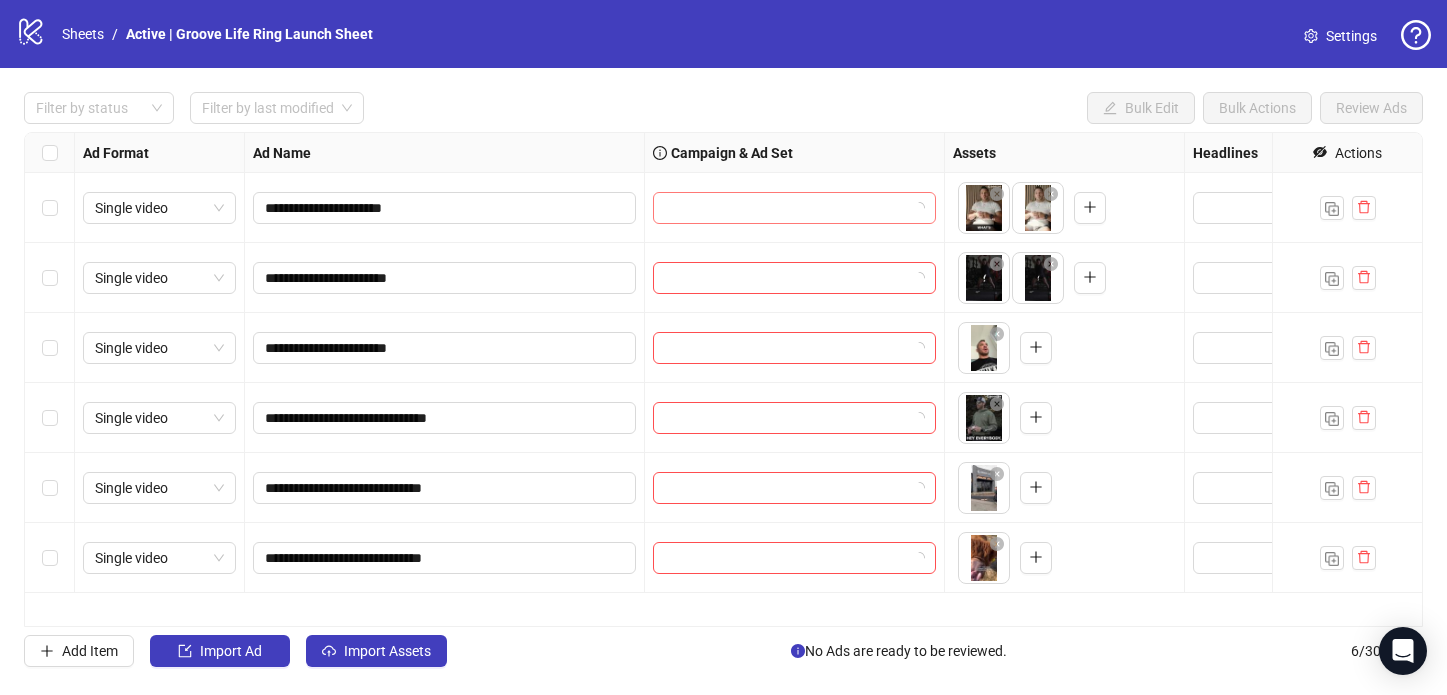 click at bounding box center (785, 208) 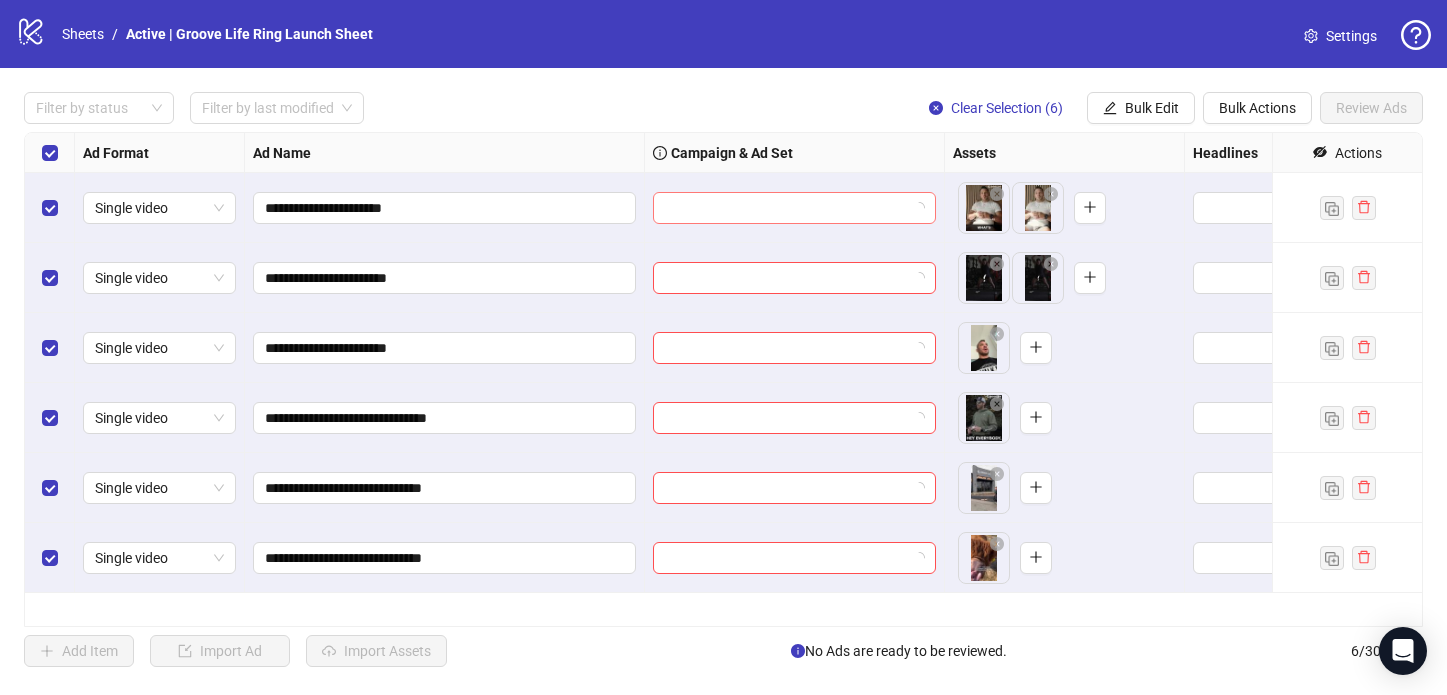 click at bounding box center [785, 208] 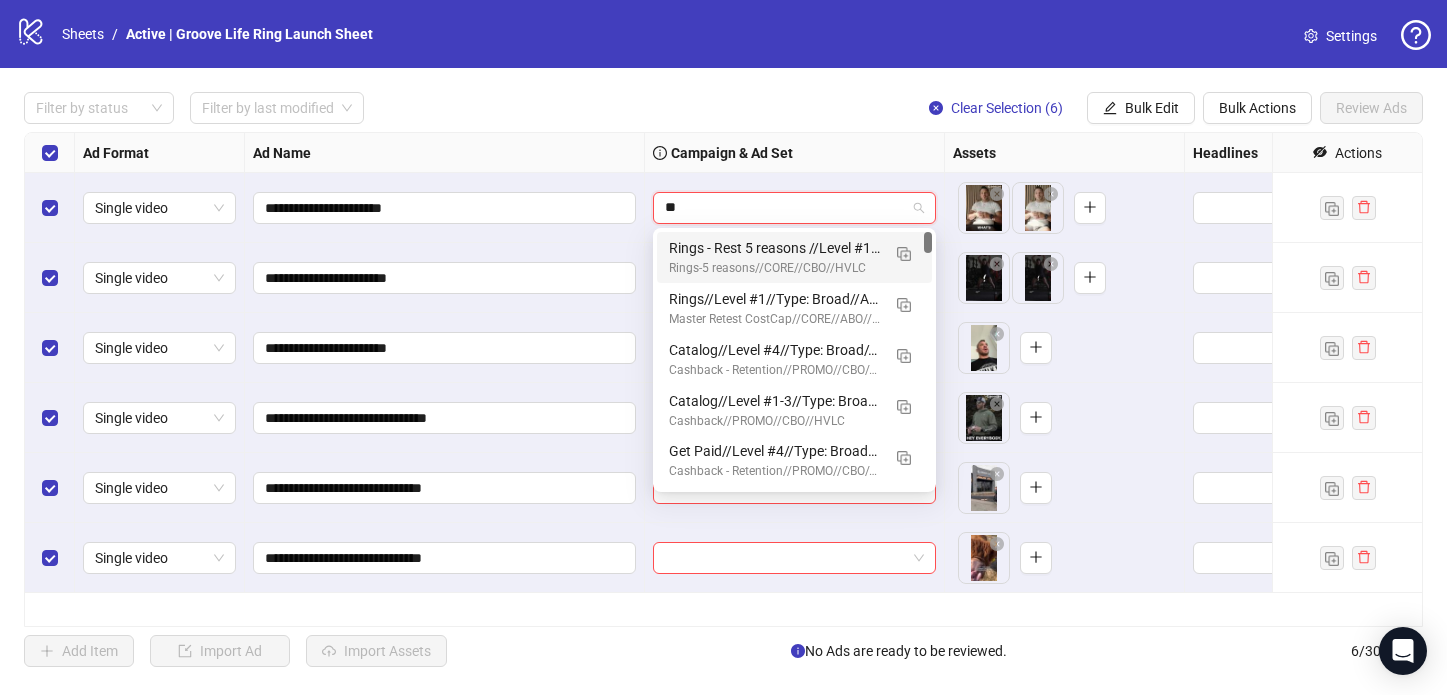 type on "***" 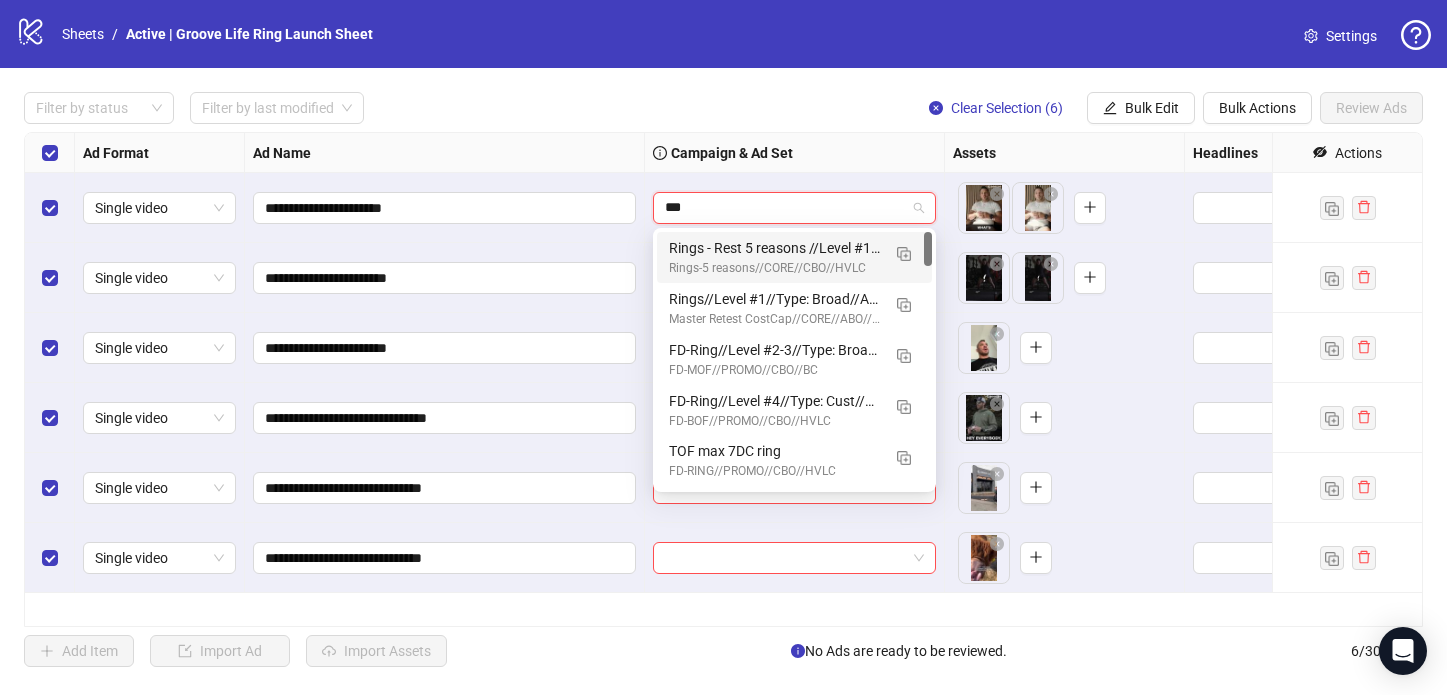 click on "Rings-5 reasons//CORE//CBO//HVLC" at bounding box center [774, 268] 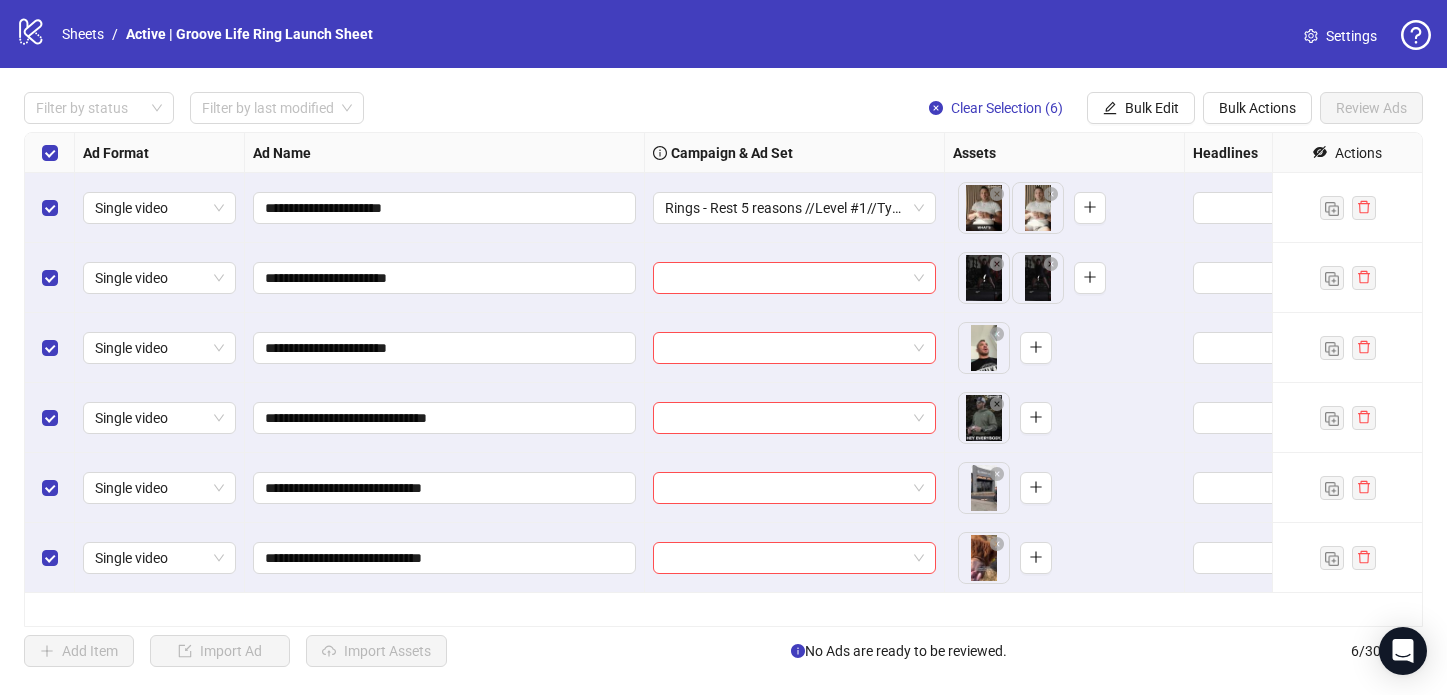 click on "**********" at bounding box center (723, 379) 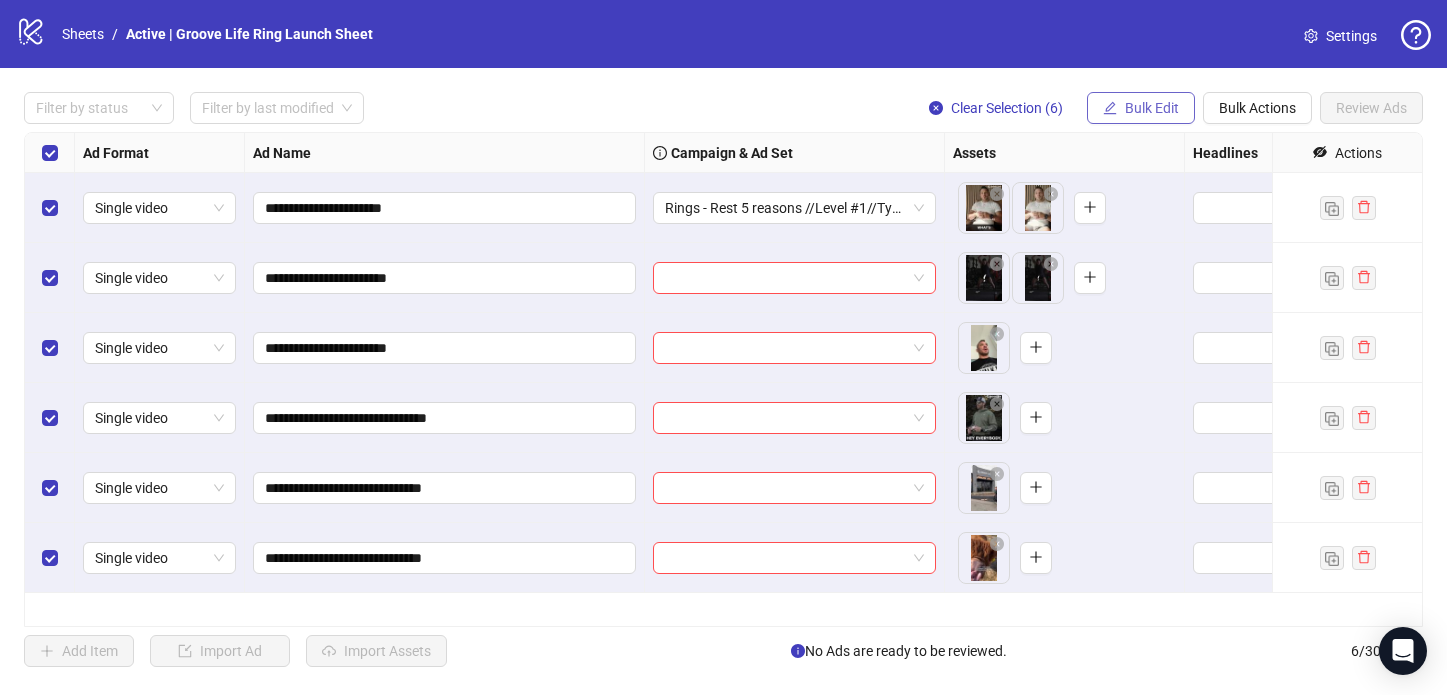 click on "Bulk Edit" at bounding box center (1152, 108) 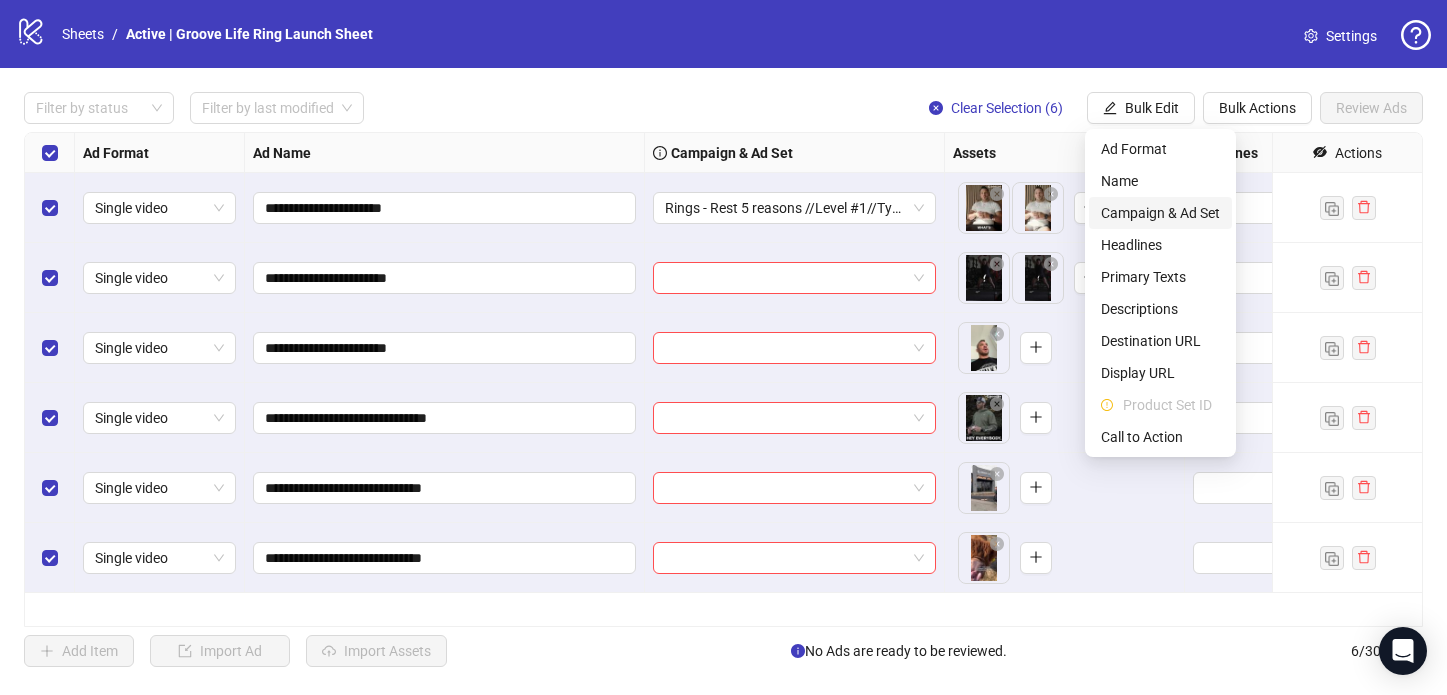 click on "Campaign & Ad Set" at bounding box center [1160, 213] 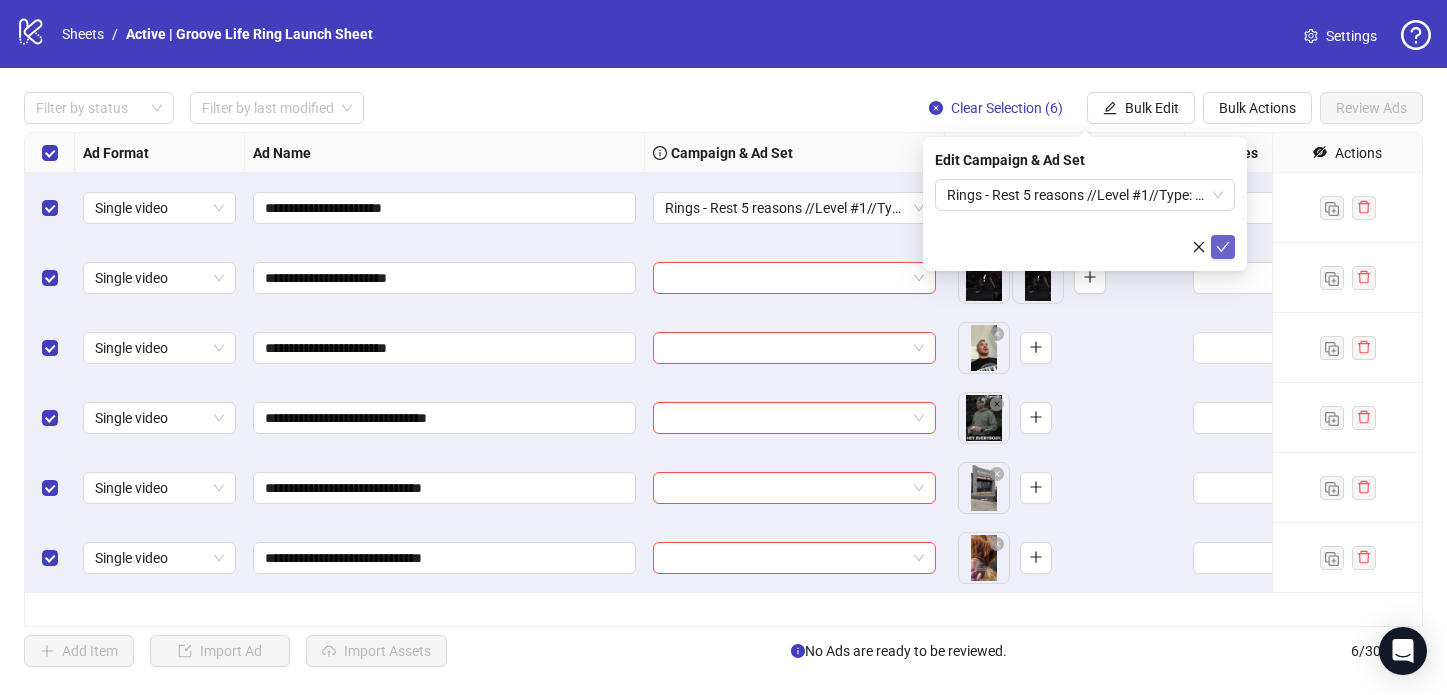 click 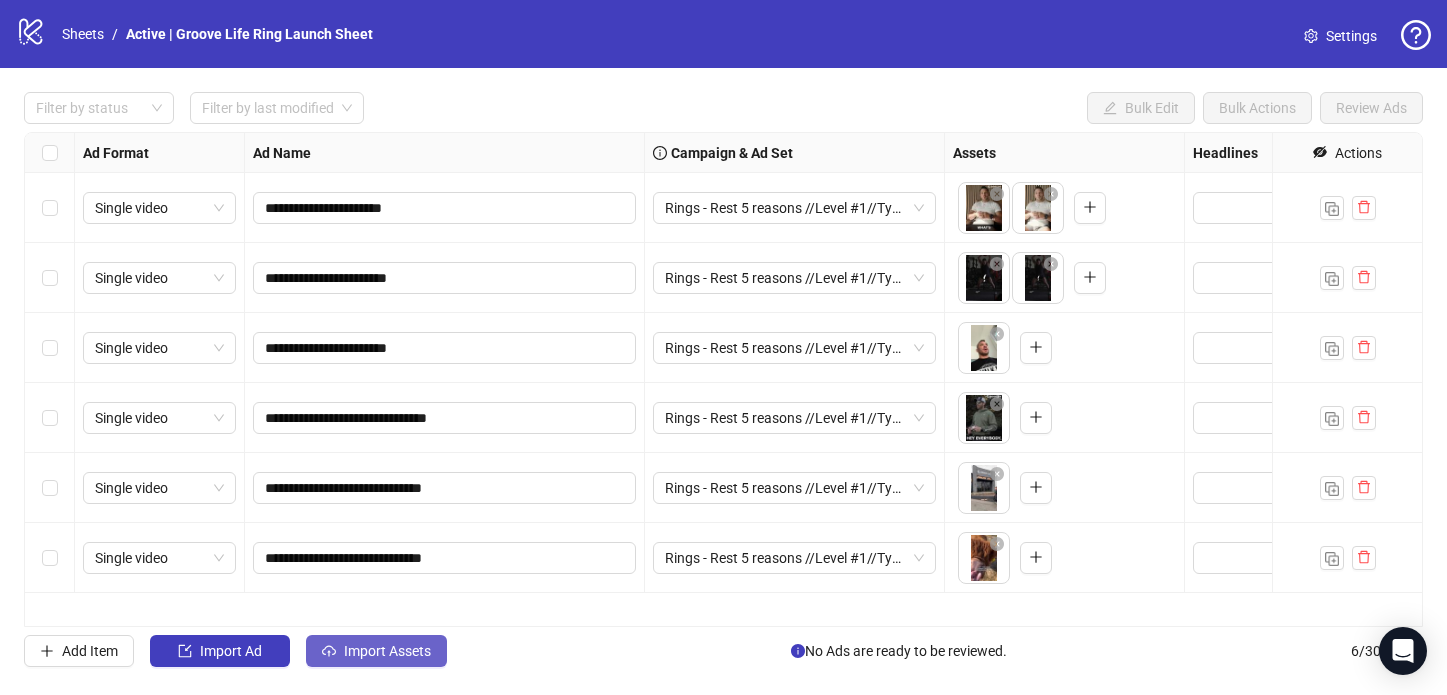 click on "Import Assets" at bounding box center [387, 651] 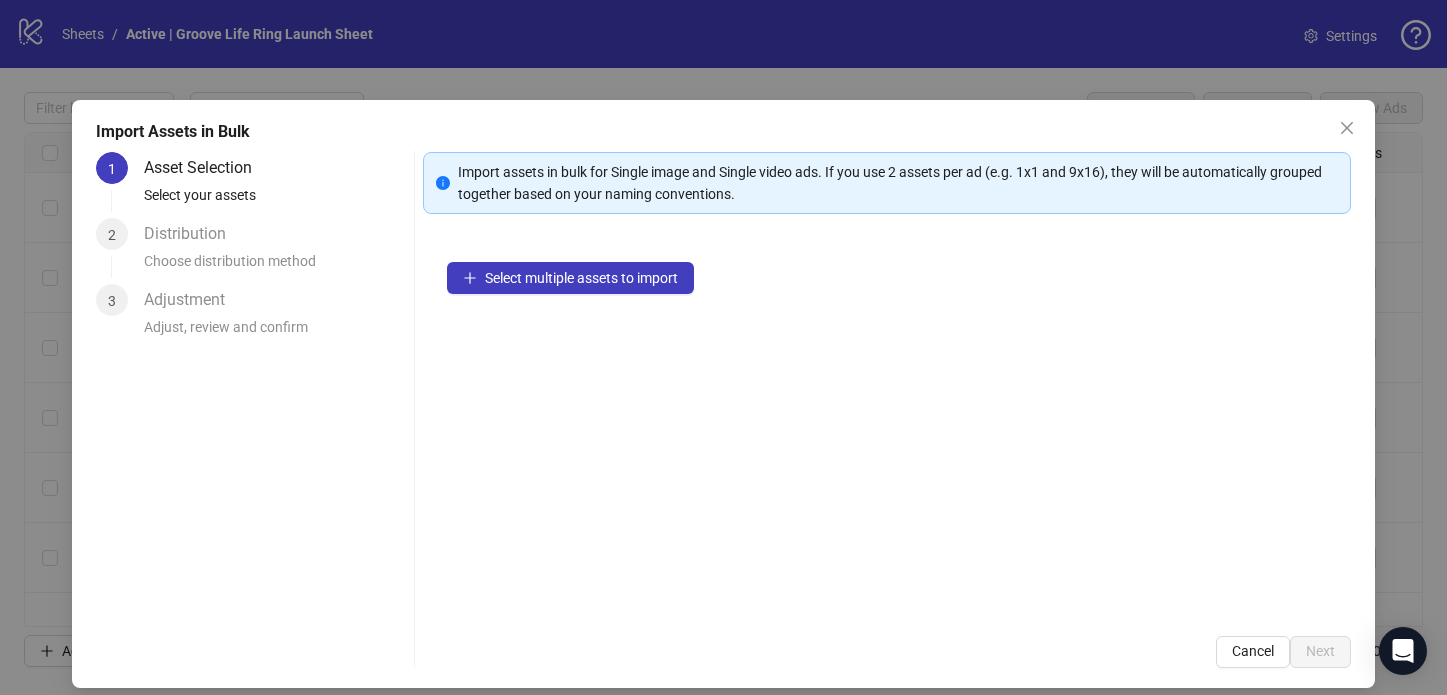 click on "Select multiple assets to import" at bounding box center [887, 425] 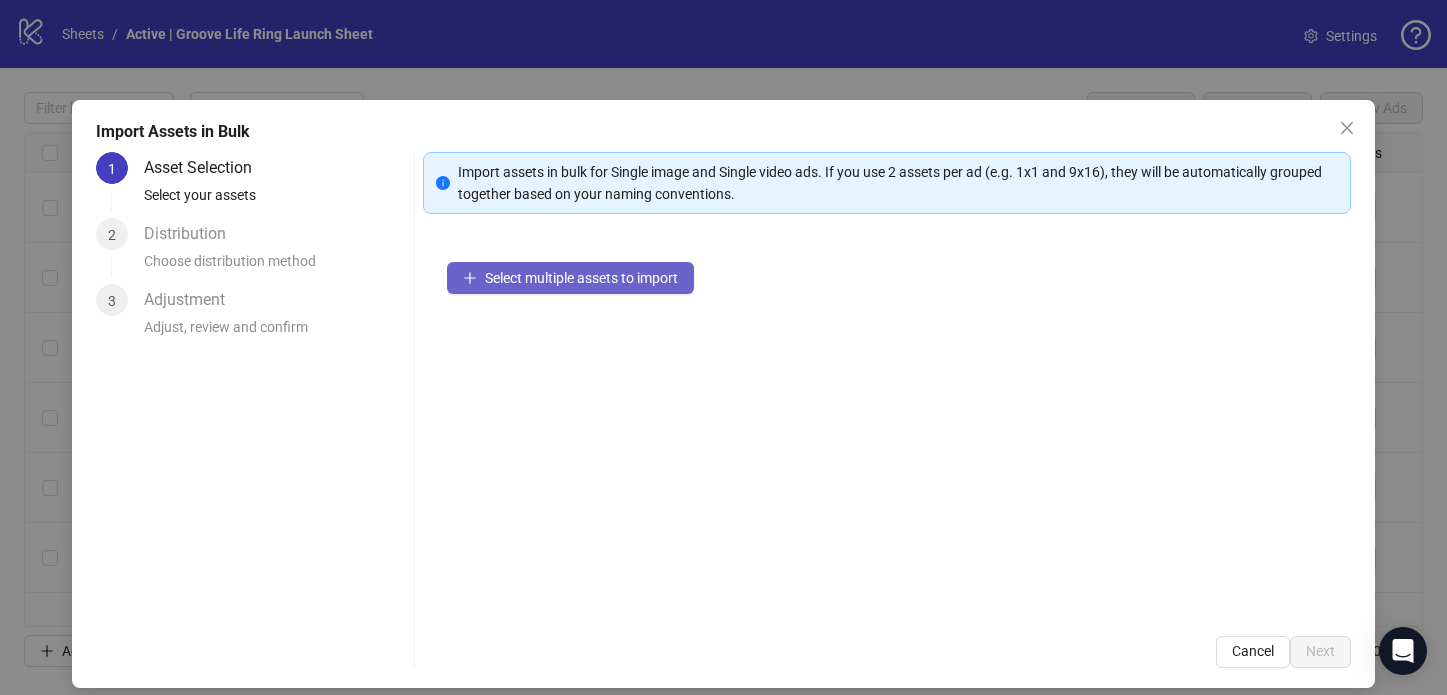 click on "Select multiple assets to import" at bounding box center (581, 278) 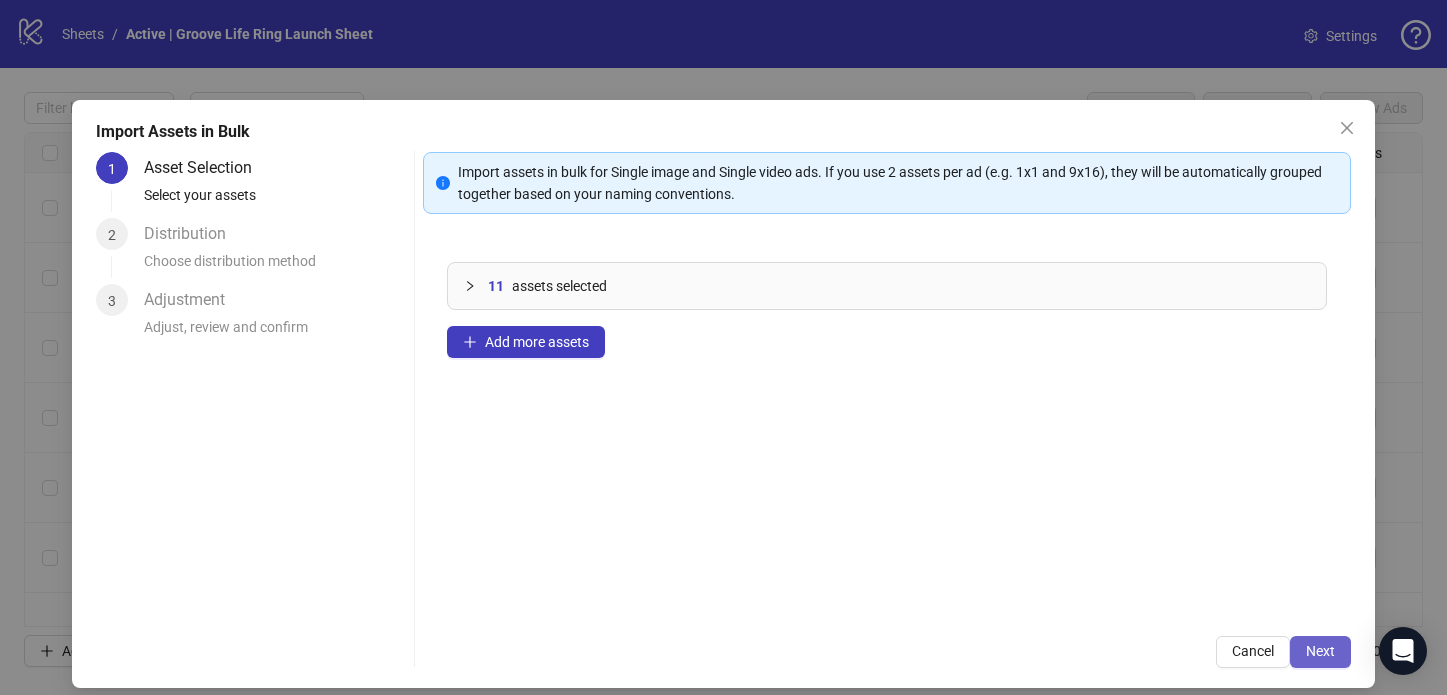 click on "Next" at bounding box center (1320, 652) 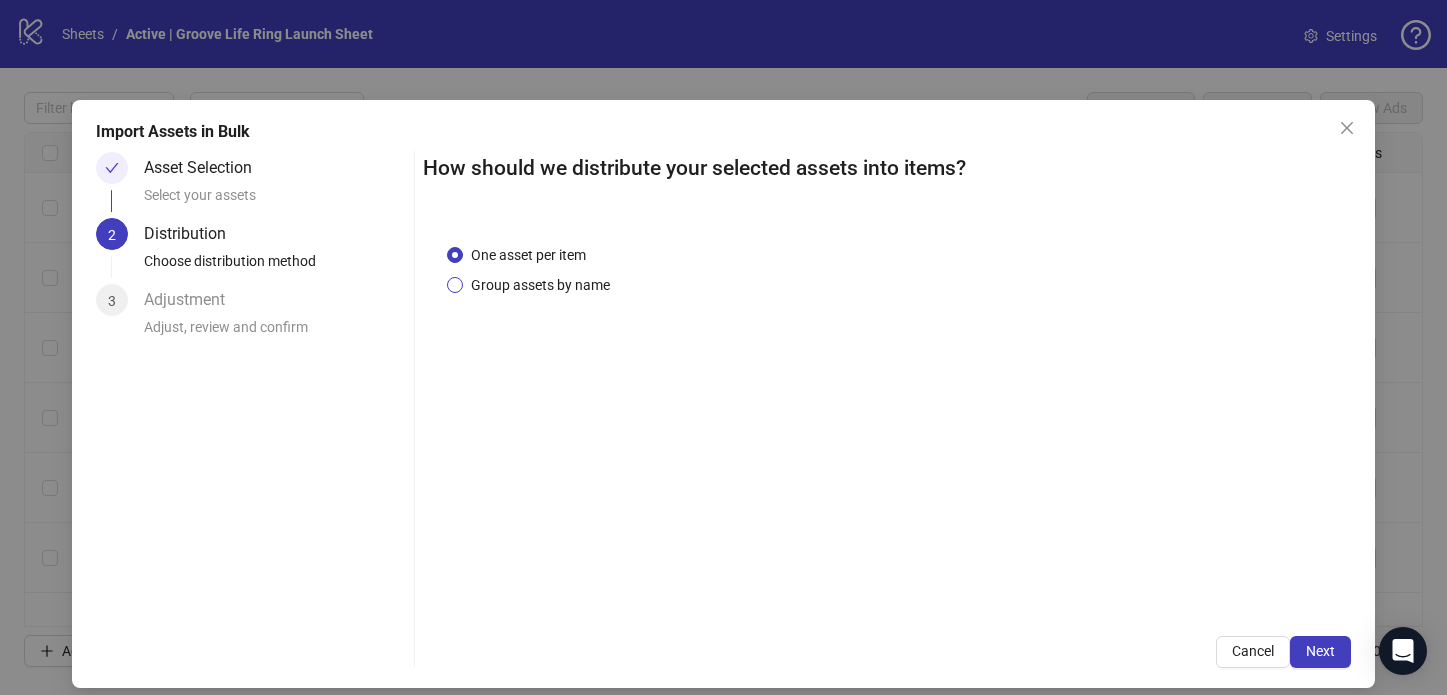 click on "Group assets by name" at bounding box center (540, 285) 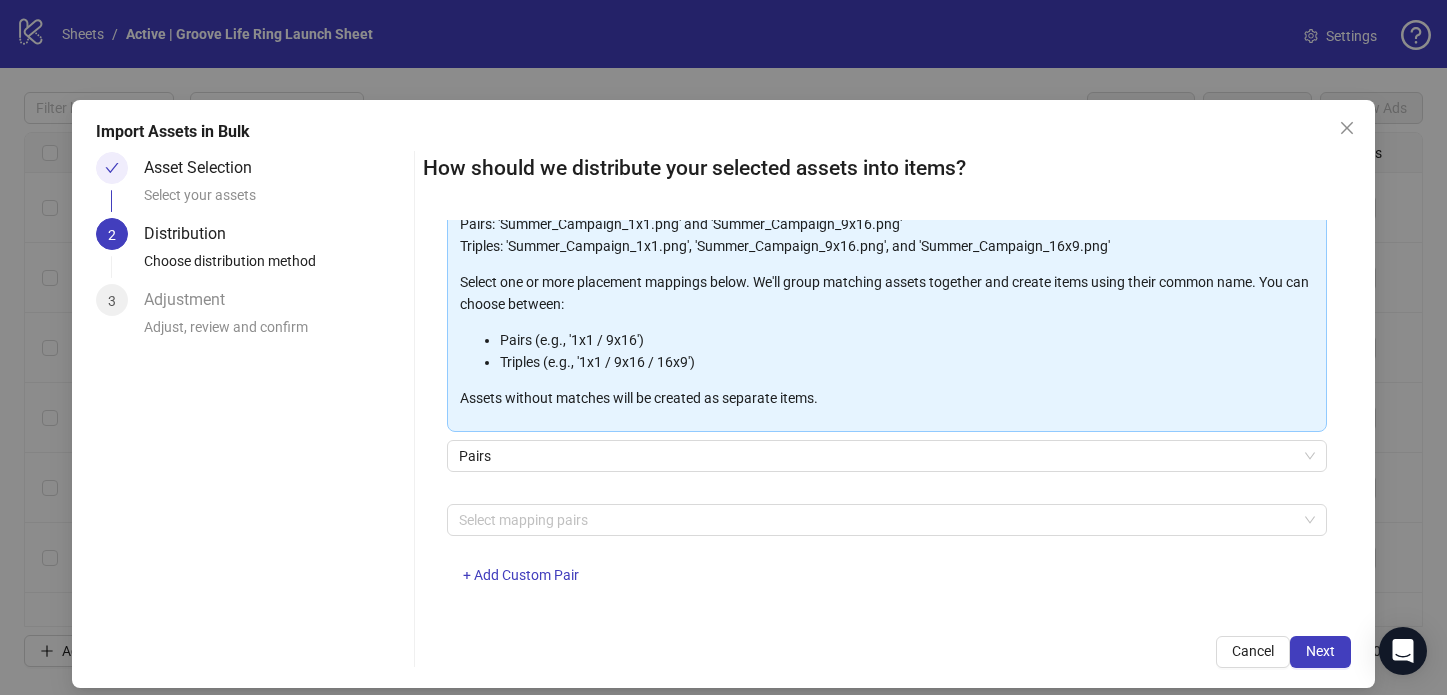 scroll, scrollTop: 194, scrollLeft: 0, axis: vertical 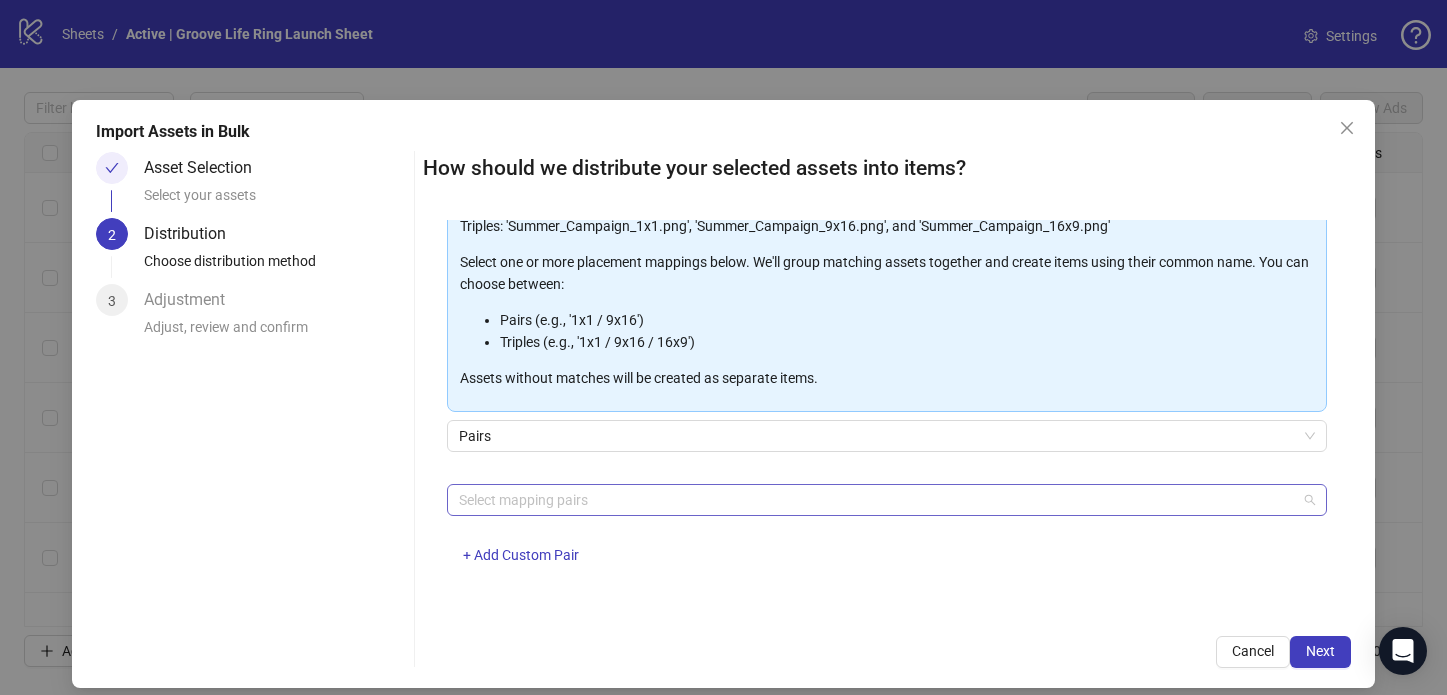 click at bounding box center (876, 500) 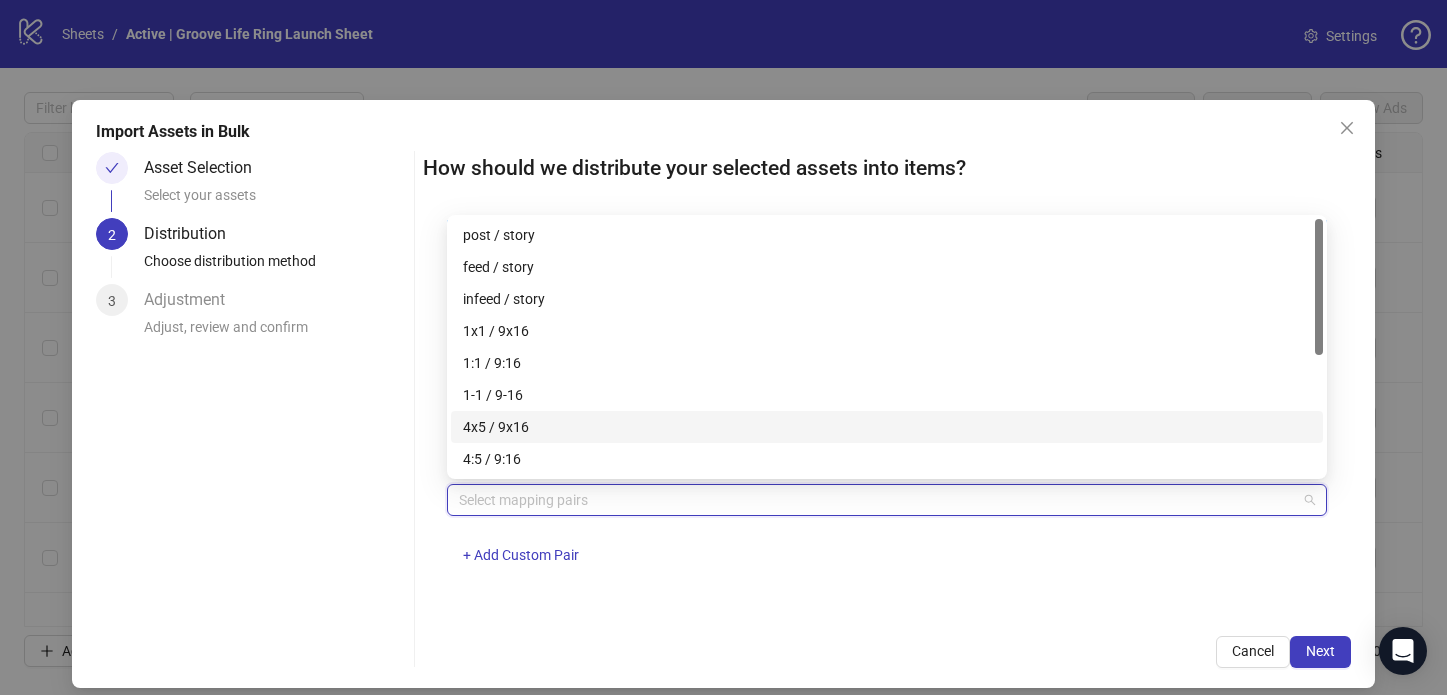 click on "4x5 / 9x16" at bounding box center [887, 427] 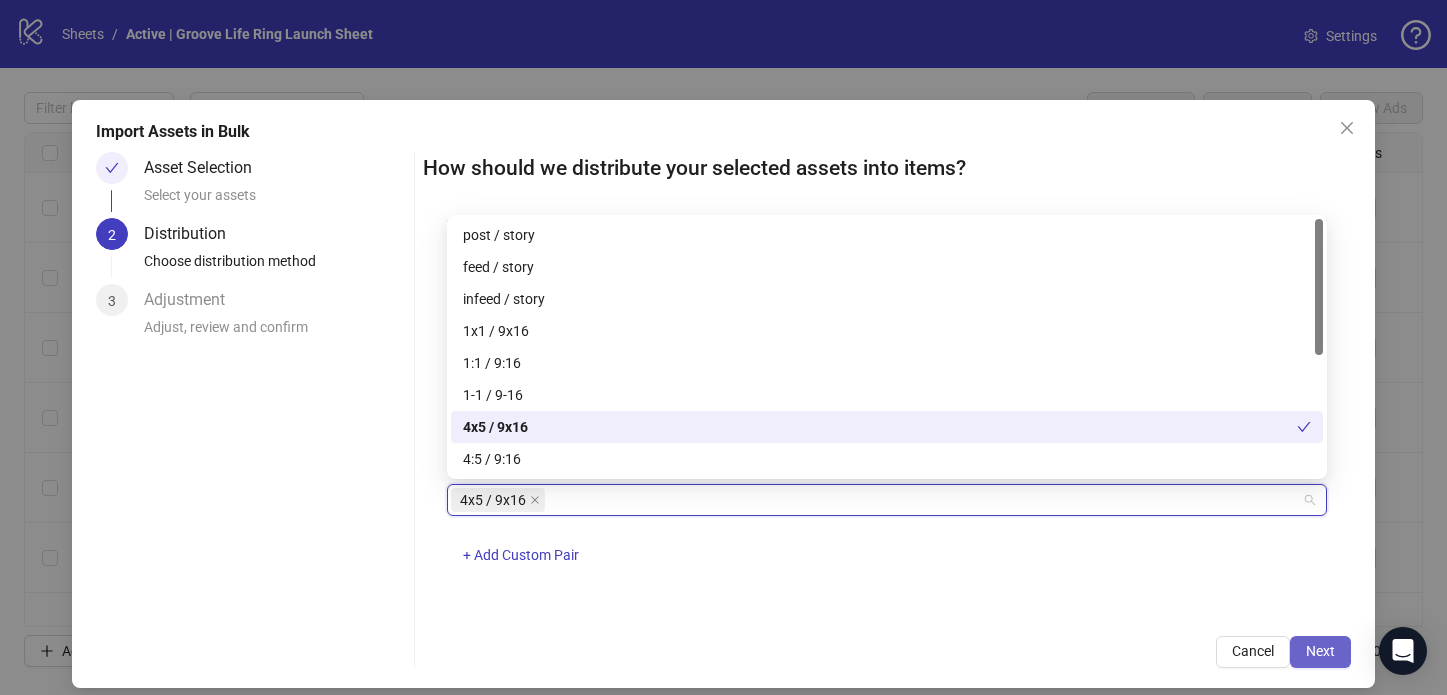 click on "Next" at bounding box center (1320, 652) 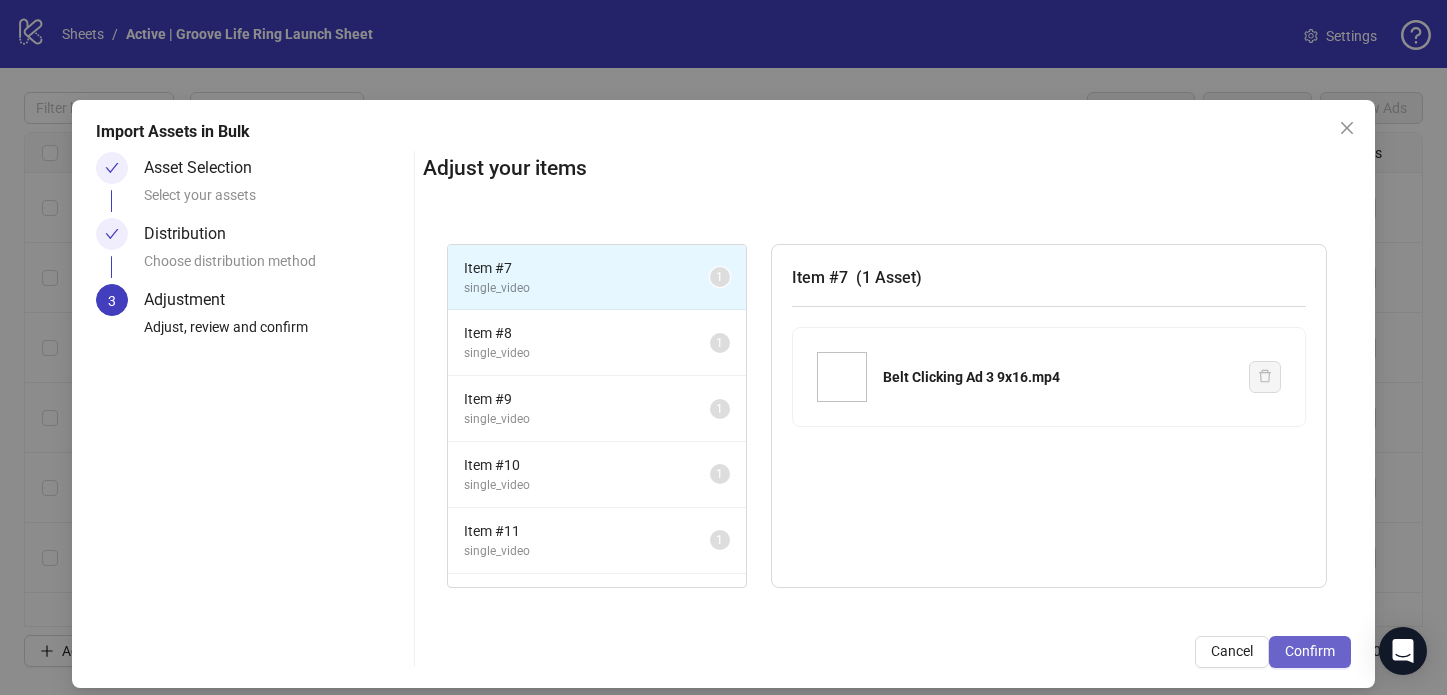 click on "Confirm" at bounding box center [1310, 652] 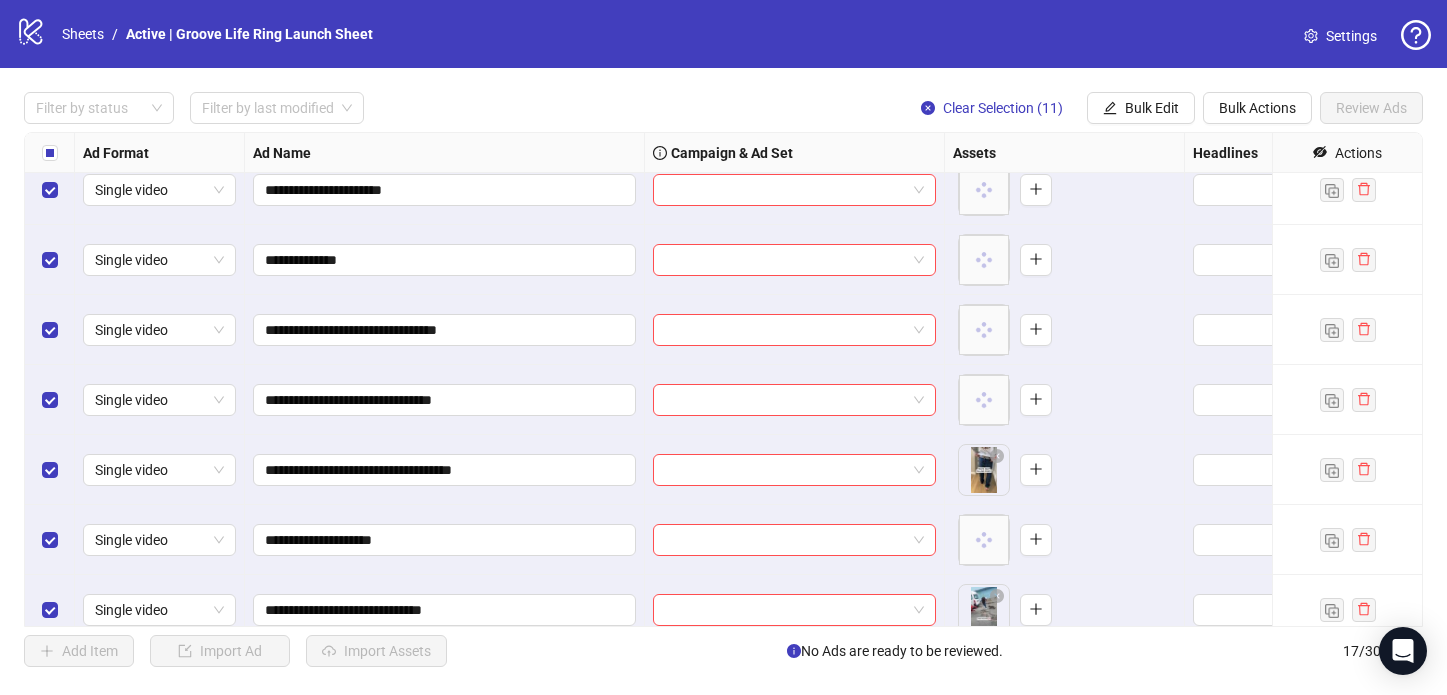 scroll, scrollTop: 275, scrollLeft: 0, axis: vertical 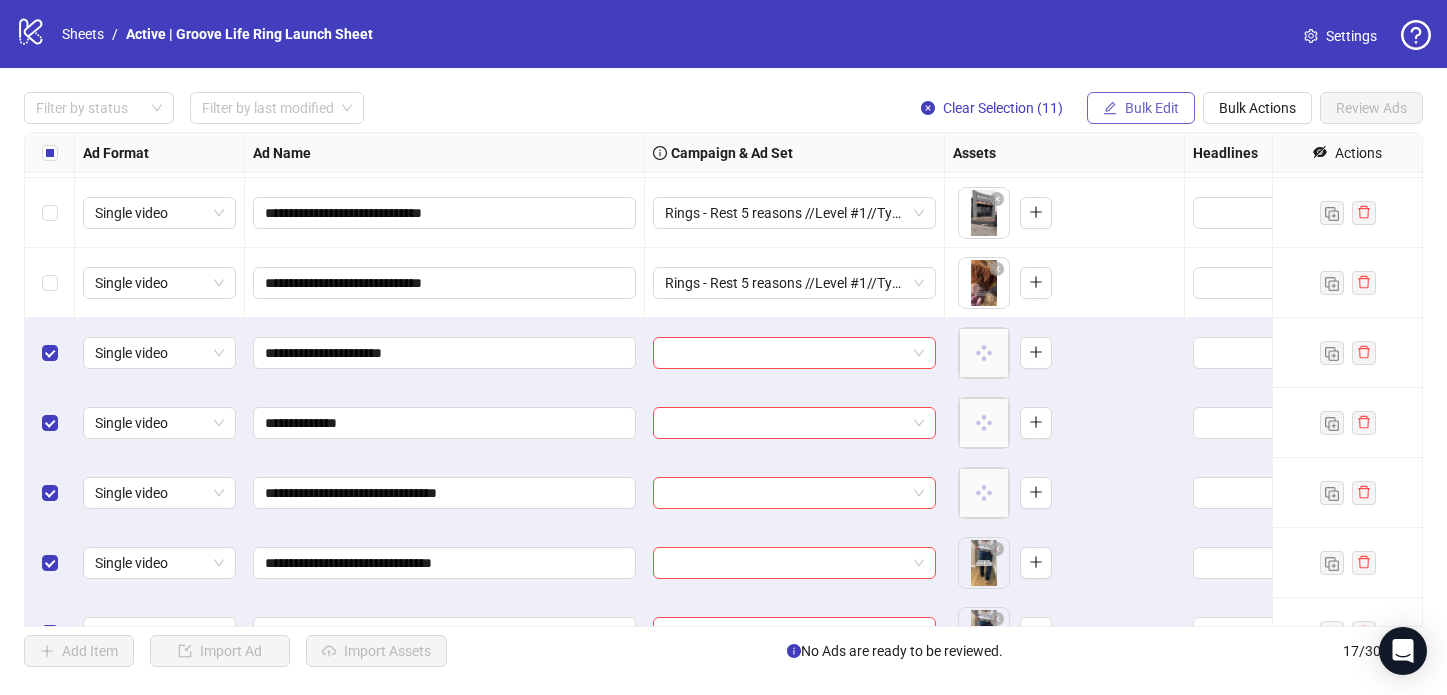 click on "Bulk Edit" at bounding box center (1141, 108) 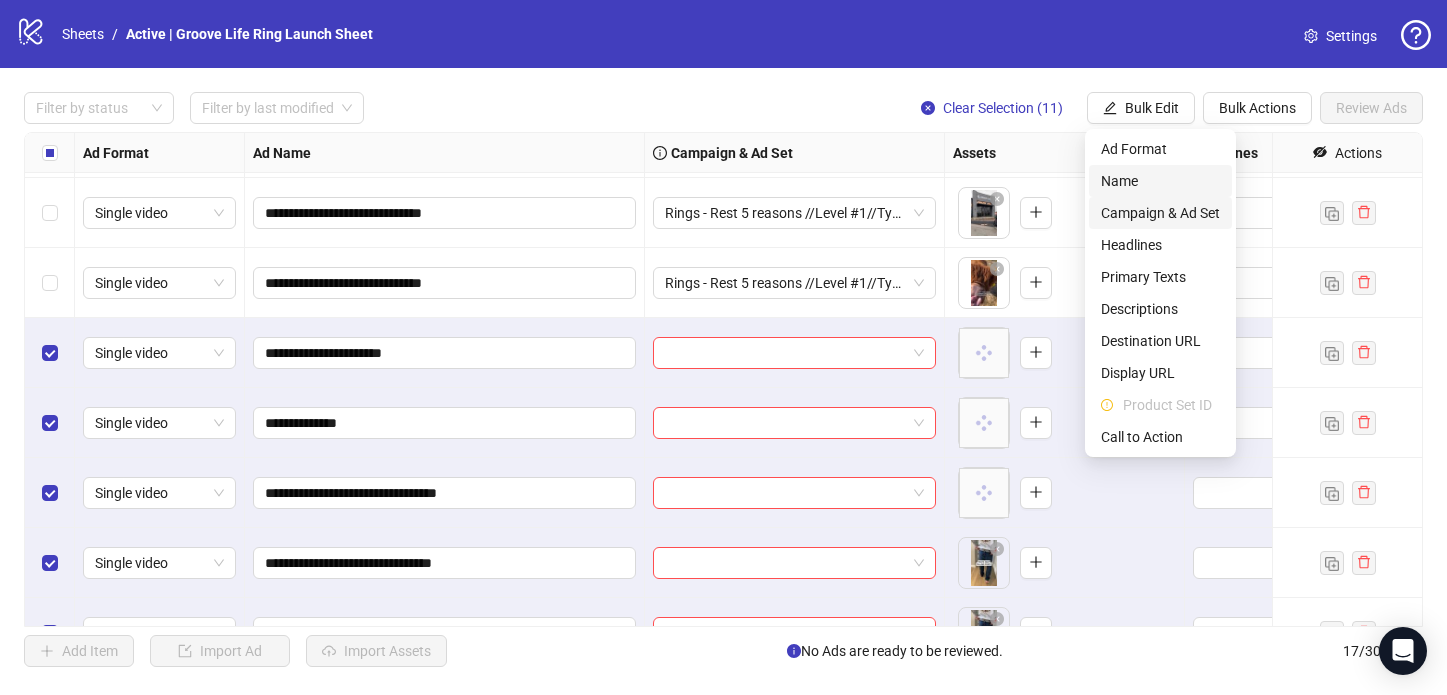 click on "Campaign & Ad Set" at bounding box center (1160, 213) 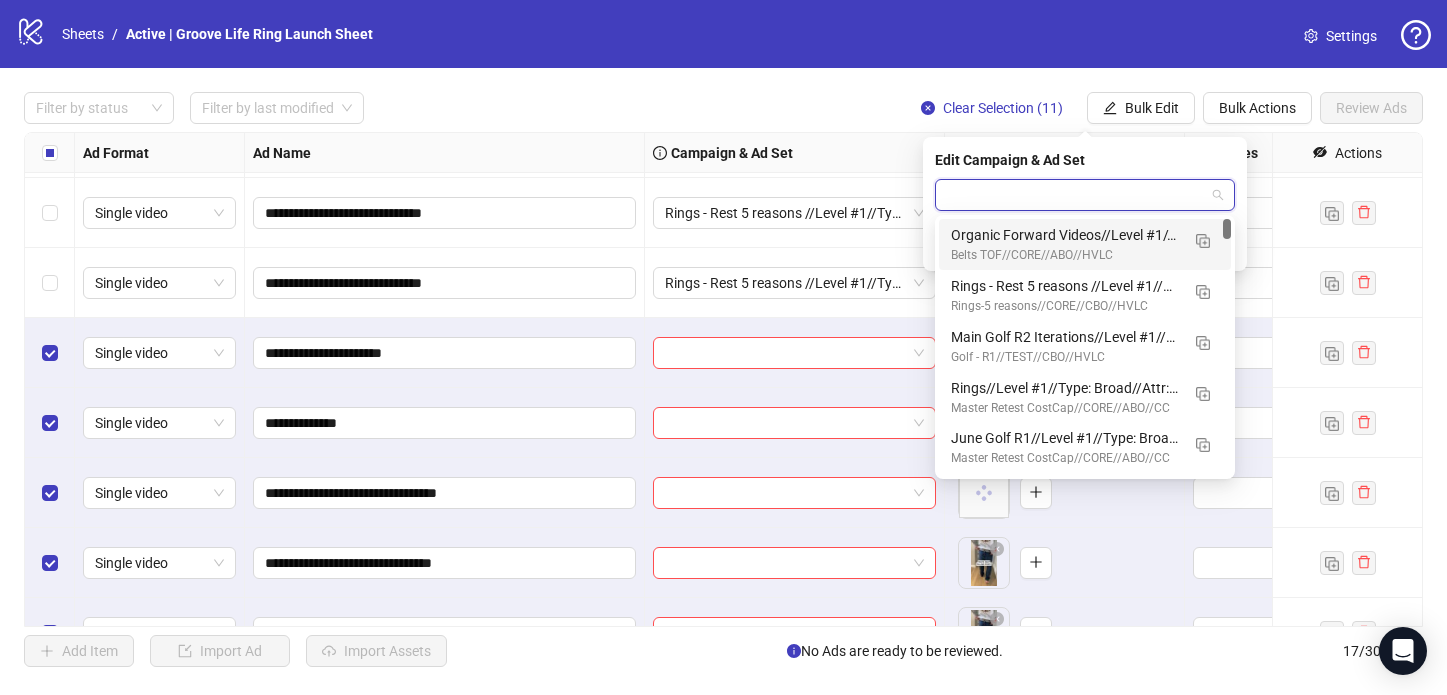 click at bounding box center [1076, 195] 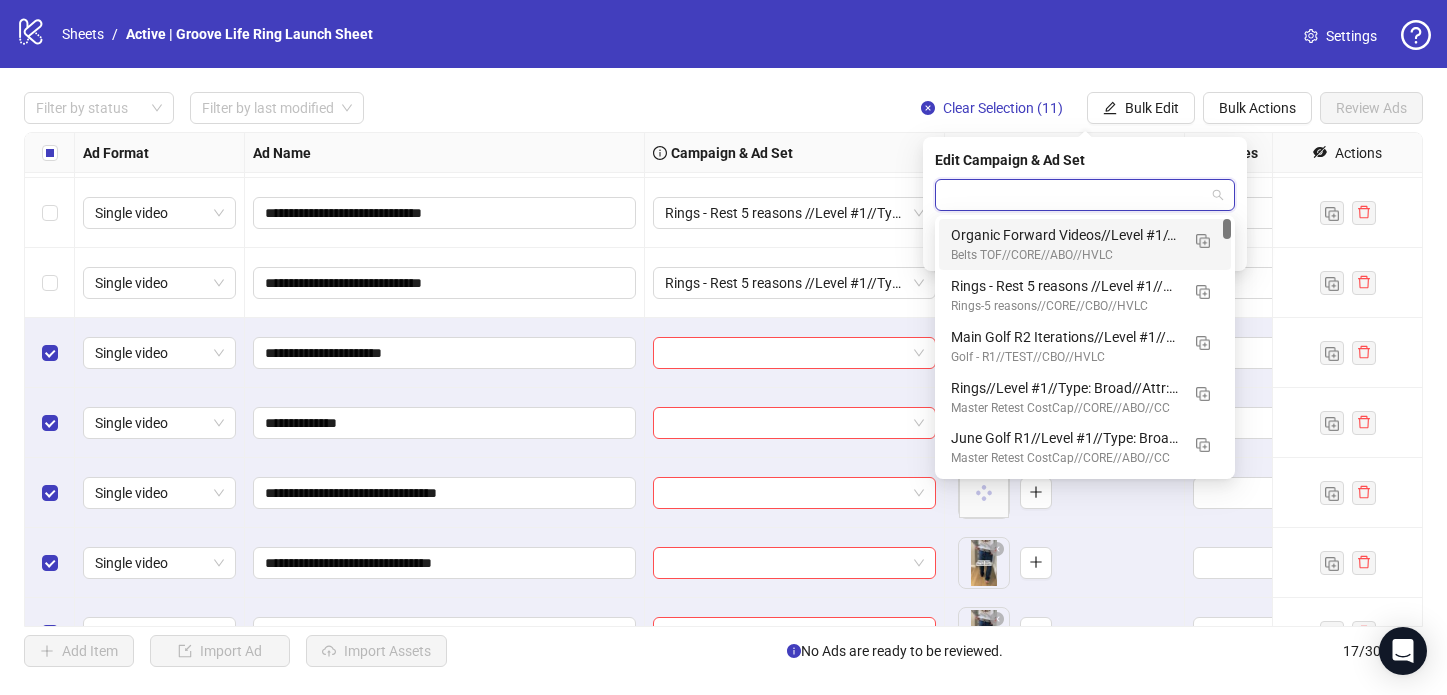click on "Organic Forward Videos//Level #1//Type: Broad//Attr: 7DC1DV//OPT: PUR//Place: A+ Auto//Creative Prod: INT" at bounding box center [1065, 235] 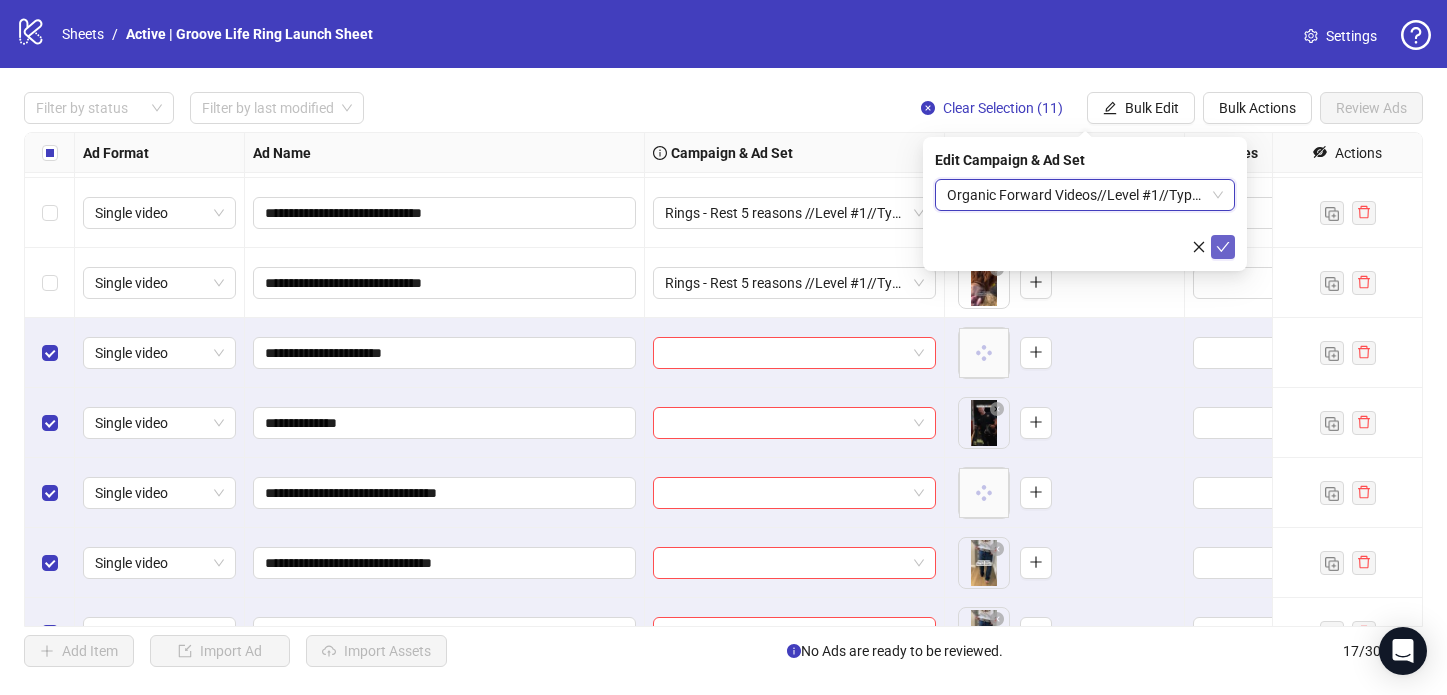 click 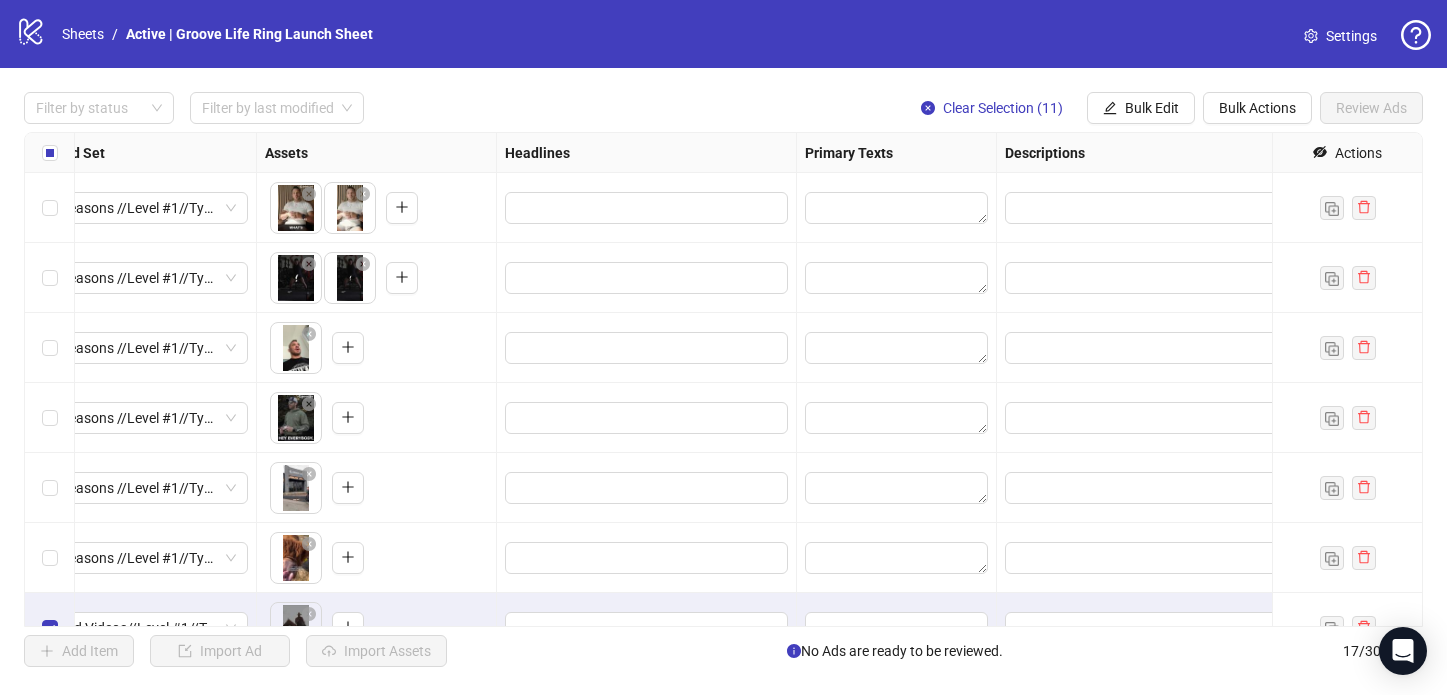 scroll, scrollTop: 0, scrollLeft: 0, axis: both 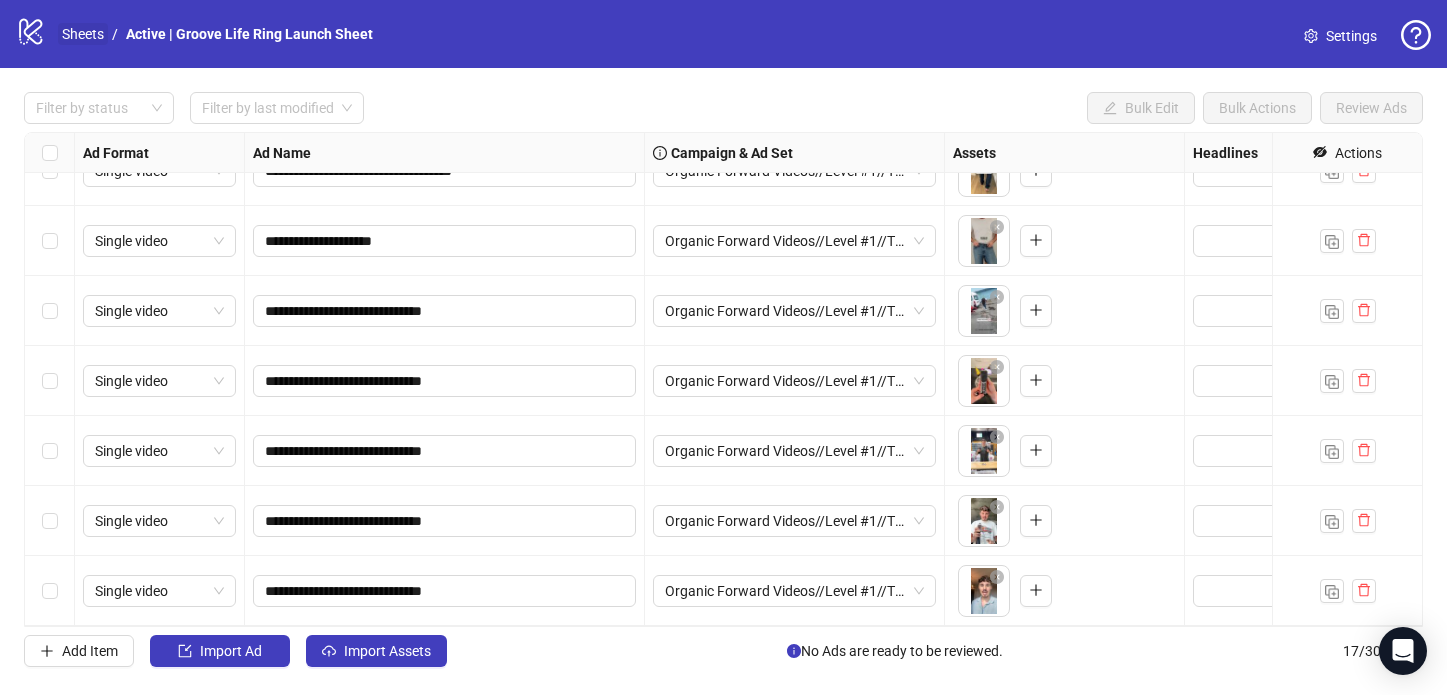 click on "Sheets" at bounding box center [83, 34] 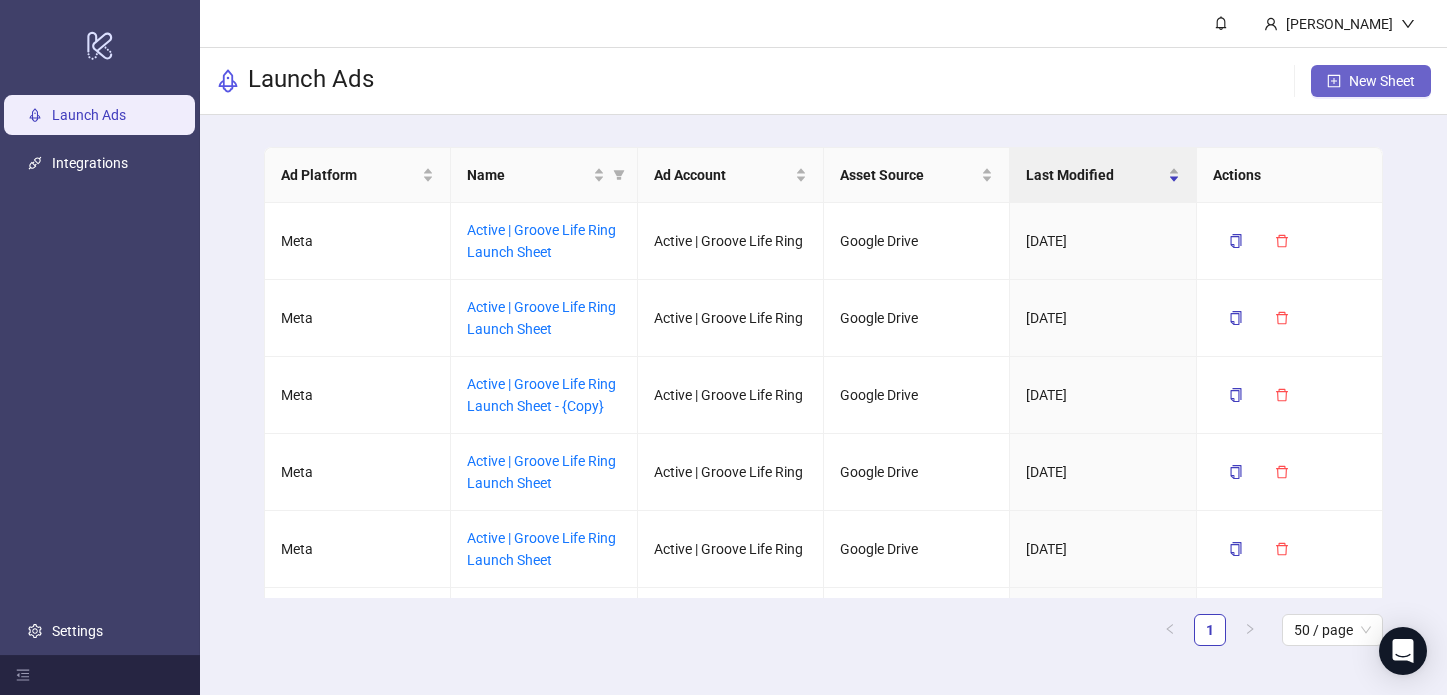 click on "New Sheet" at bounding box center (1371, 81) 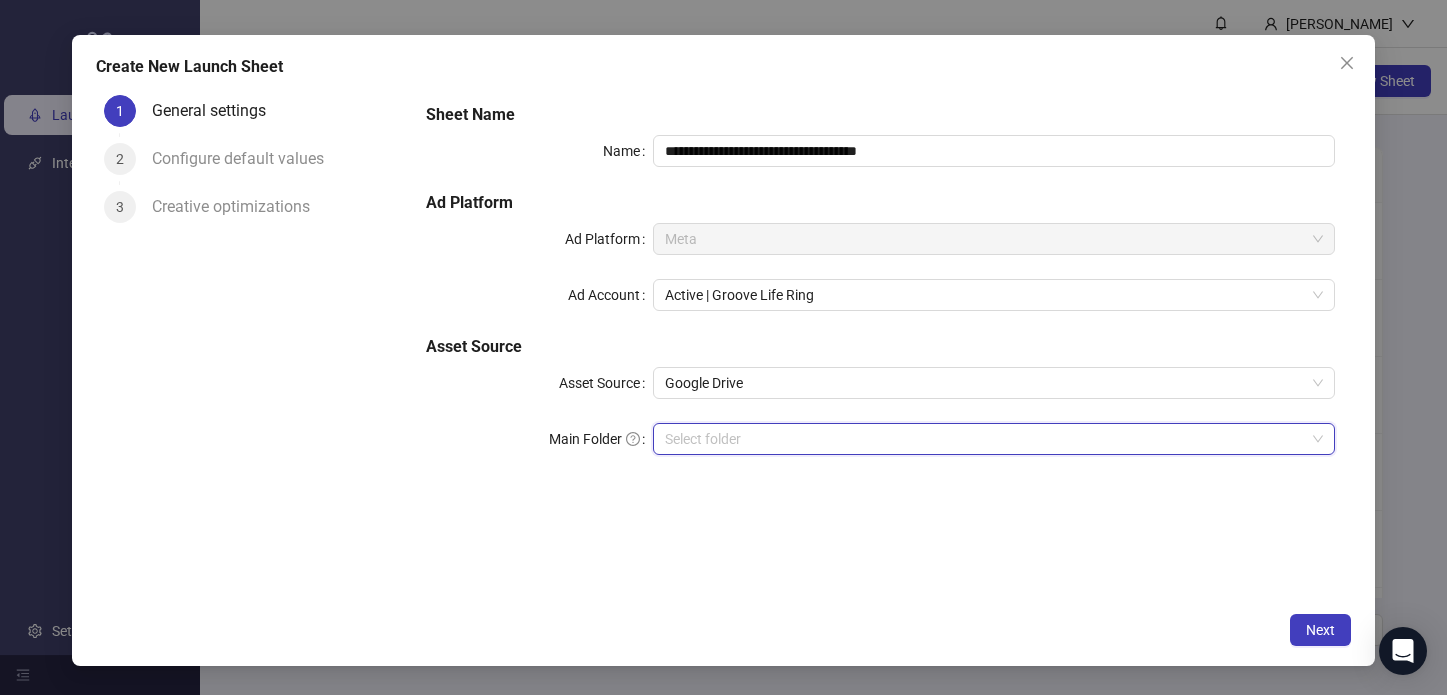 click on "Main Folder" at bounding box center [985, 439] 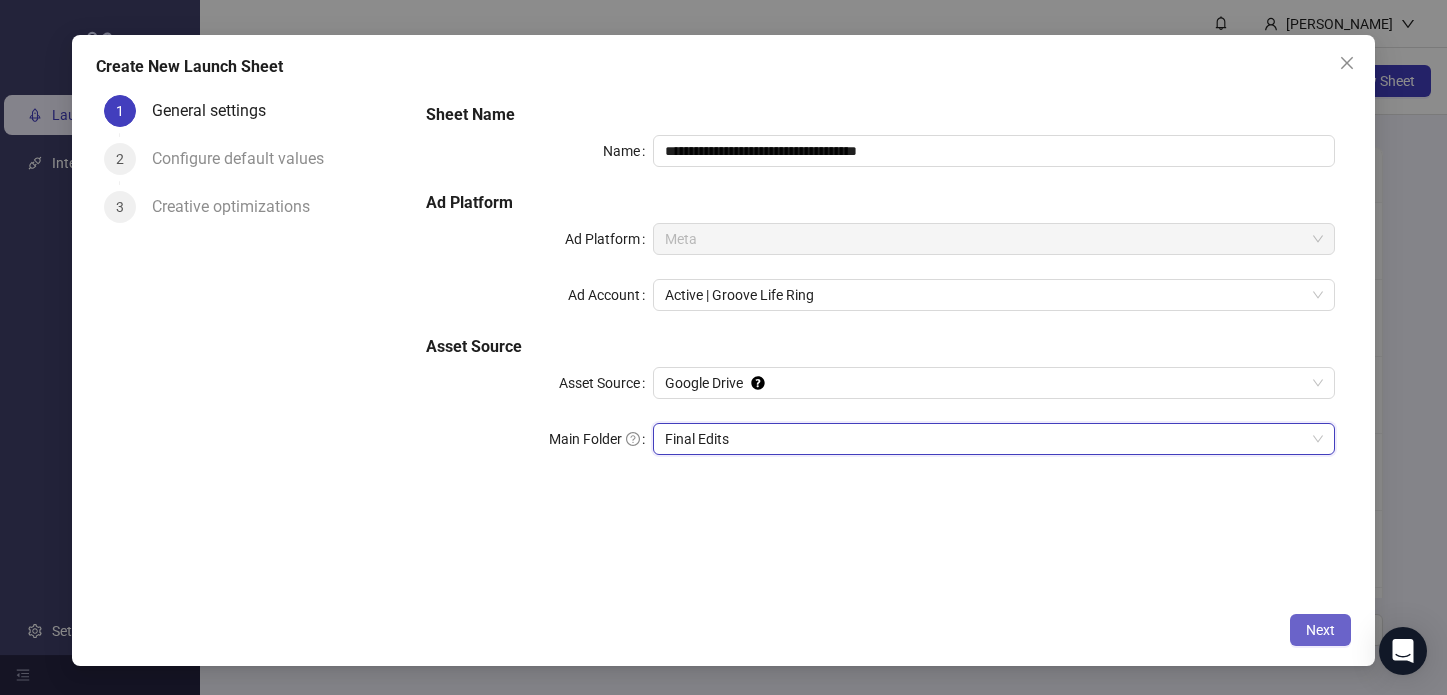 click on "Next" at bounding box center (1320, 630) 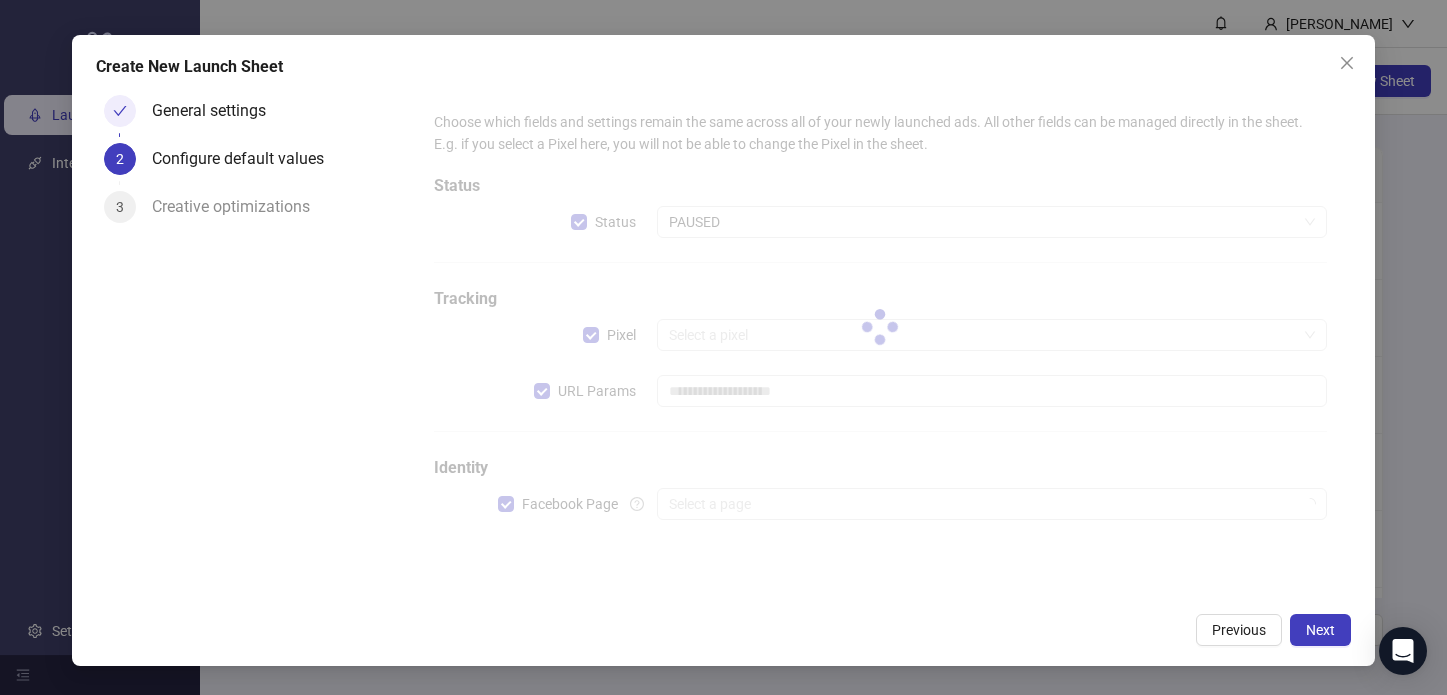 type on "**********" 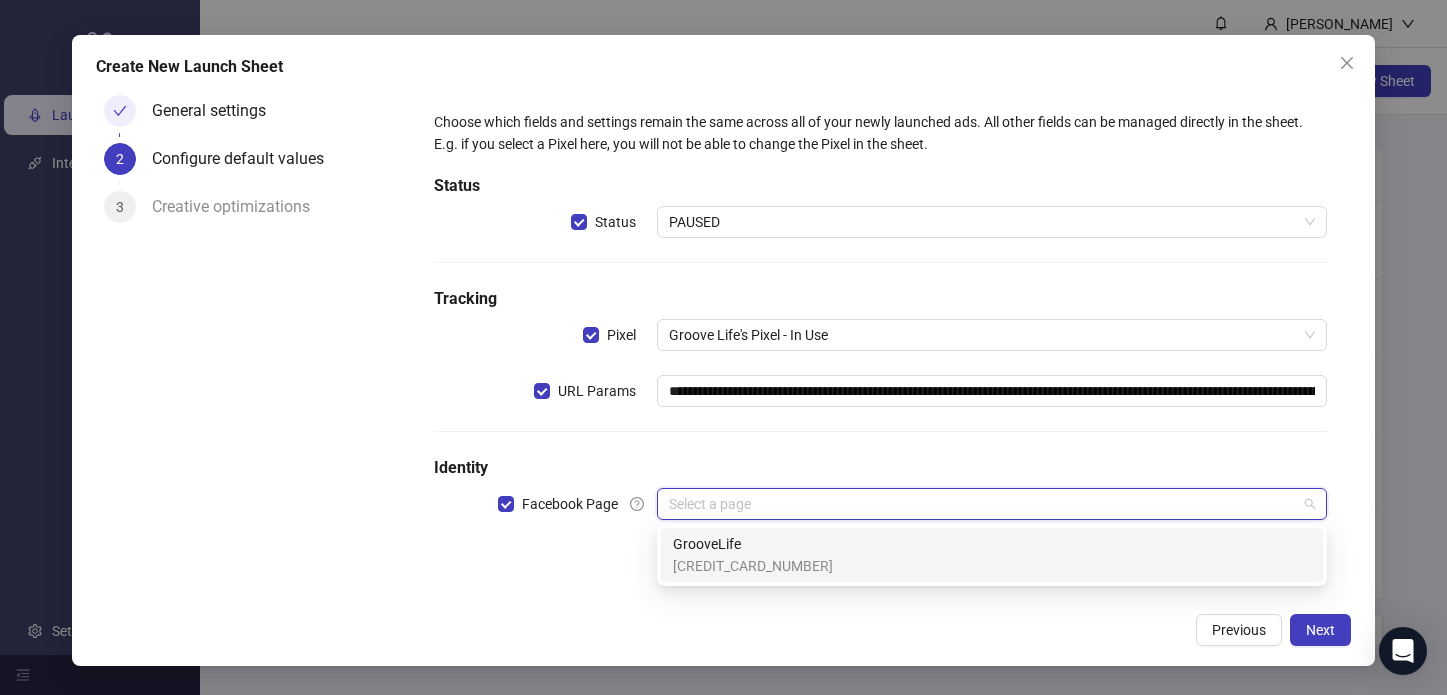 click at bounding box center [983, 504] 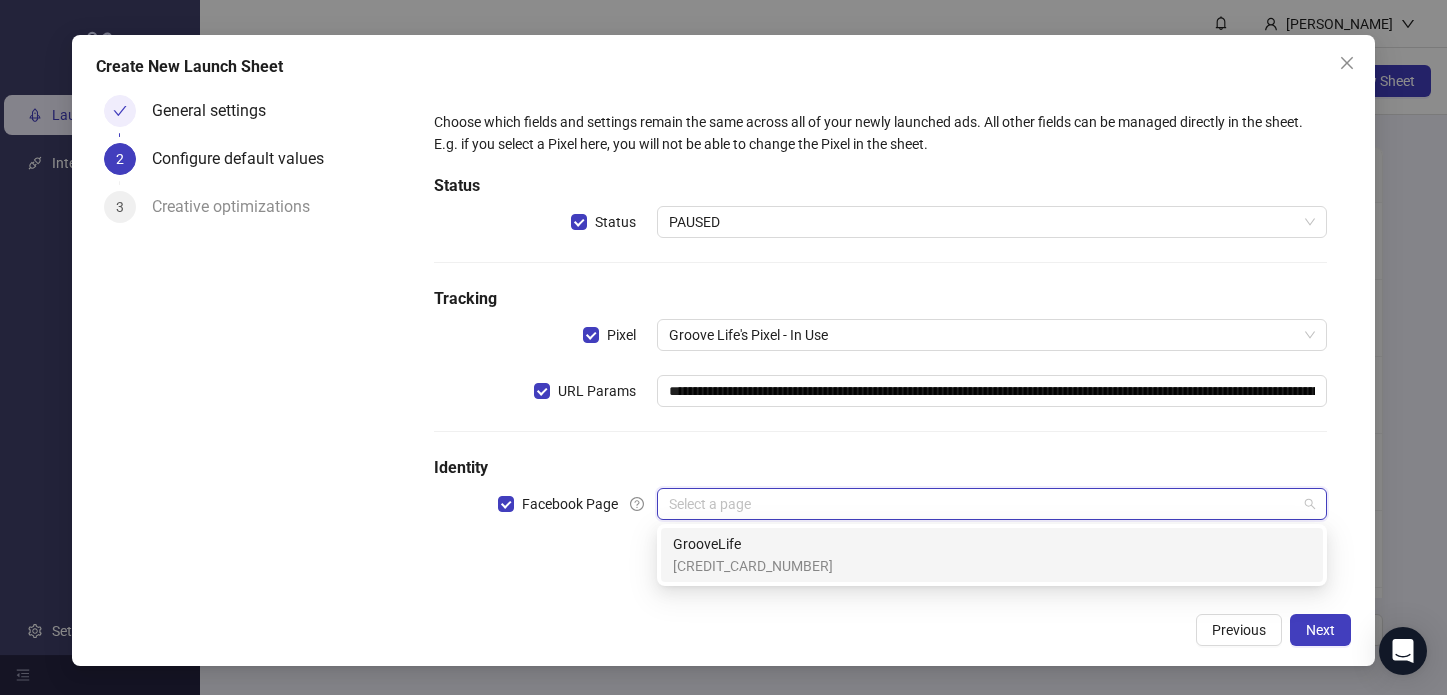 click on "GrooveLife 140484206315357" at bounding box center [992, 555] 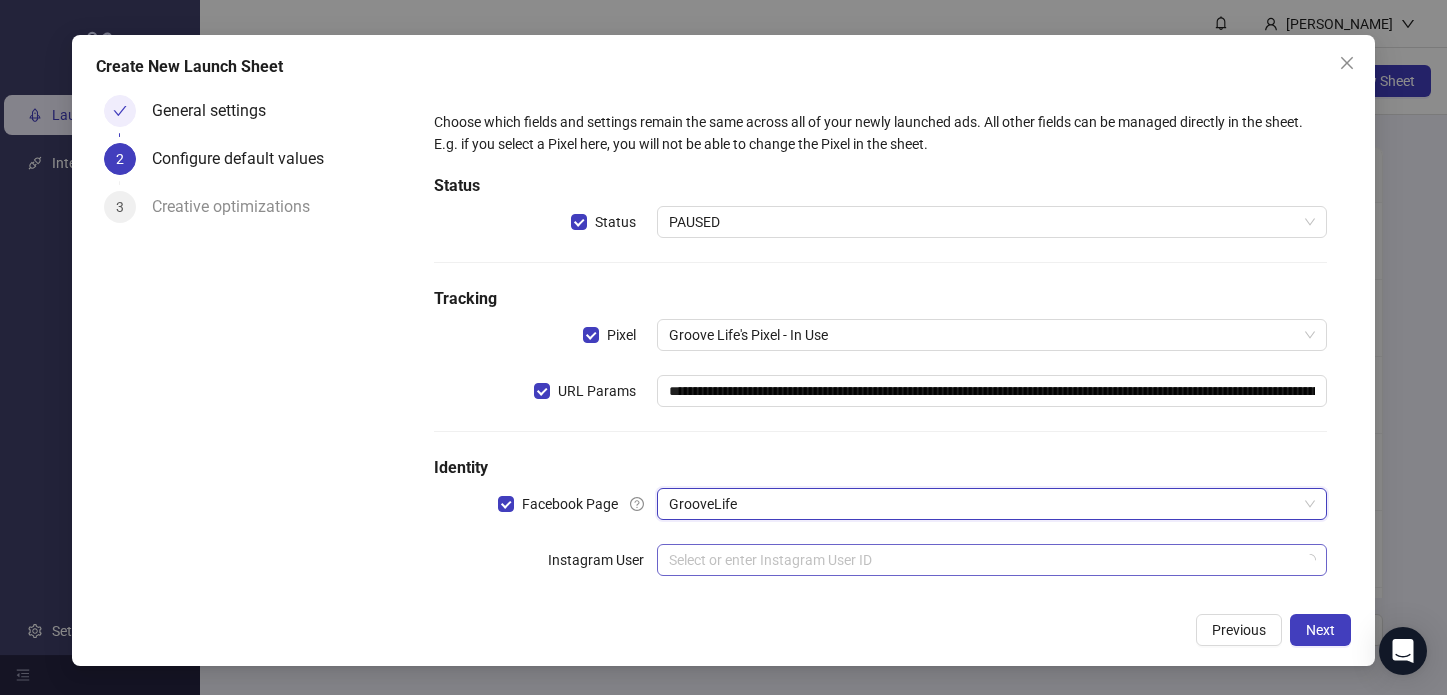 click at bounding box center [983, 560] 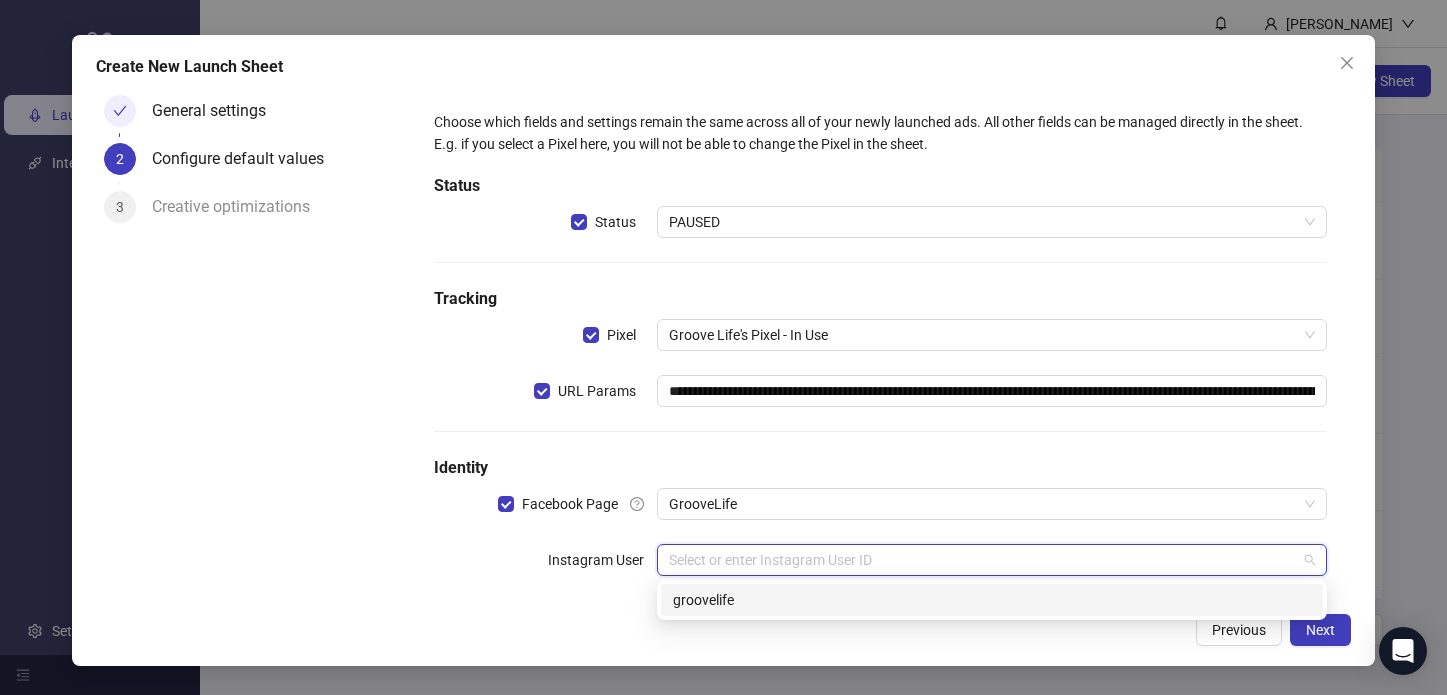 click on "groovelife" at bounding box center [992, 600] 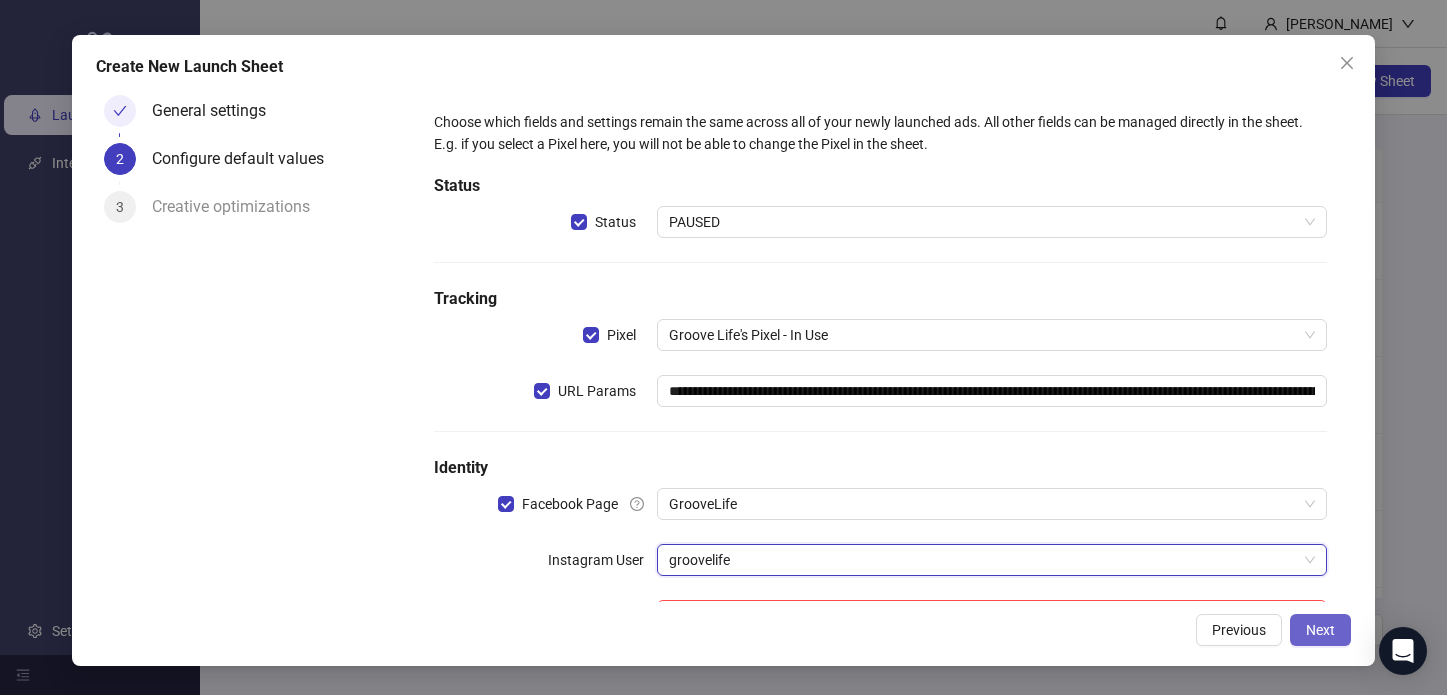 click on "Next" at bounding box center (1320, 630) 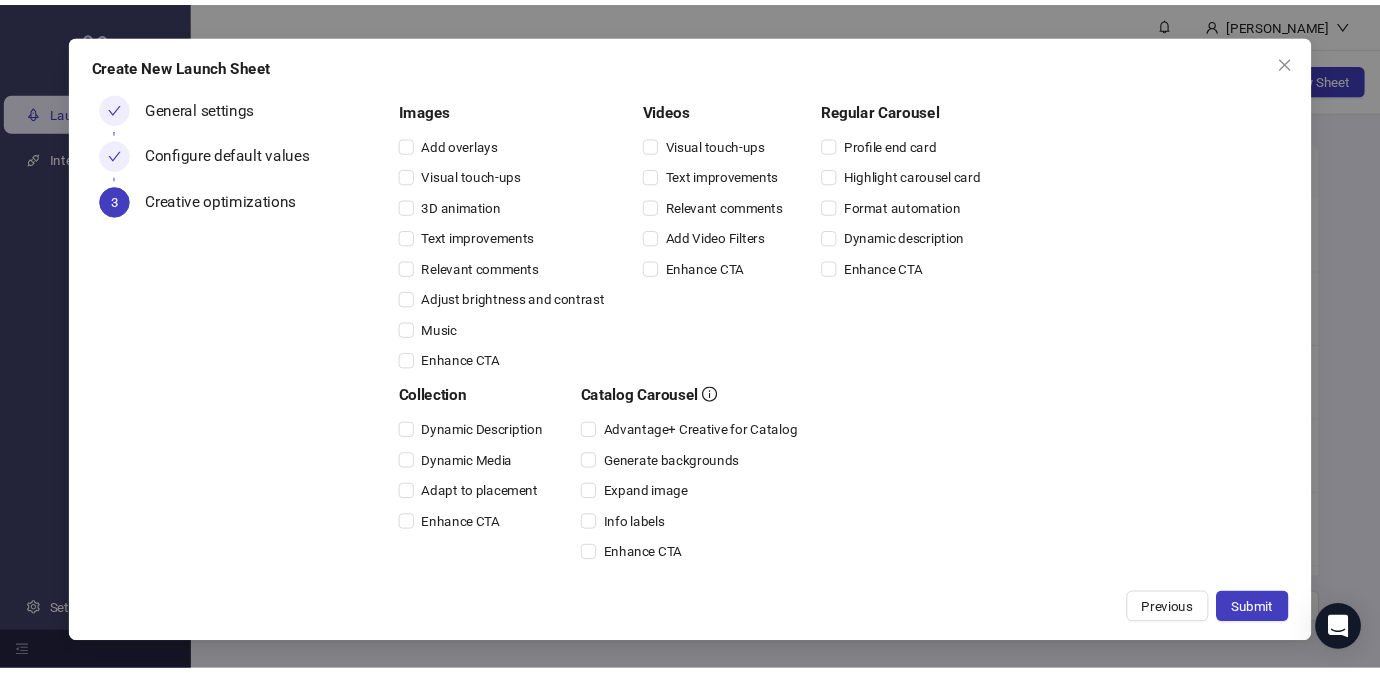 scroll, scrollTop: 312, scrollLeft: 0, axis: vertical 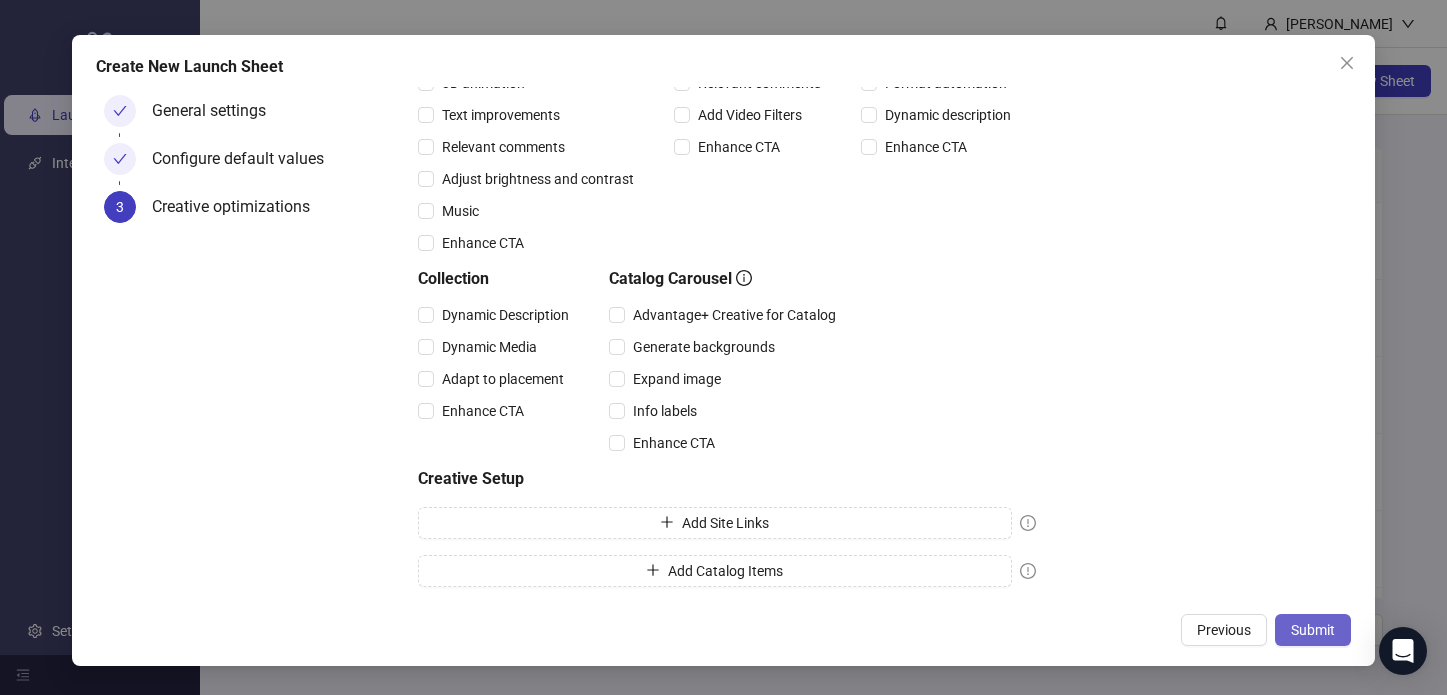 click on "Submit" at bounding box center [1313, 630] 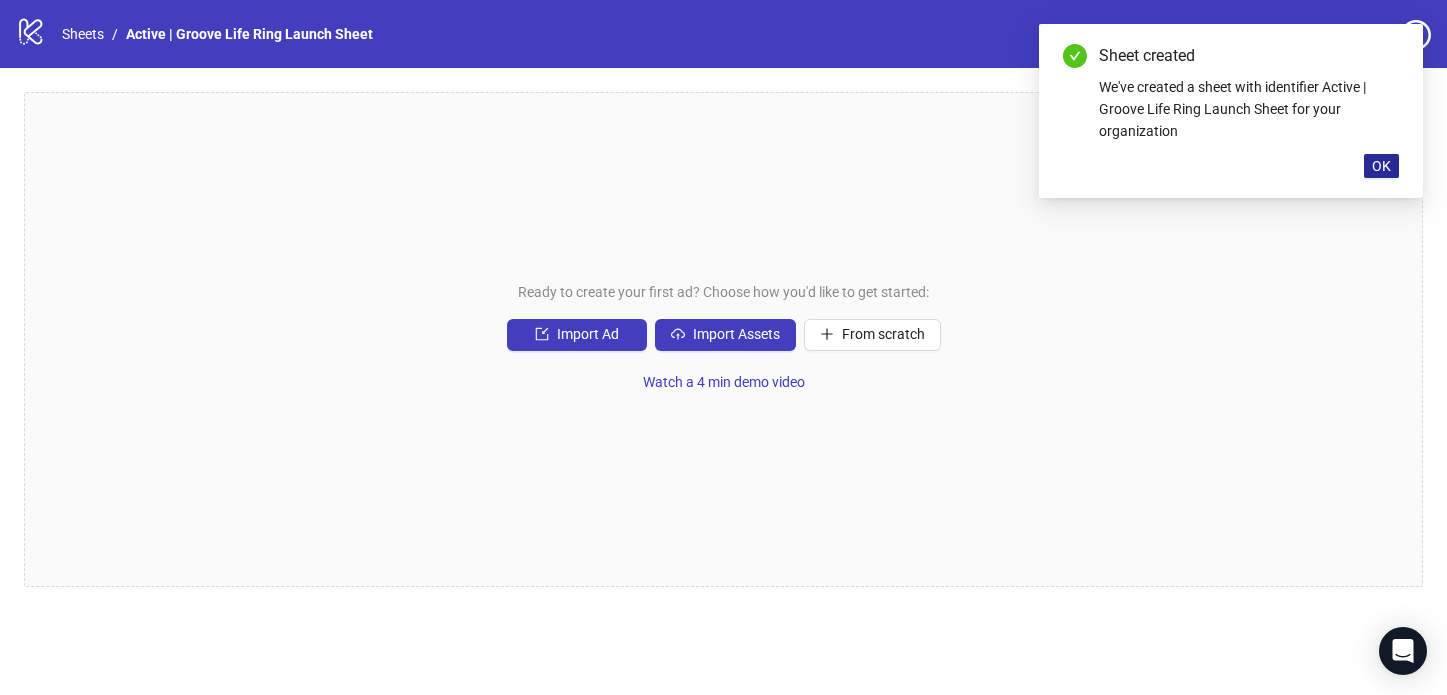 click on "OK" at bounding box center [1381, 166] 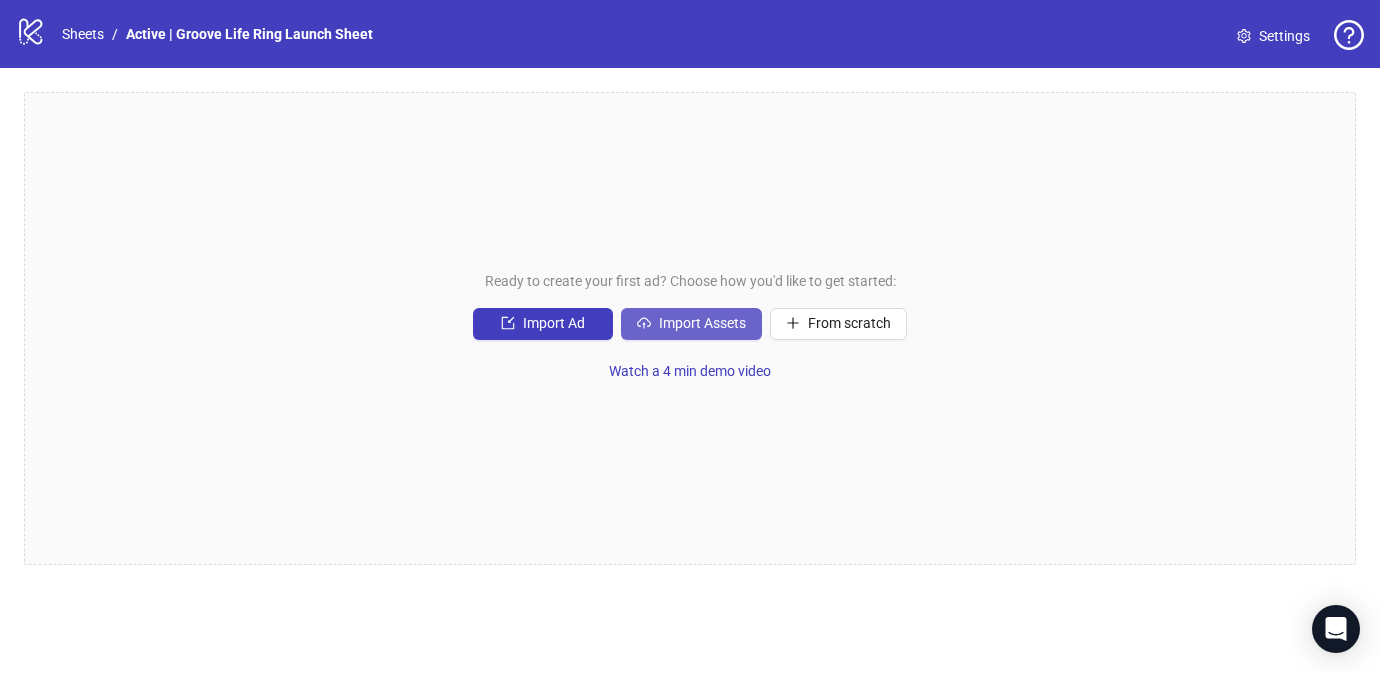 click on "Import Assets" at bounding box center (691, 324) 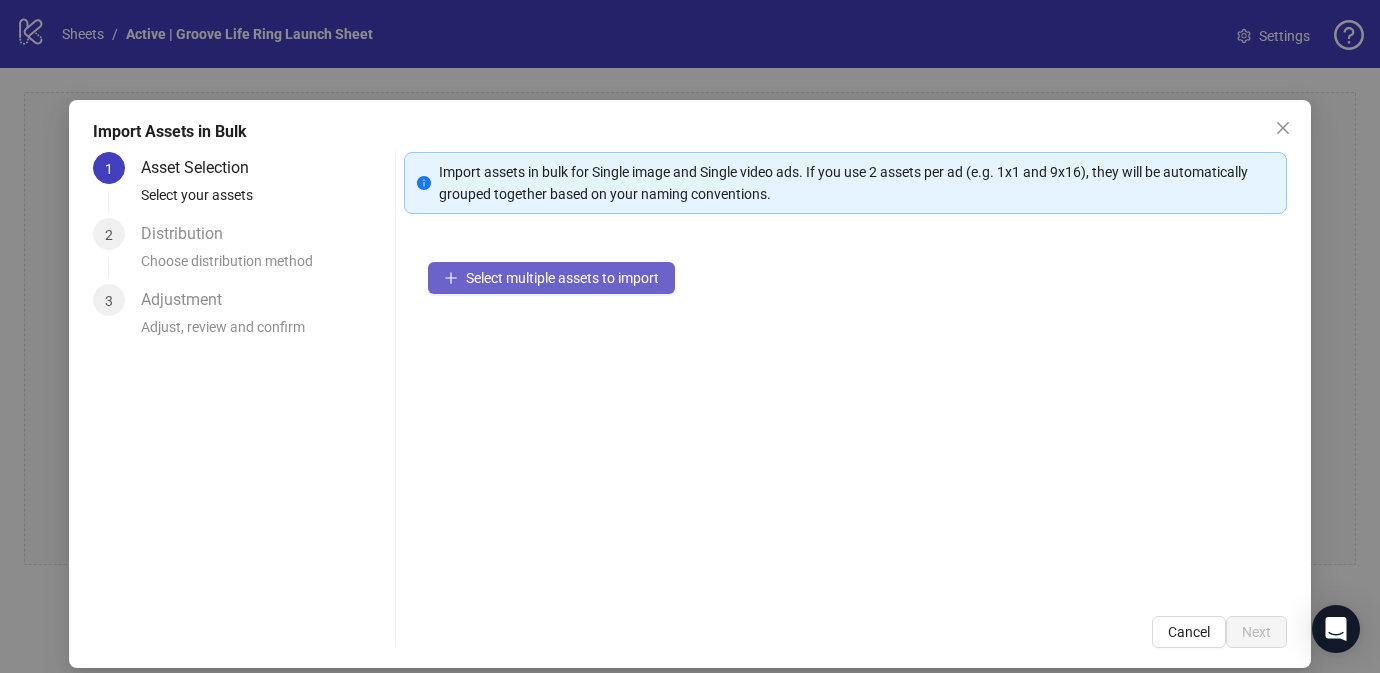 click on "Select multiple assets to import" at bounding box center [562, 278] 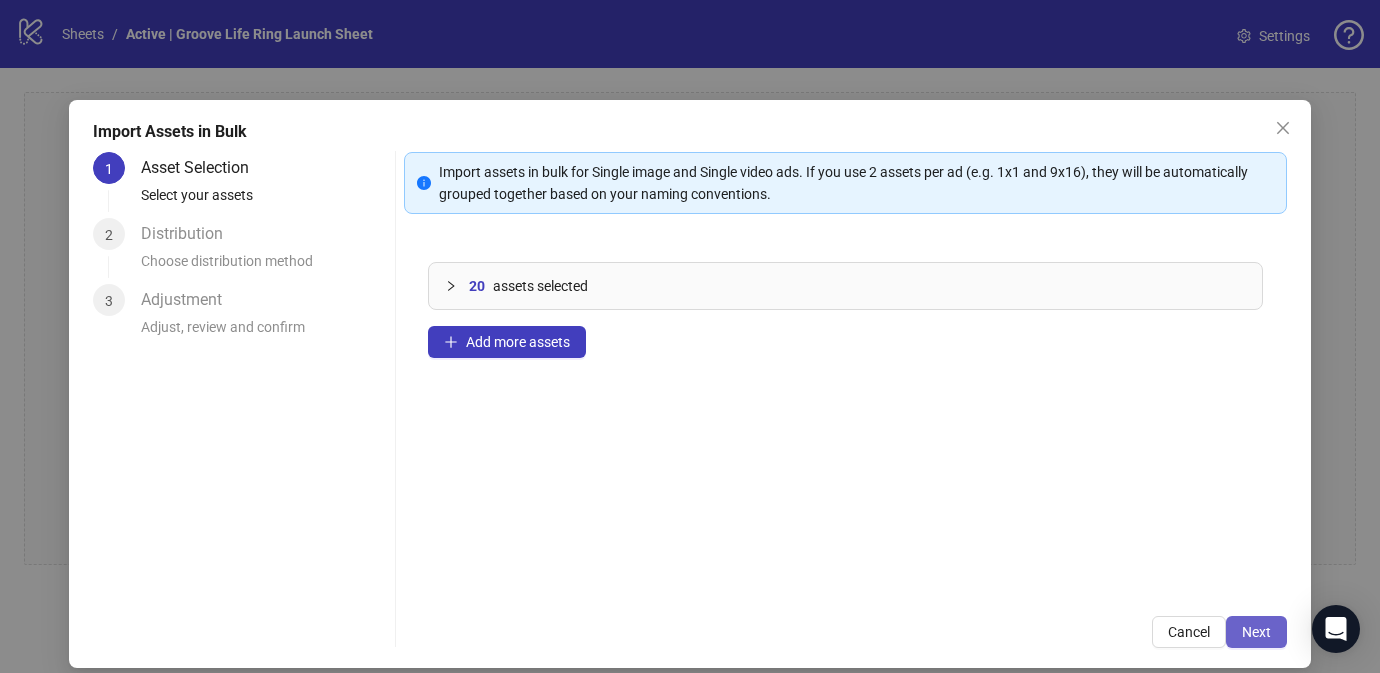 click on "Next" at bounding box center [1256, 632] 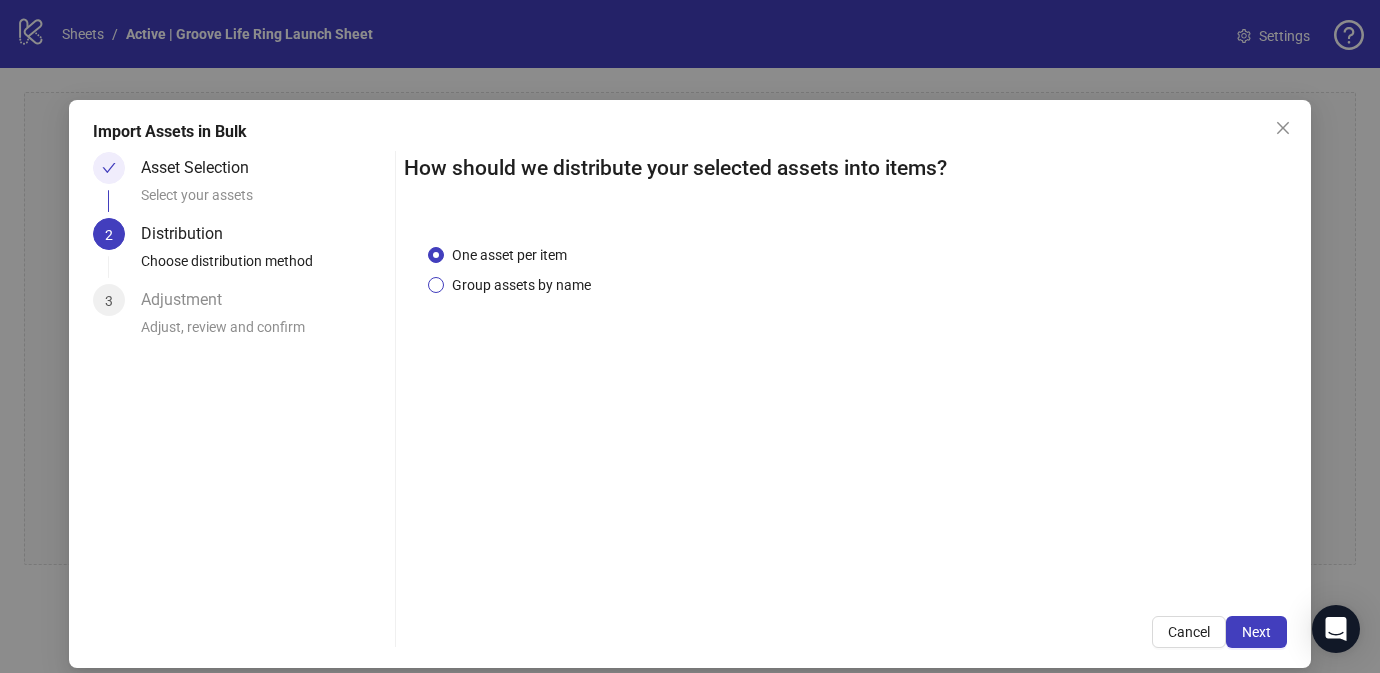 click on "Group assets by name" at bounding box center [521, 285] 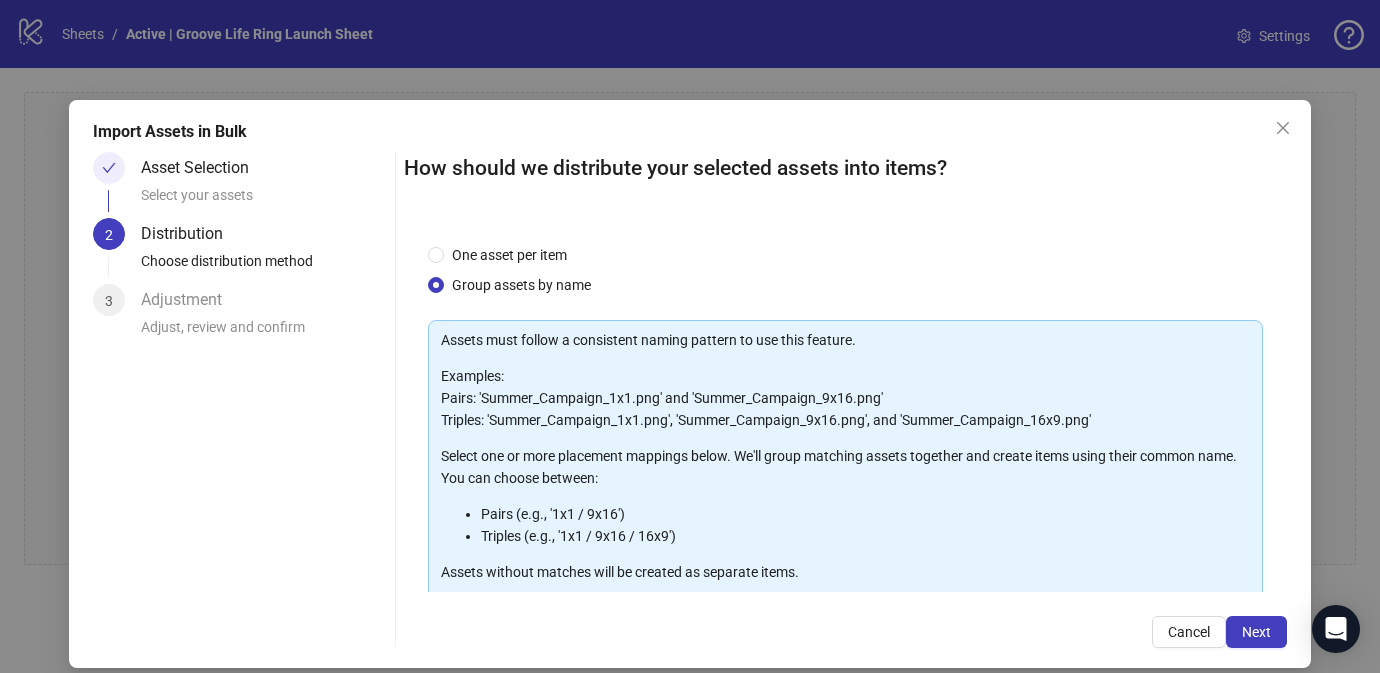 scroll, scrollTop: 214, scrollLeft: 0, axis: vertical 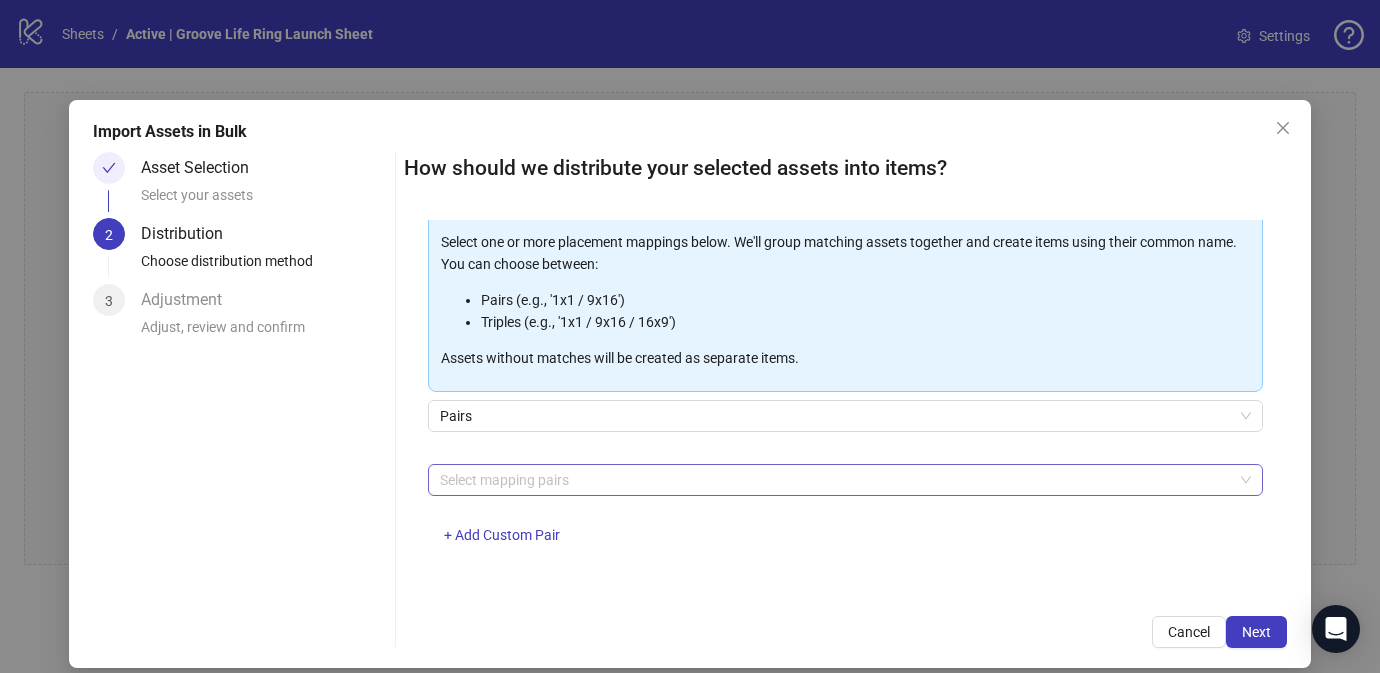 click at bounding box center (835, 480) 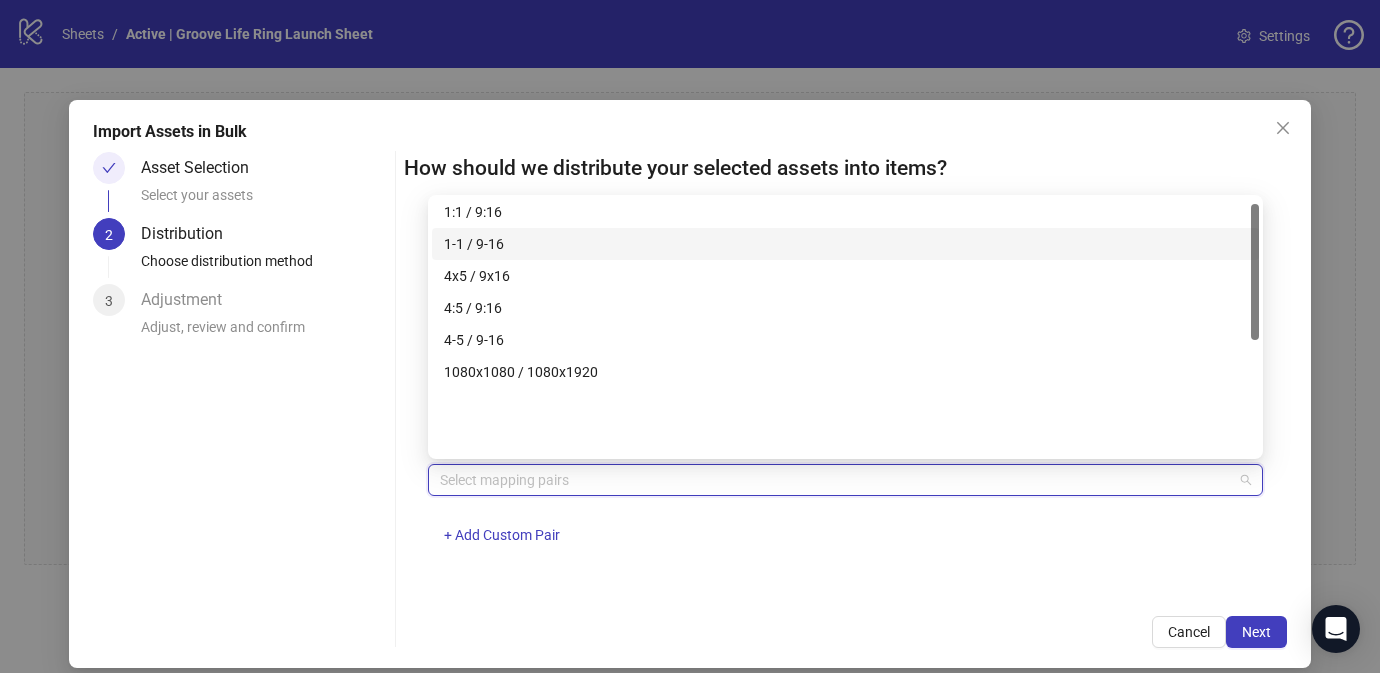 scroll, scrollTop: 0, scrollLeft: 0, axis: both 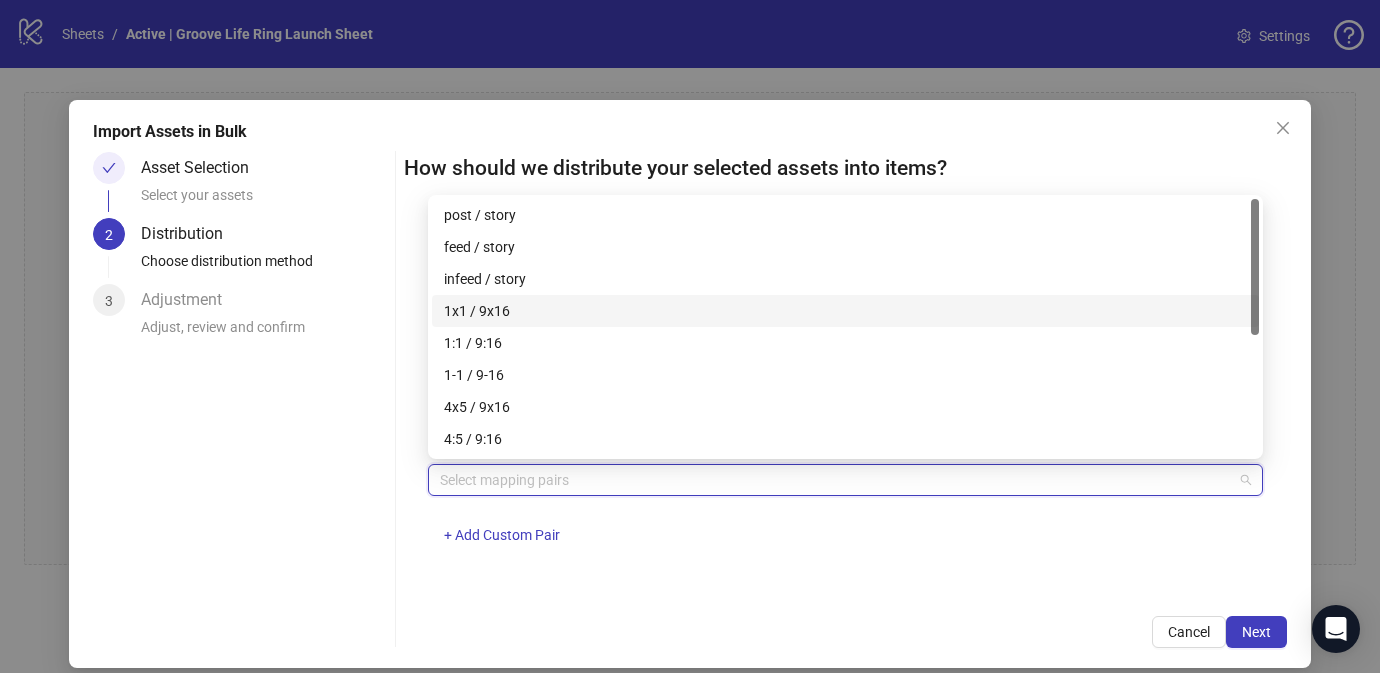 click on "1x1 / 9x16" at bounding box center (845, 311) 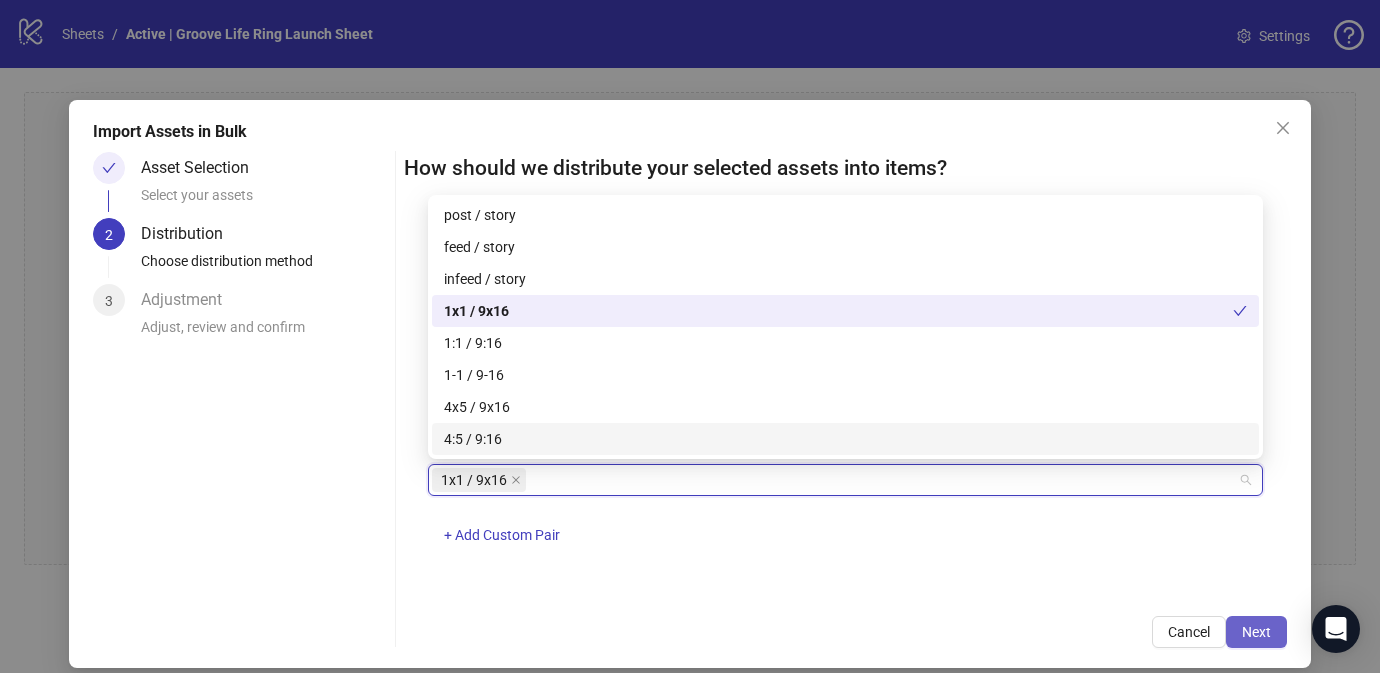 click on "Next" at bounding box center [1256, 632] 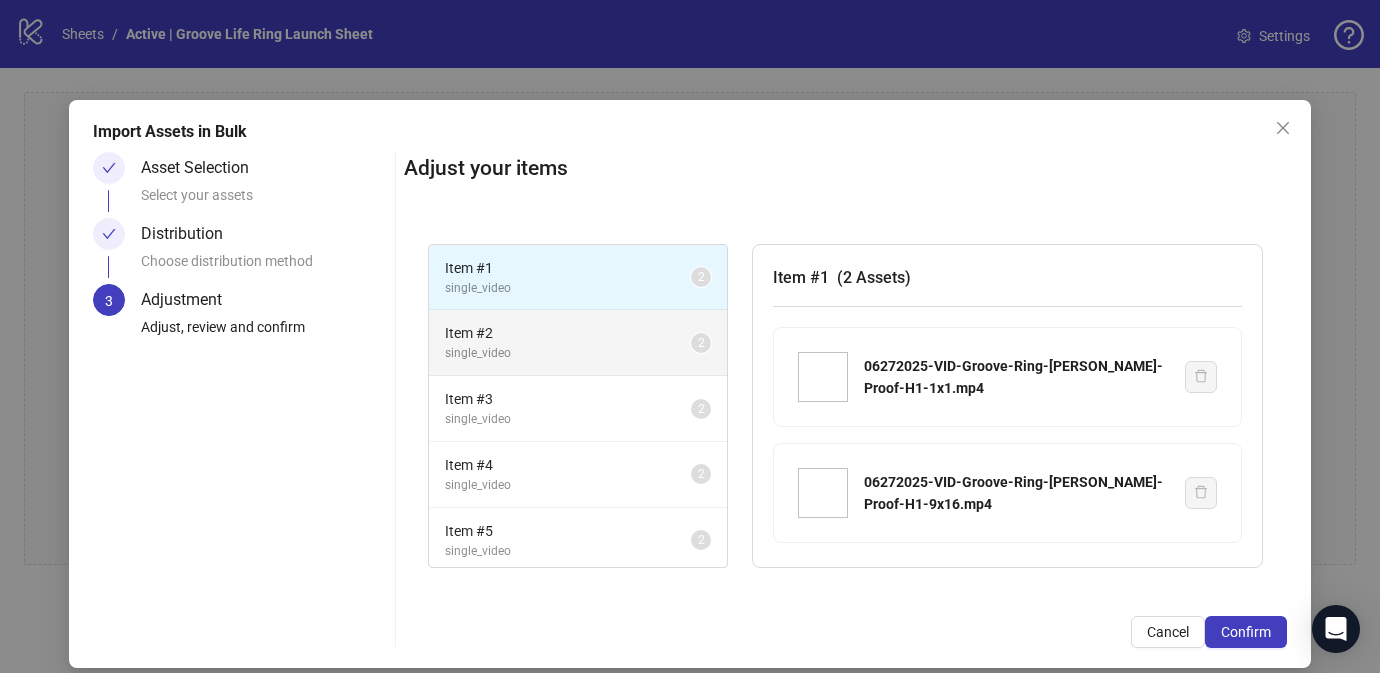 click on "Item # 2" at bounding box center [568, 333] 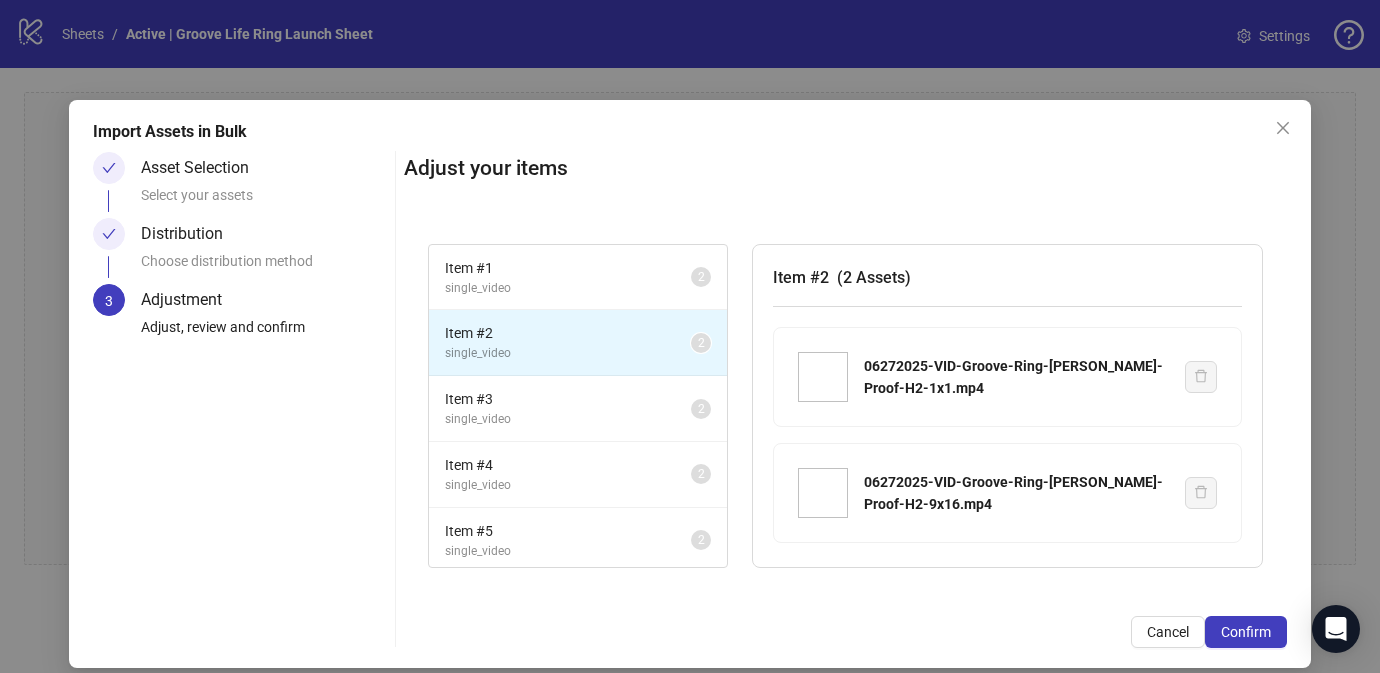 click on "Item # 2 single_video 2" at bounding box center (578, 343) 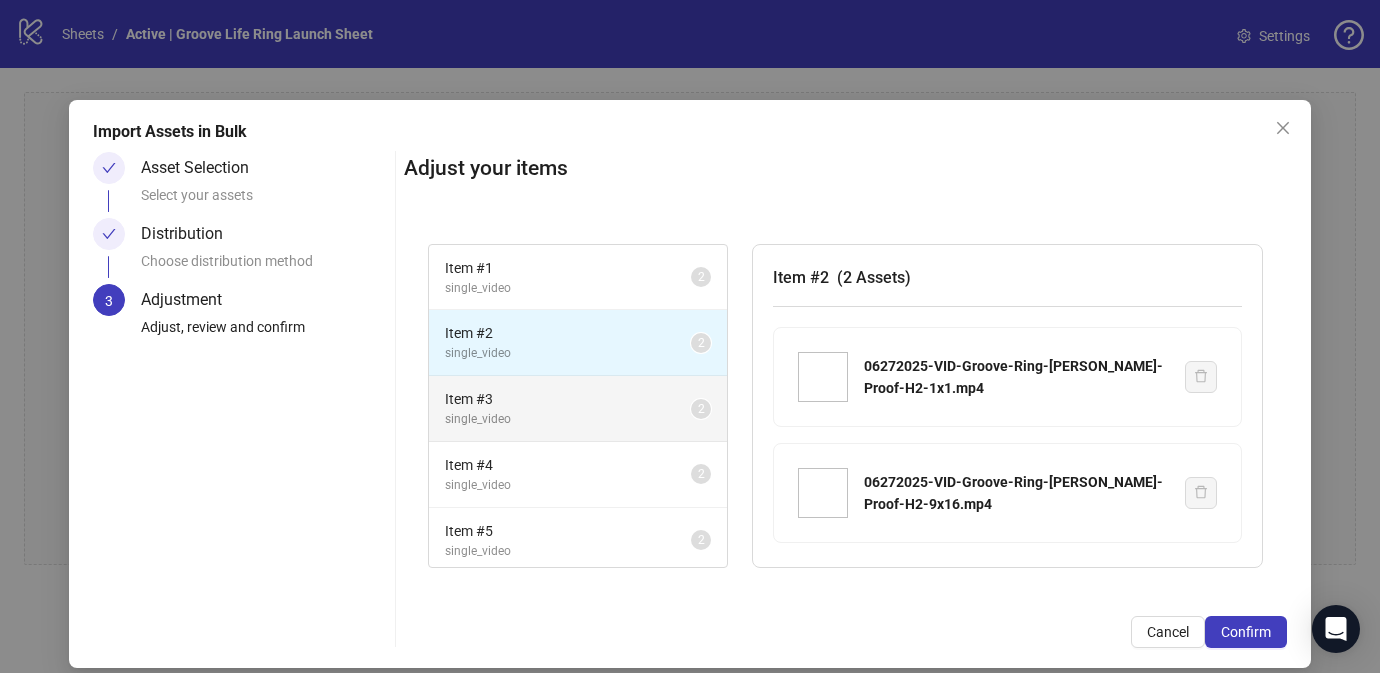 click on "Item # 3" at bounding box center [568, 399] 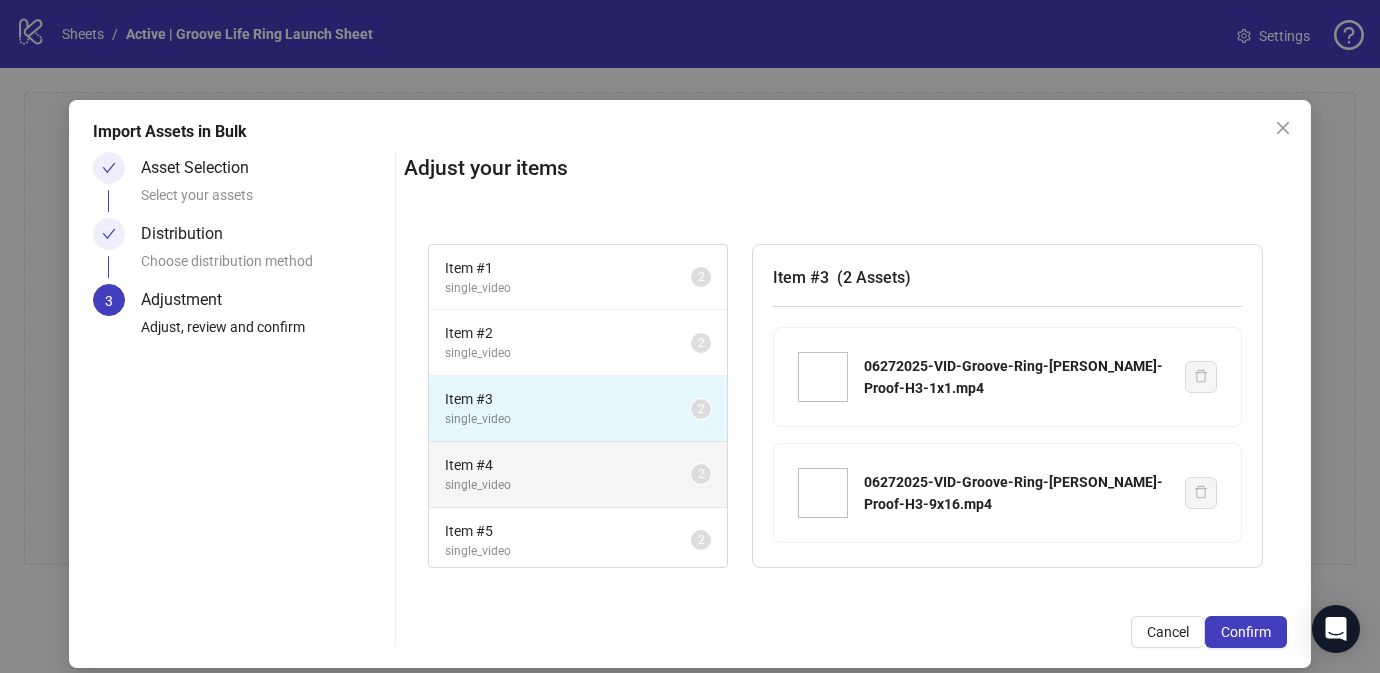 click on "Item # 4" at bounding box center (568, 465) 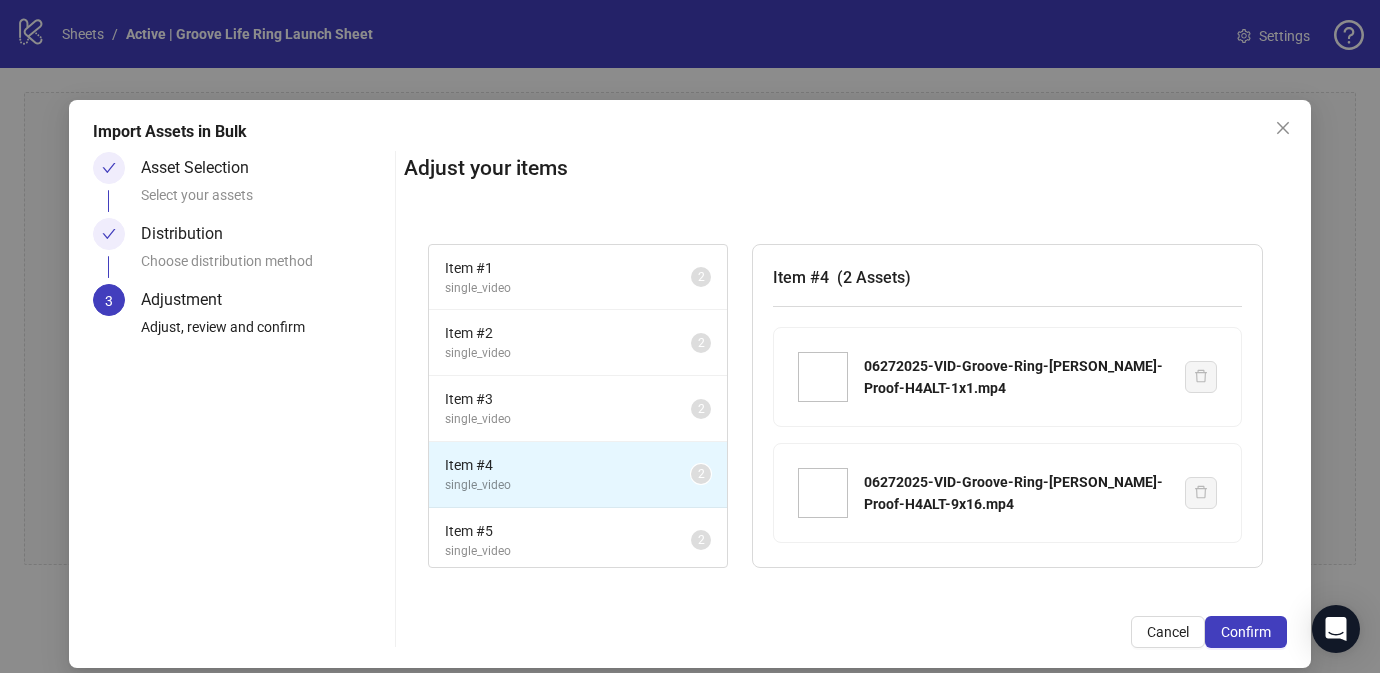click on "Item # 4 single_video 2" at bounding box center [578, 475] 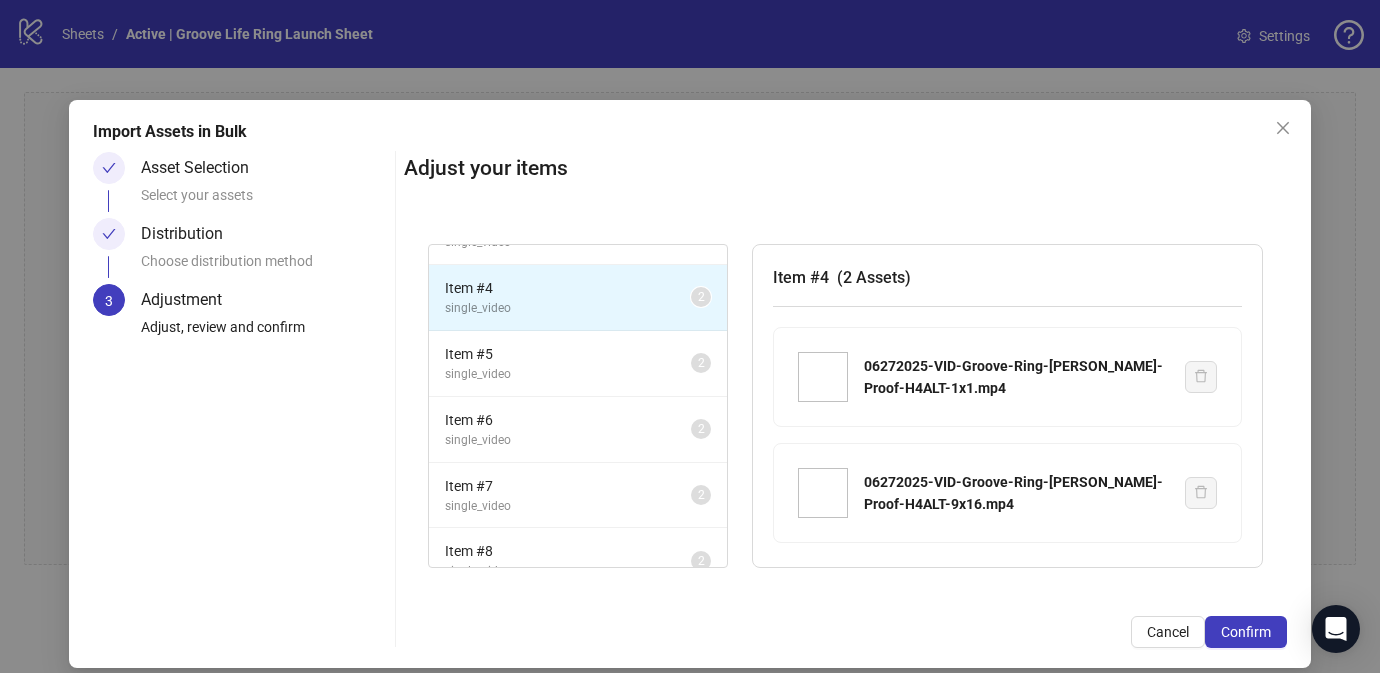 scroll, scrollTop: 230, scrollLeft: 0, axis: vertical 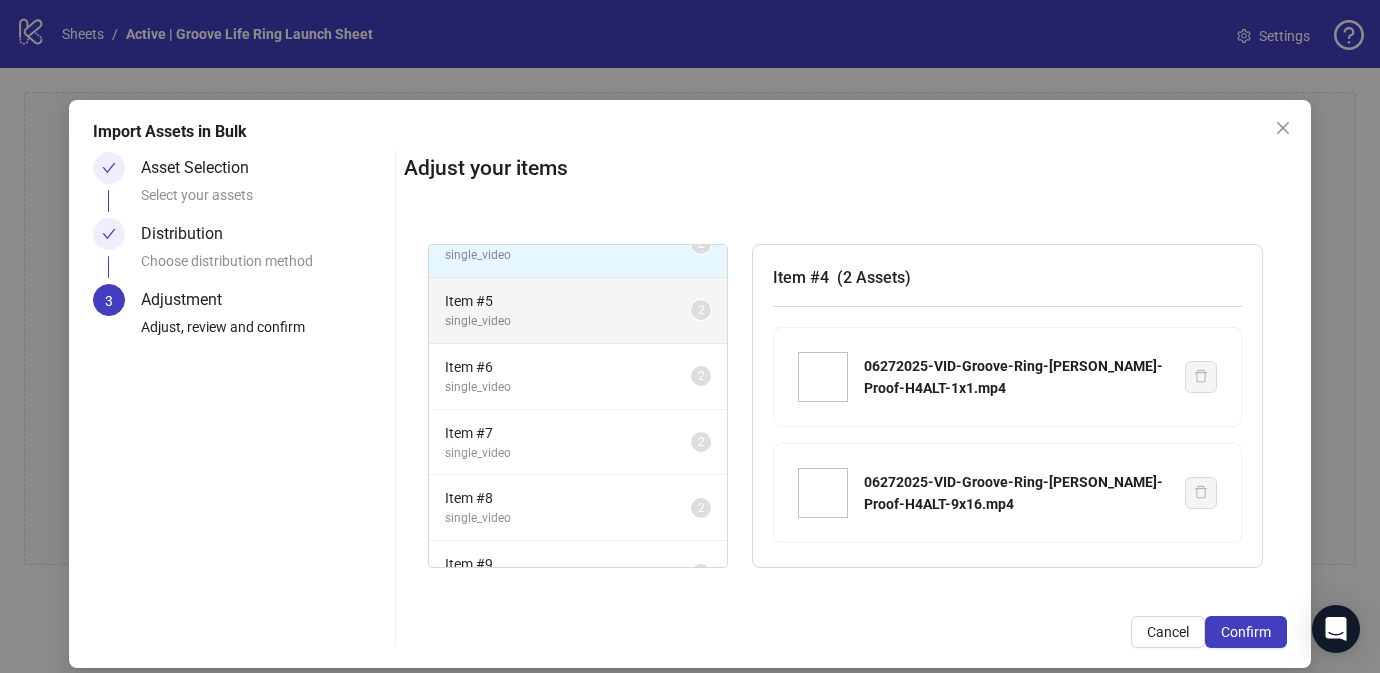 click on "single_video" at bounding box center [568, 321] 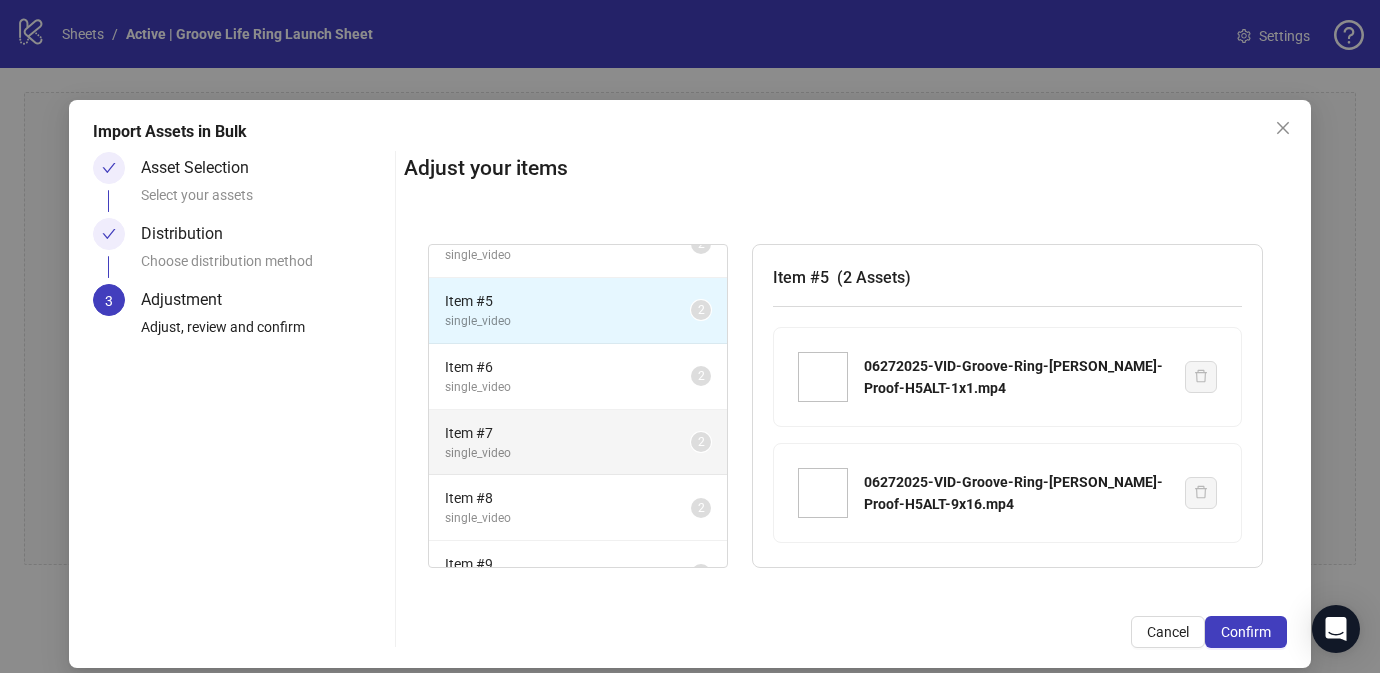 click on "Item # 7 single_video 2" at bounding box center [578, 443] 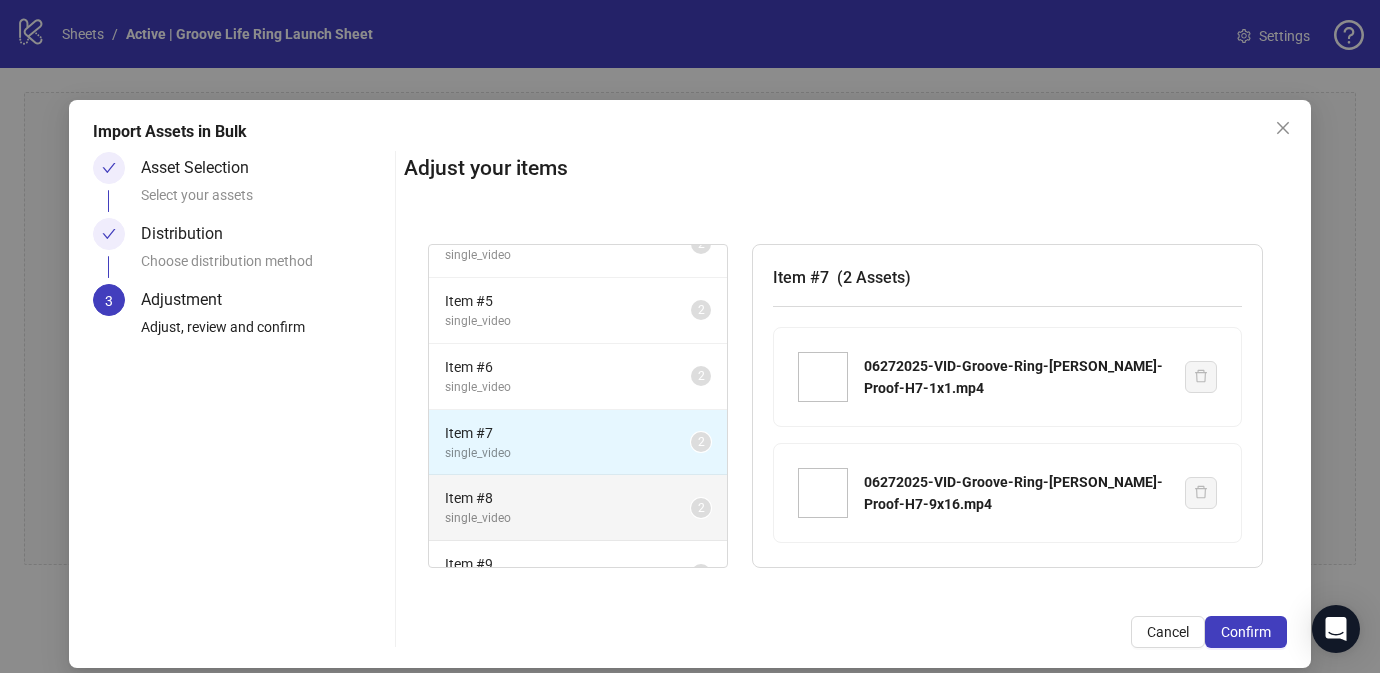 click on "Item # 8" at bounding box center (568, 498) 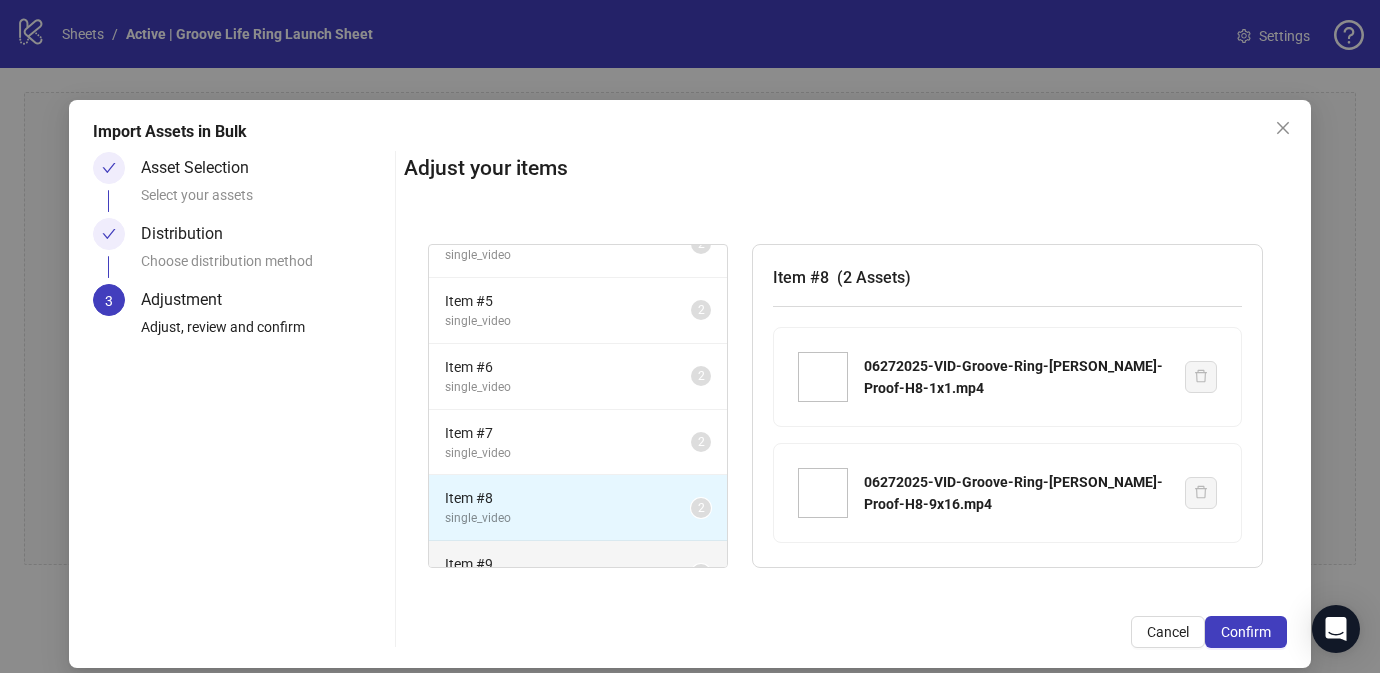 click on "Item # 9" at bounding box center [568, 564] 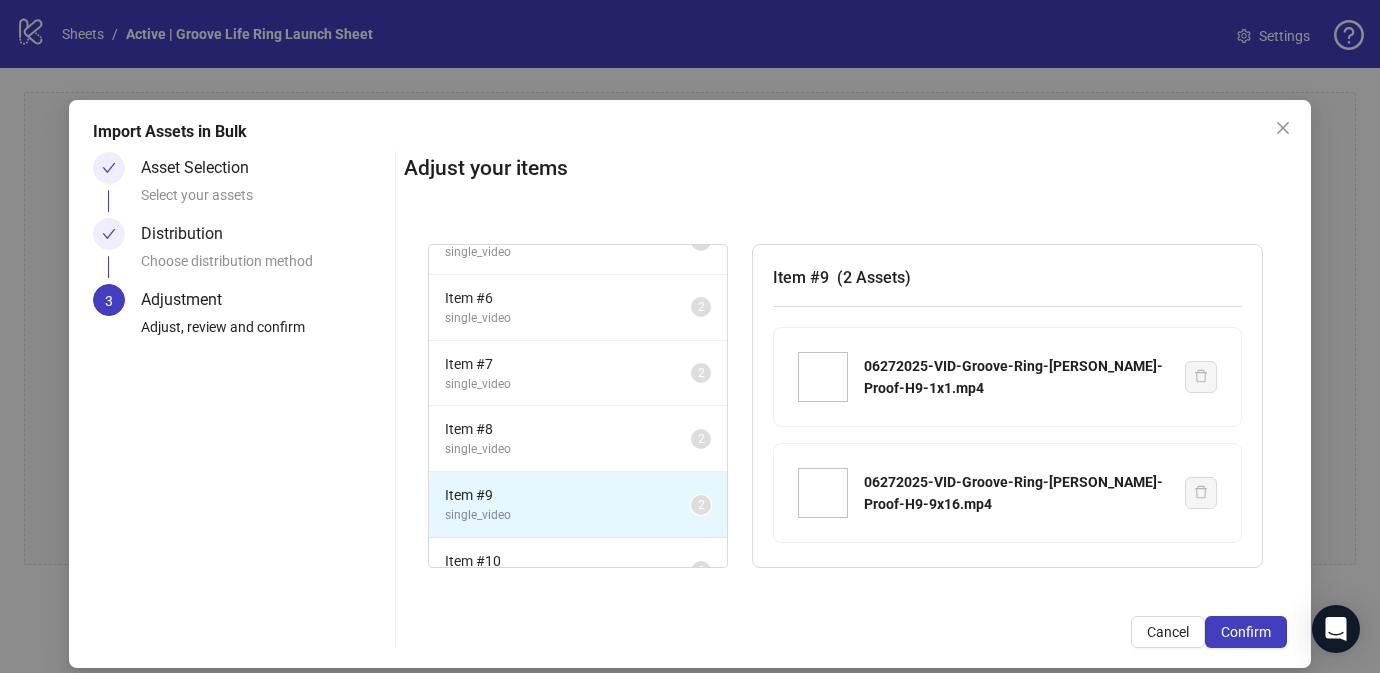 scroll, scrollTop: 335, scrollLeft: 0, axis: vertical 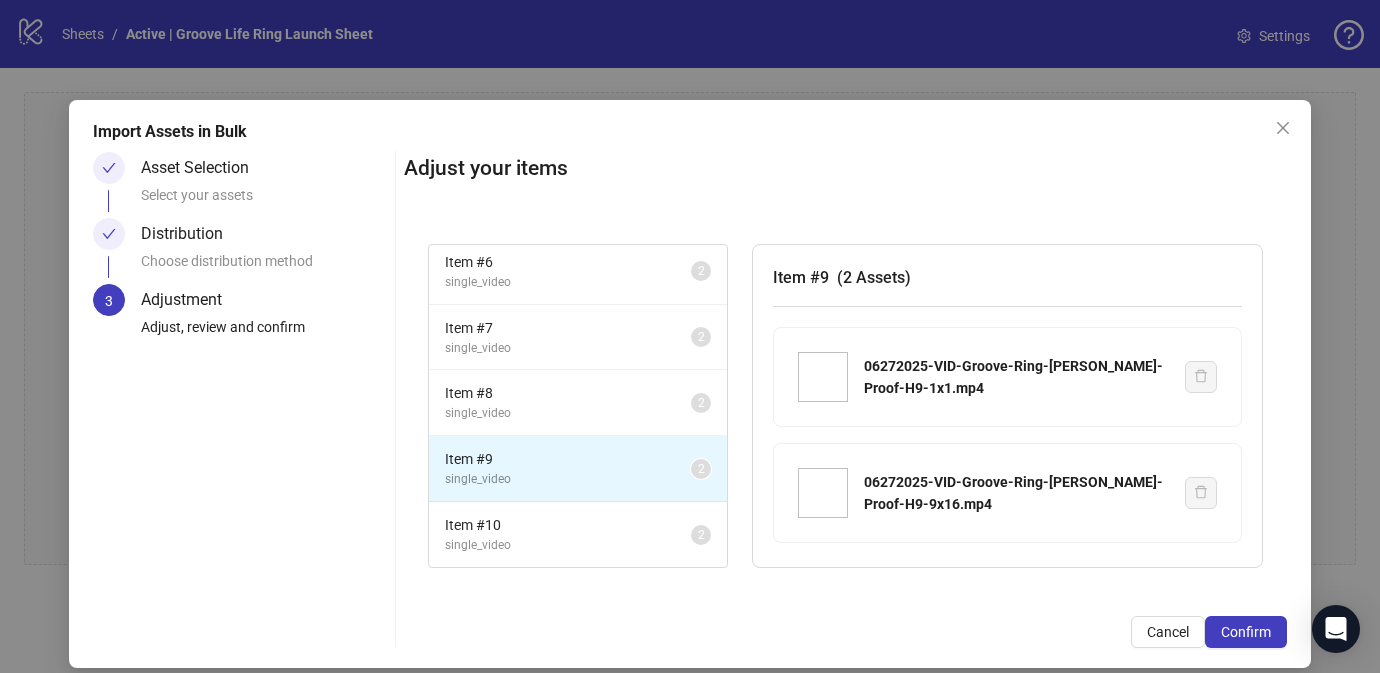 click on "Item # 10 single_video 2" at bounding box center [578, 534] 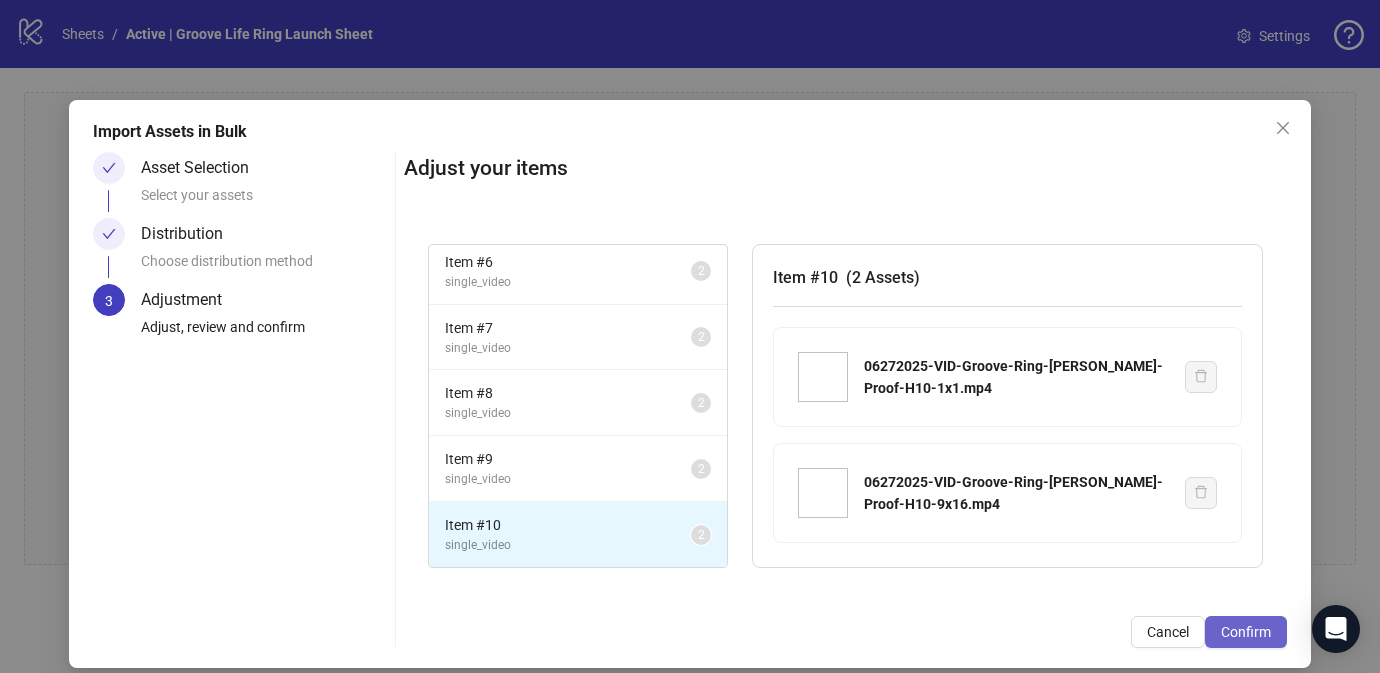 click on "Confirm" at bounding box center (1246, 632) 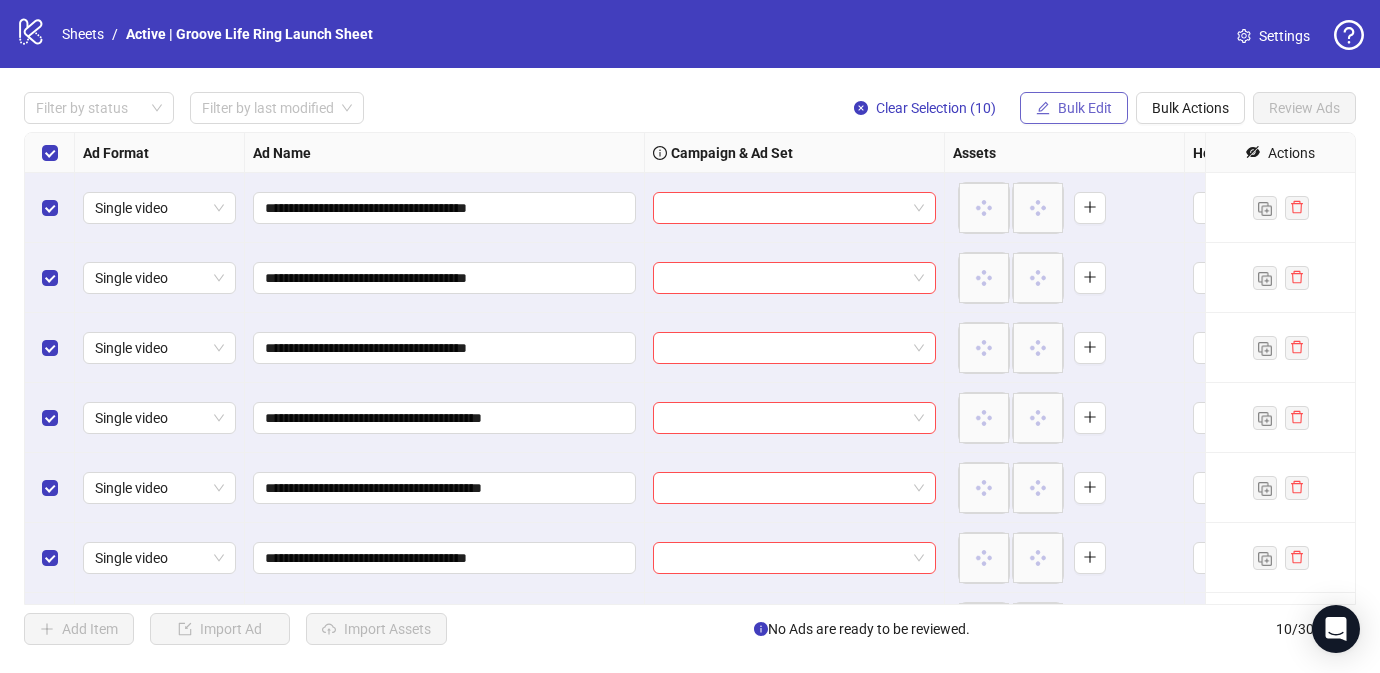 click on "Bulk Edit" at bounding box center [1074, 108] 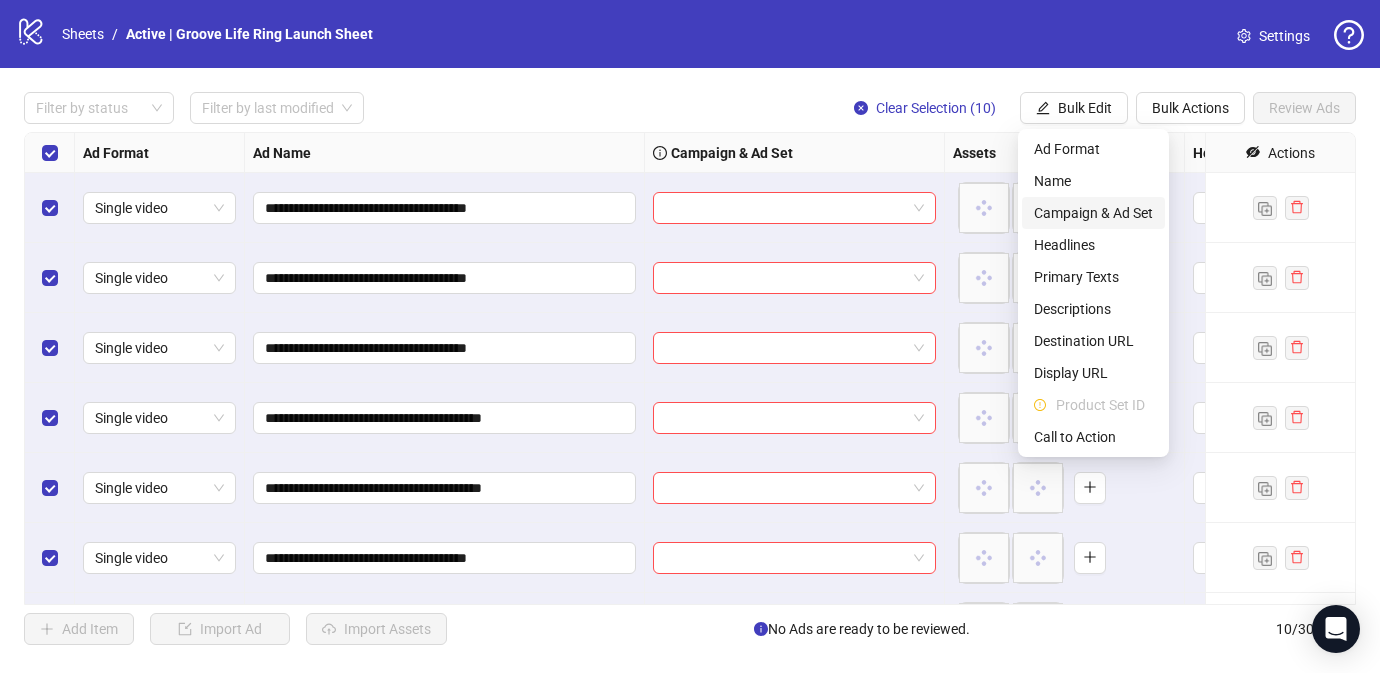 click on "Campaign & Ad Set" at bounding box center [1093, 213] 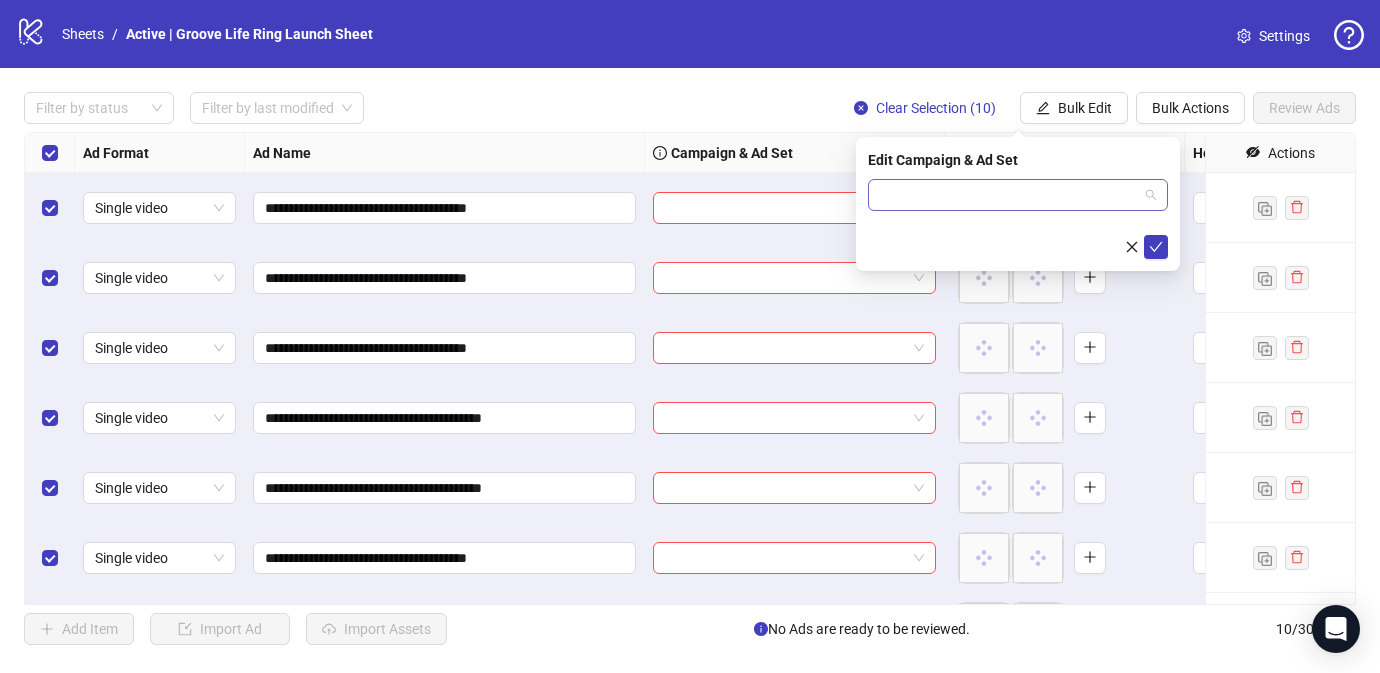 click at bounding box center (1009, 195) 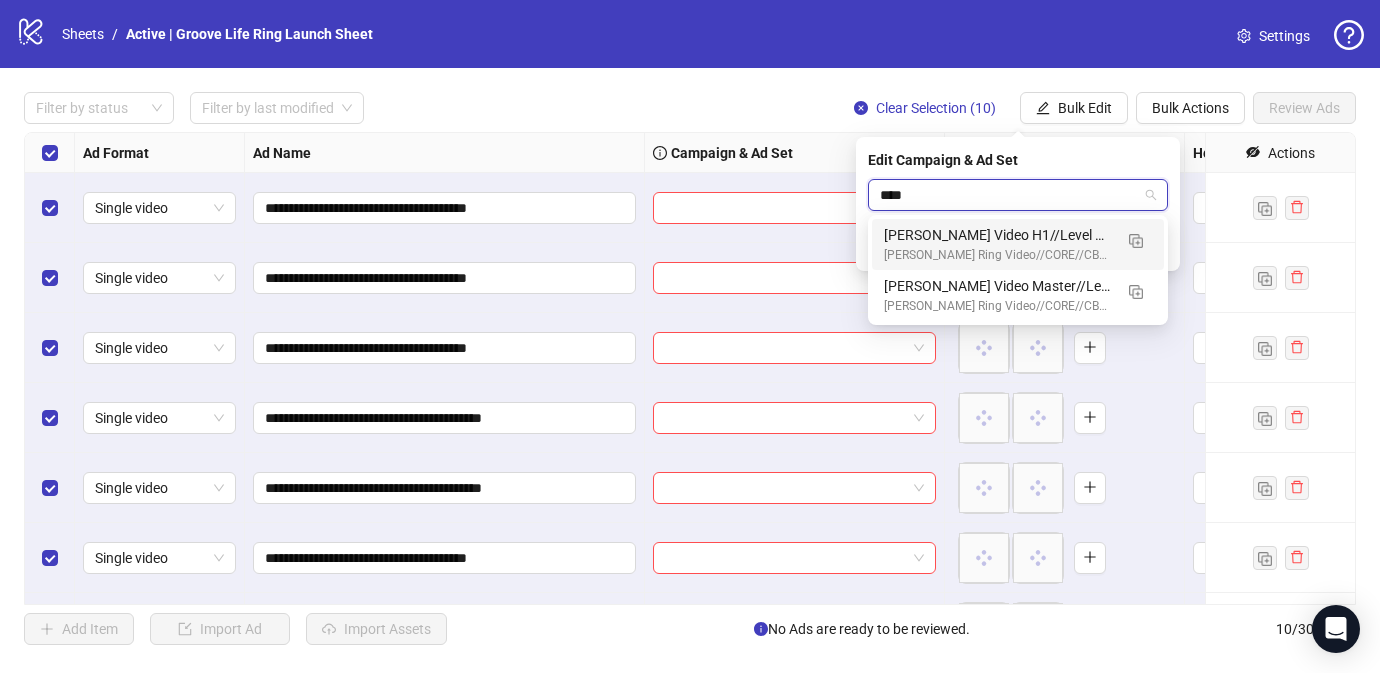 type on "****" 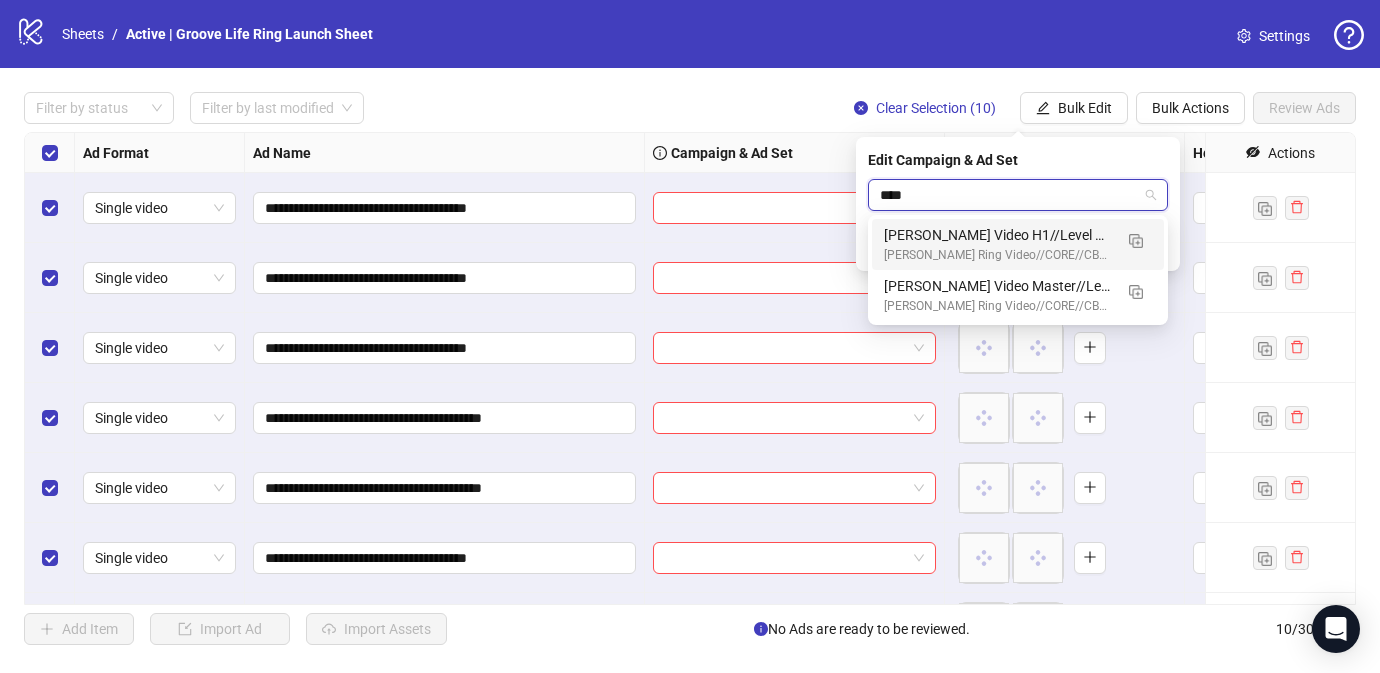 type 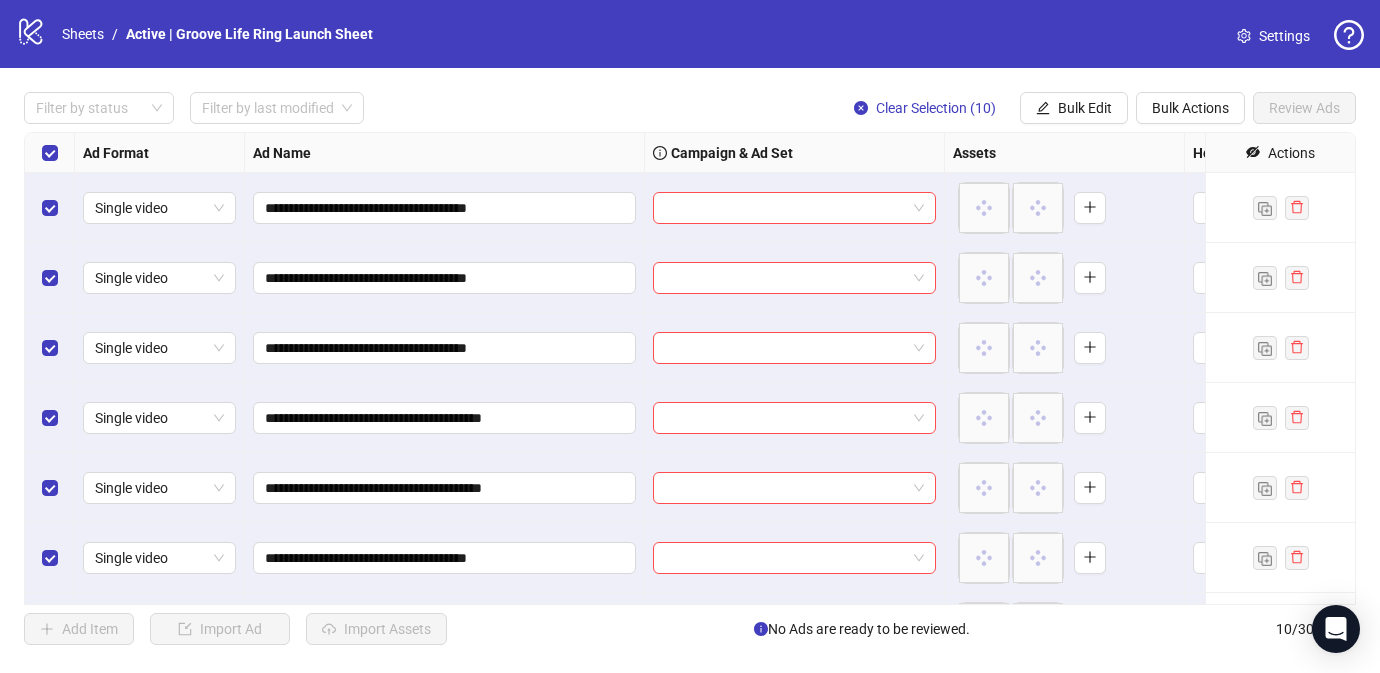 click on "**********" at bounding box center [690, 368] 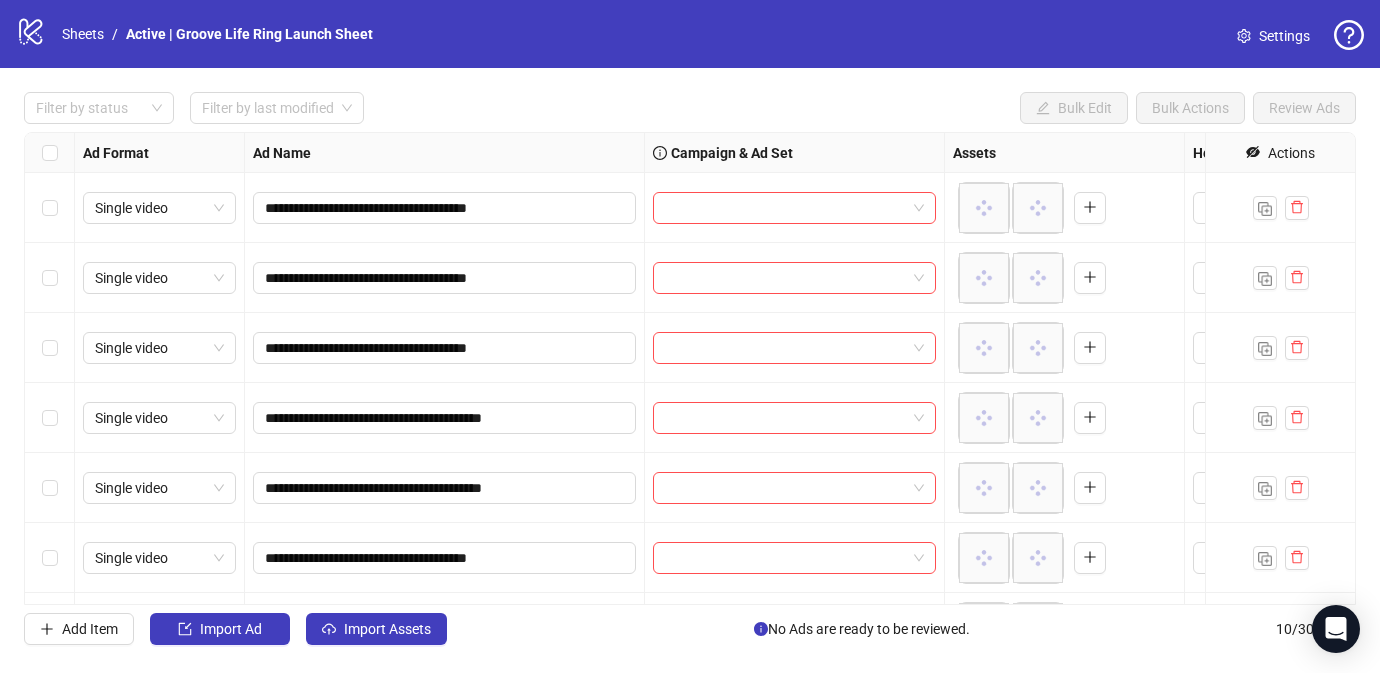 scroll, scrollTop: 0, scrollLeft: 0, axis: both 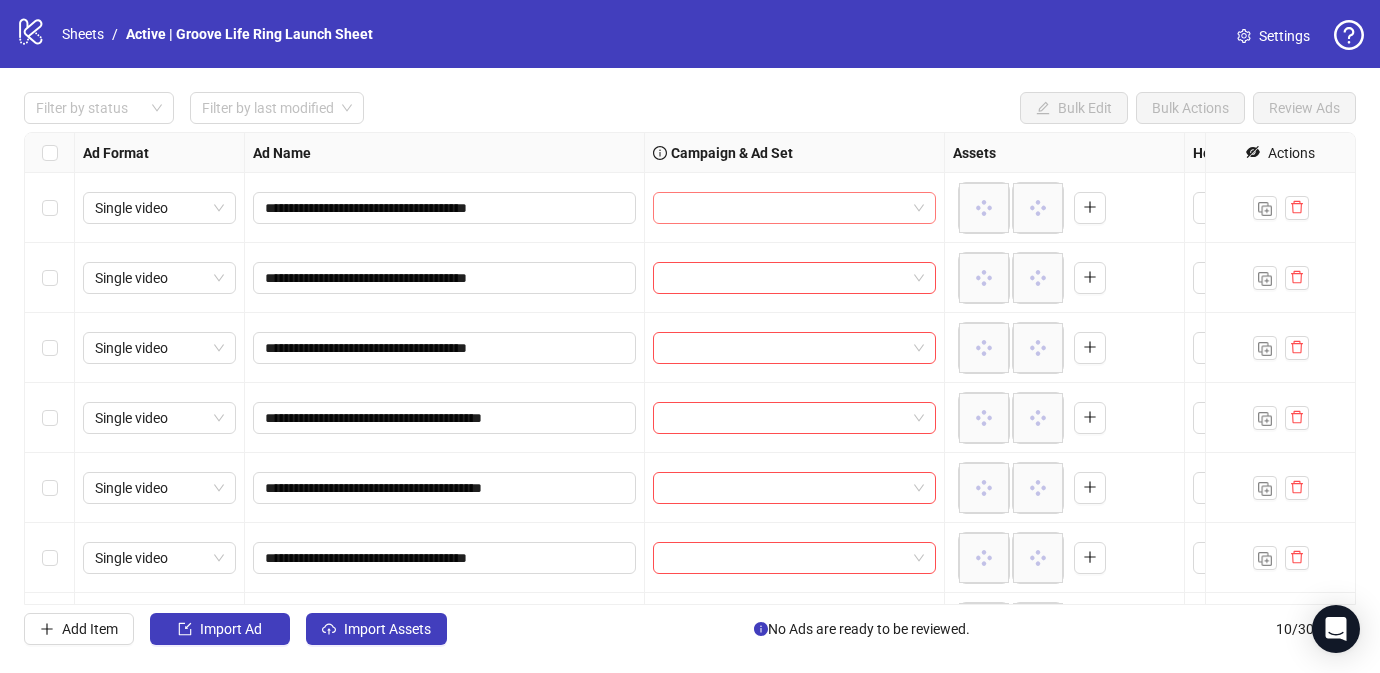 click at bounding box center [785, 208] 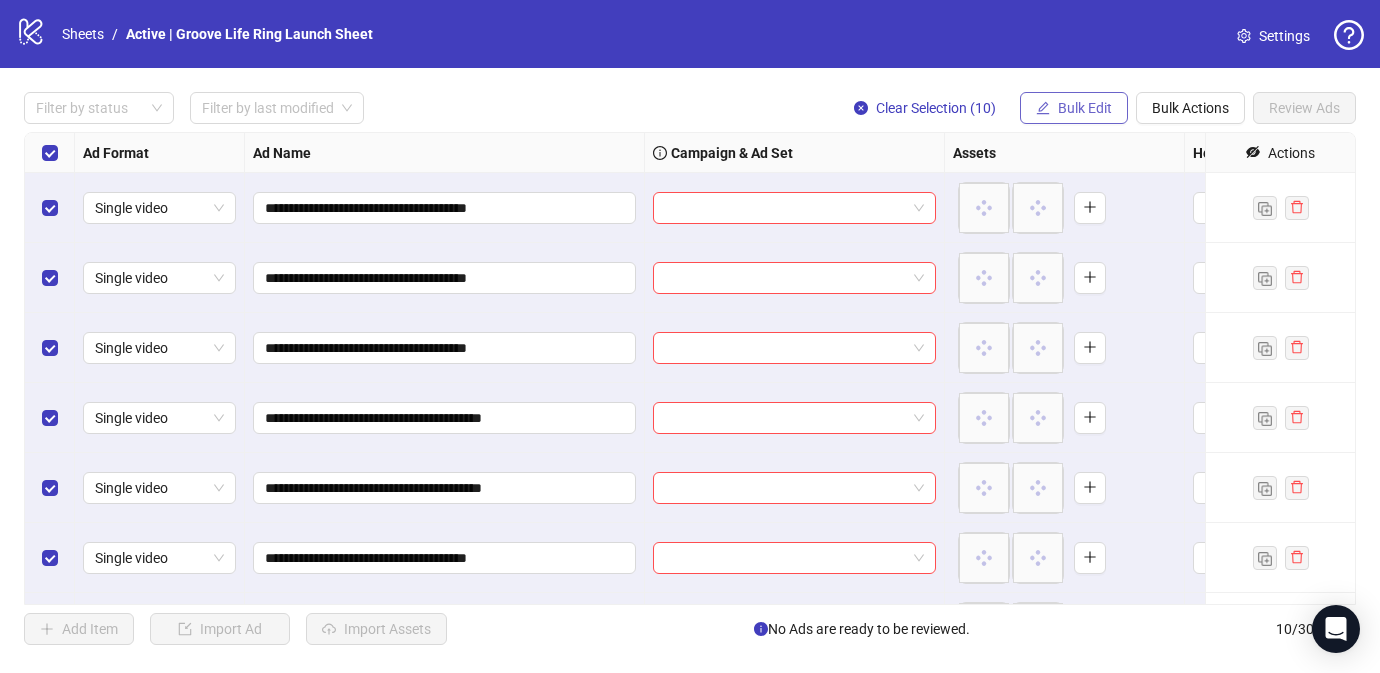 click on "Bulk Edit" at bounding box center (1074, 108) 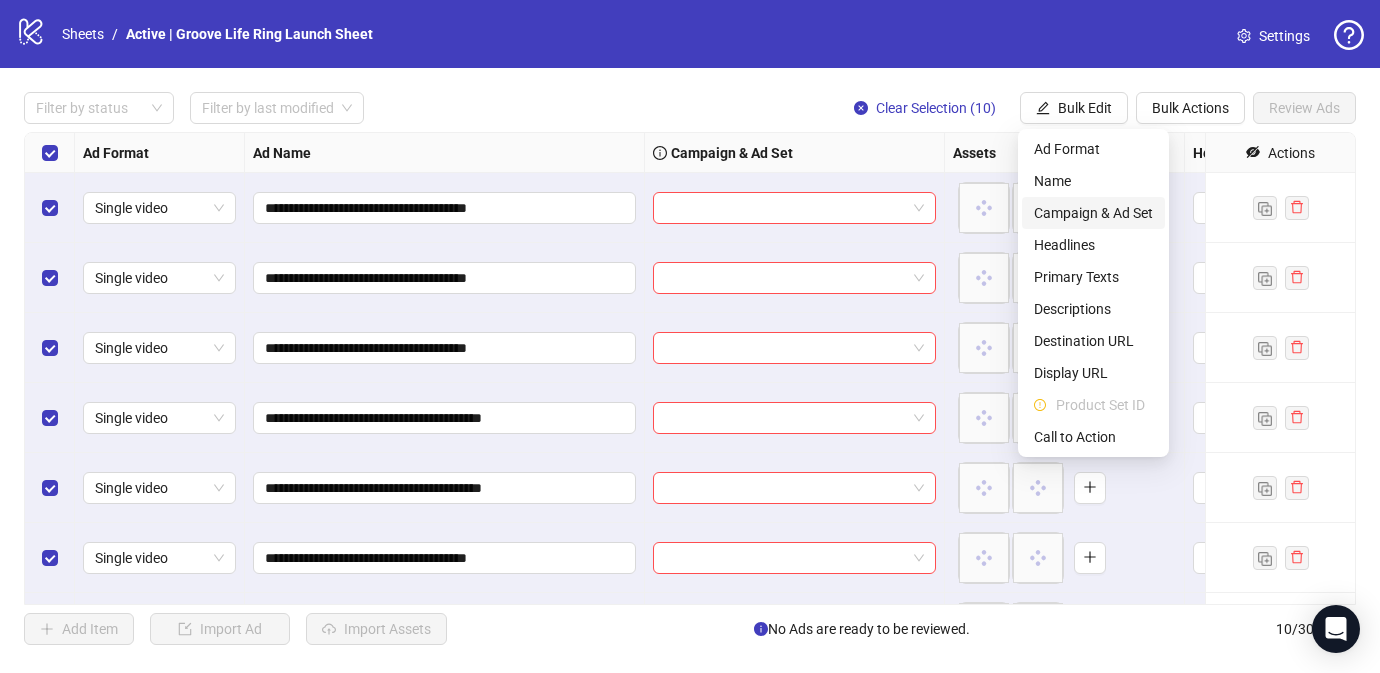 click on "Campaign & Ad Set" at bounding box center [1093, 213] 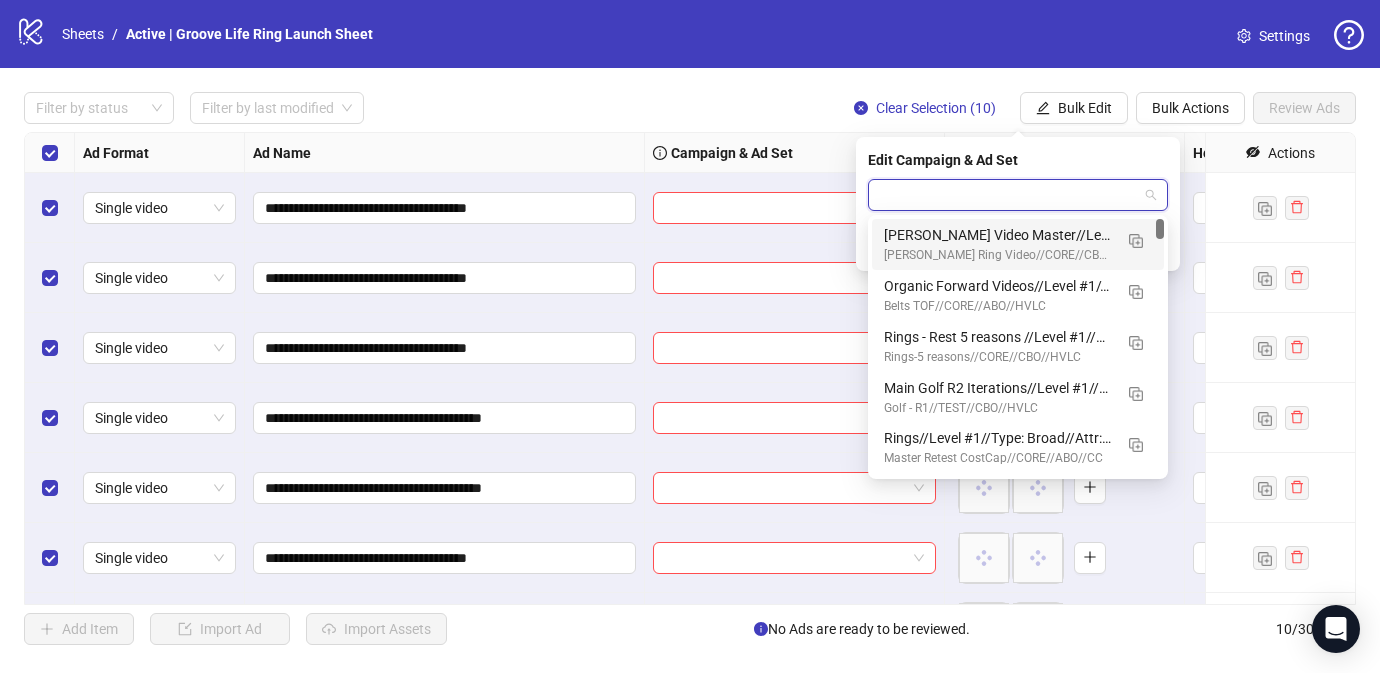 click at bounding box center (1009, 195) 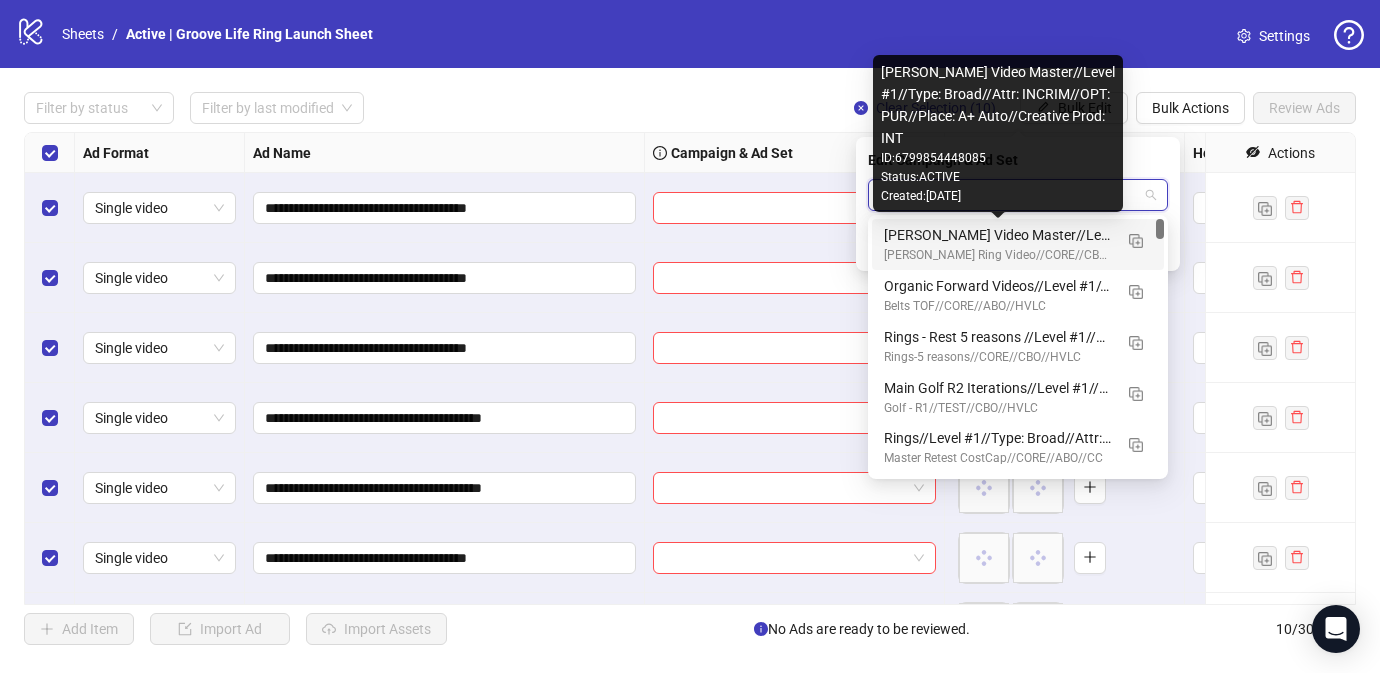 click on "[PERSON_NAME] Video Master//Level #1//Type: Broad//Attr: INCRIM//OPT: PUR//Place: A+ Auto//Creative Prod: INT" at bounding box center (998, 235) 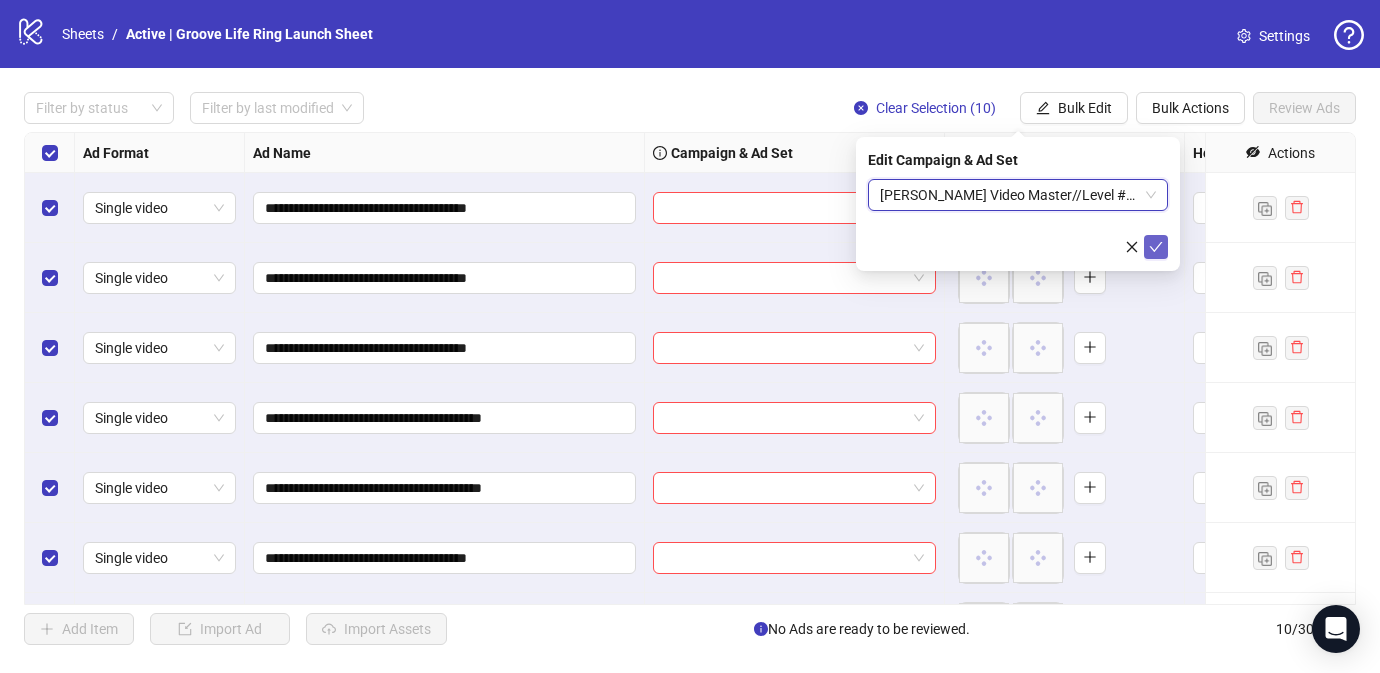 click 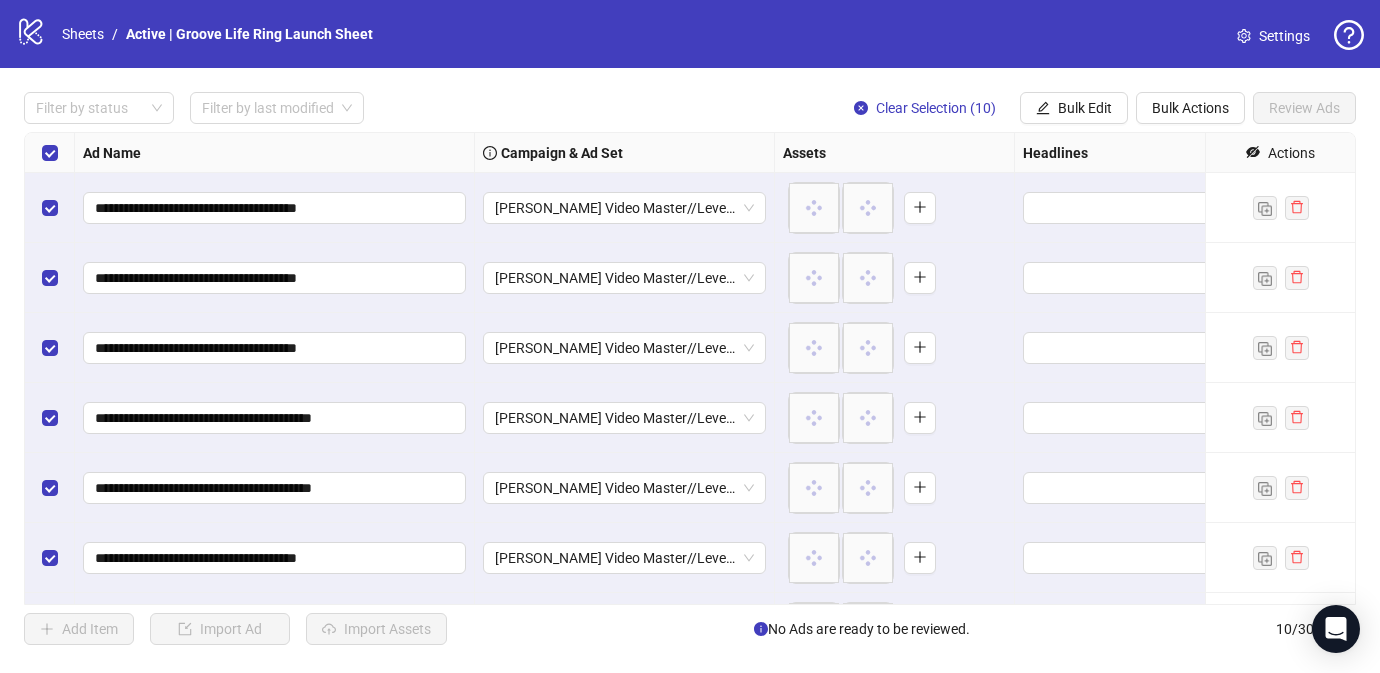 scroll, scrollTop: 0, scrollLeft: 411, axis: horizontal 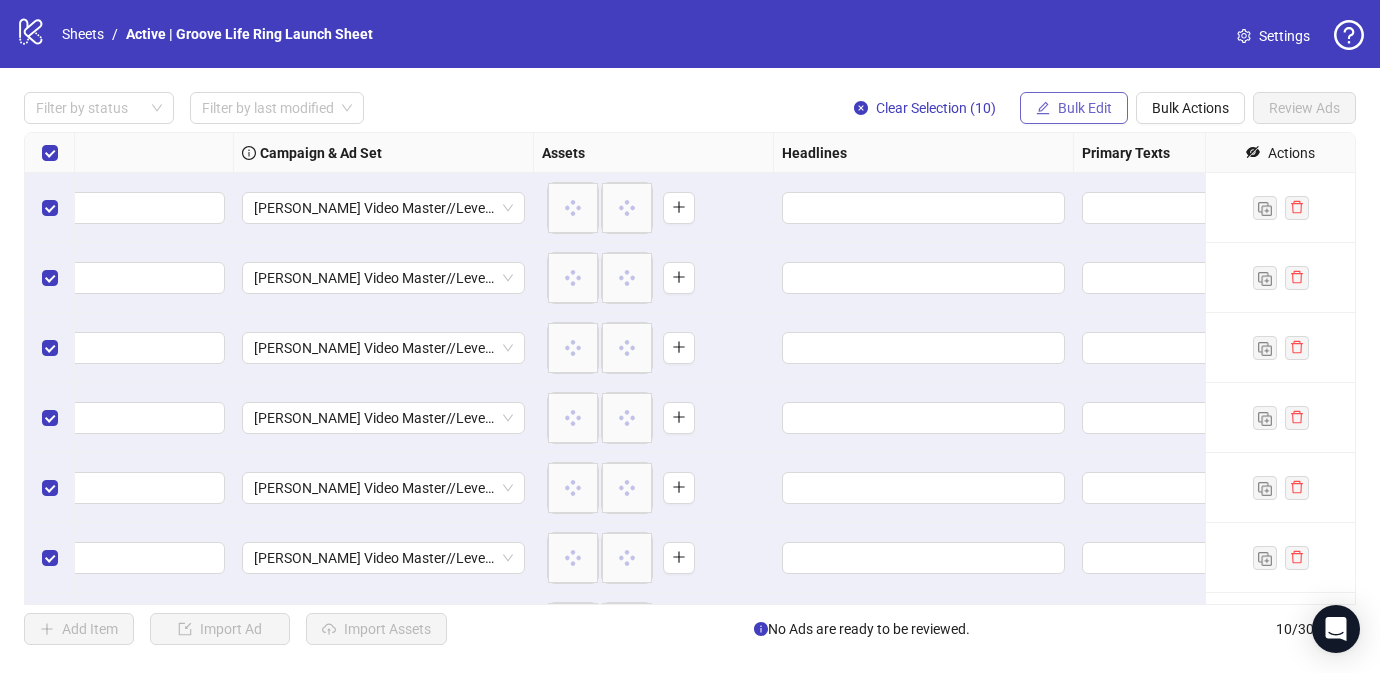 click on "Bulk Edit" at bounding box center [1085, 108] 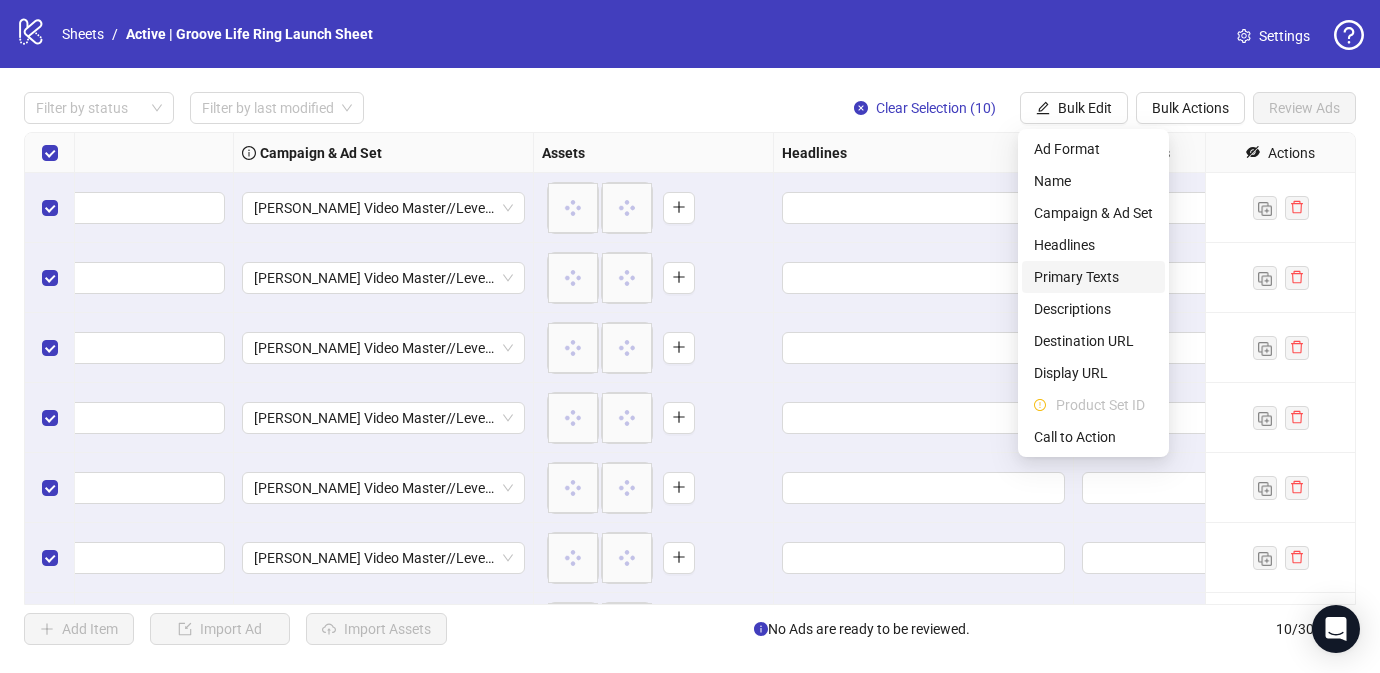click on "Primary Texts" at bounding box center [1093, 277] 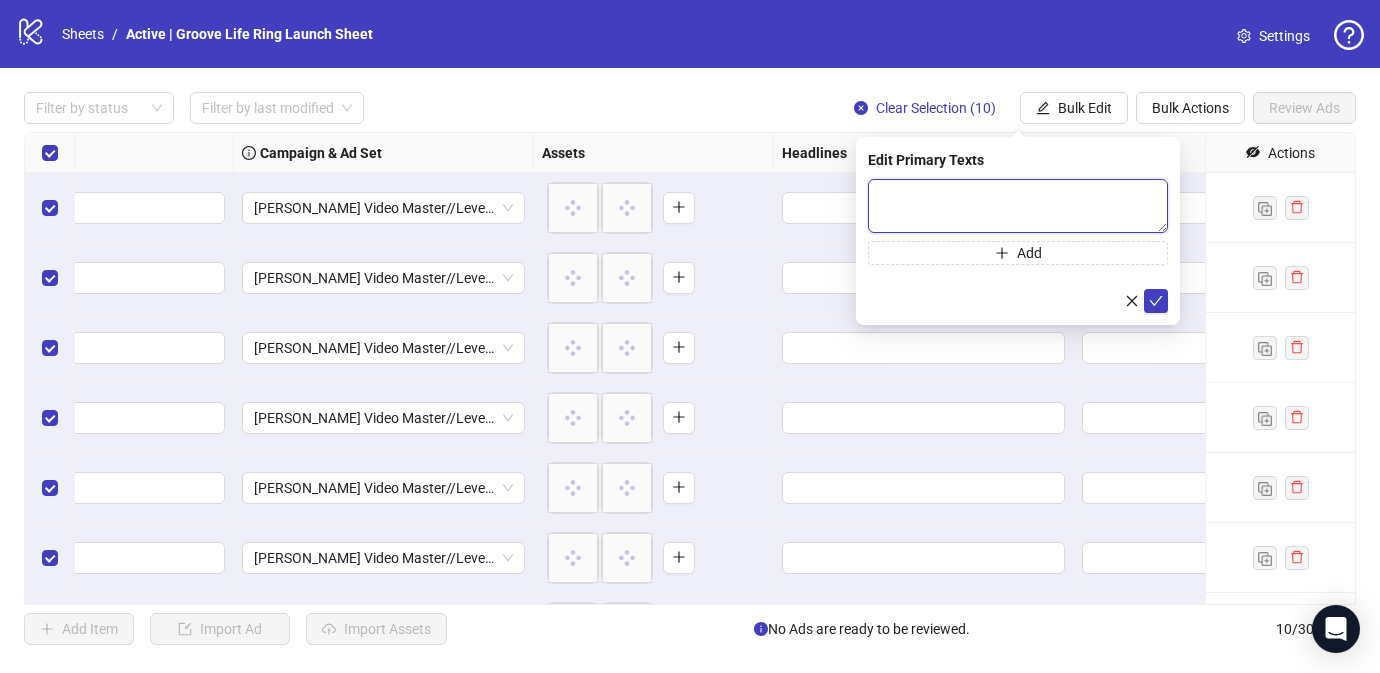 click at bounding box center [1018, 206] 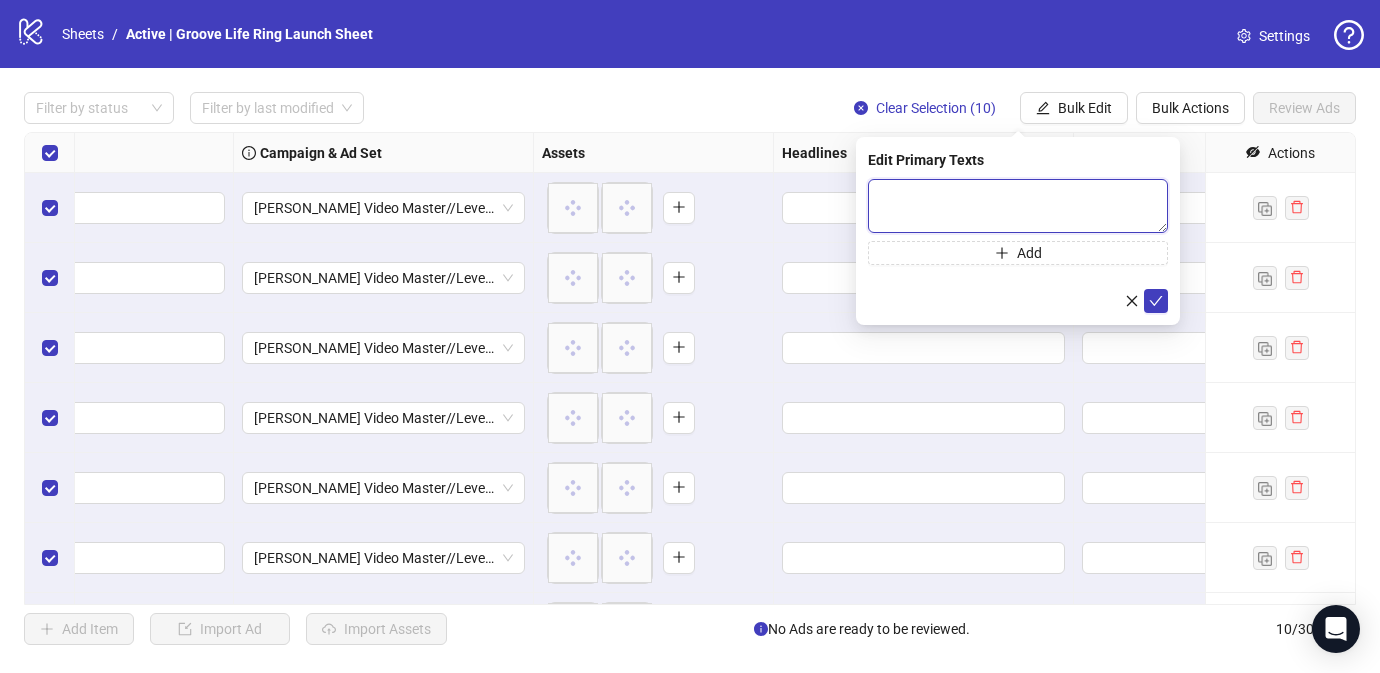 paste on "**********" 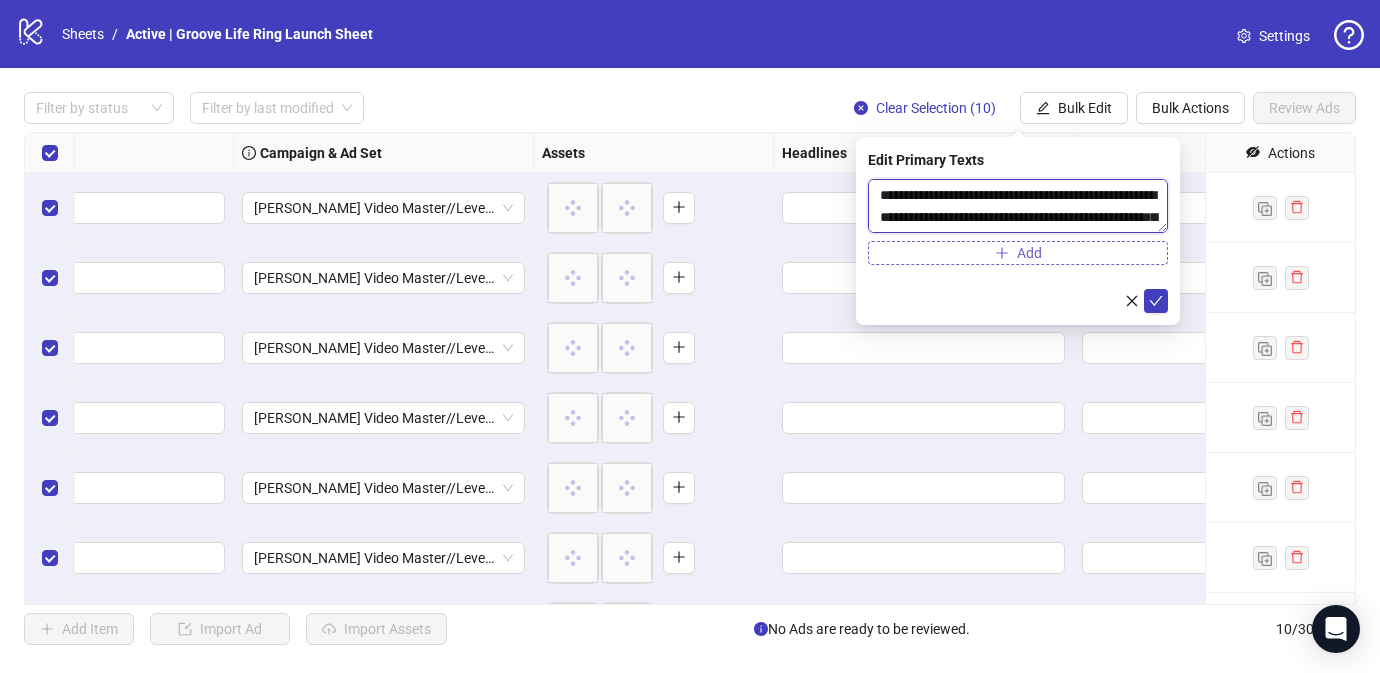 scroll, scrollTop: 59, scrollLeft: 0, axis: vertical 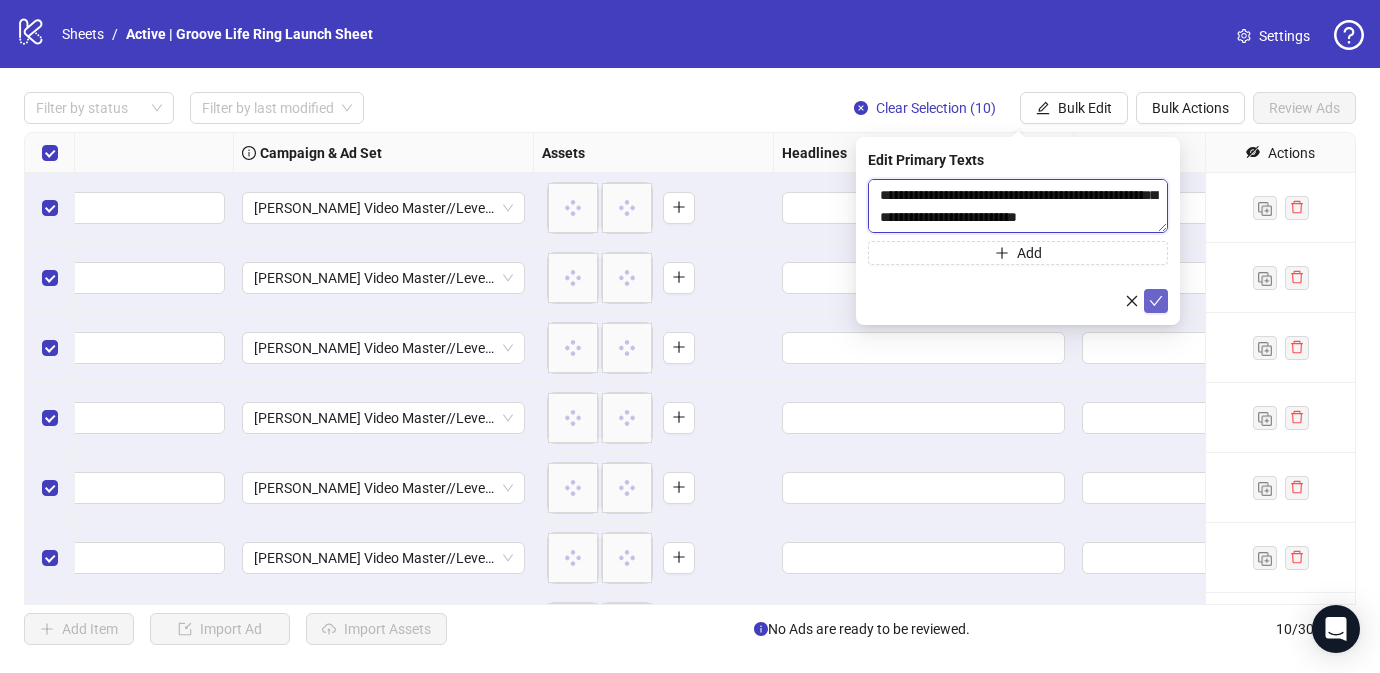 type on "**********" 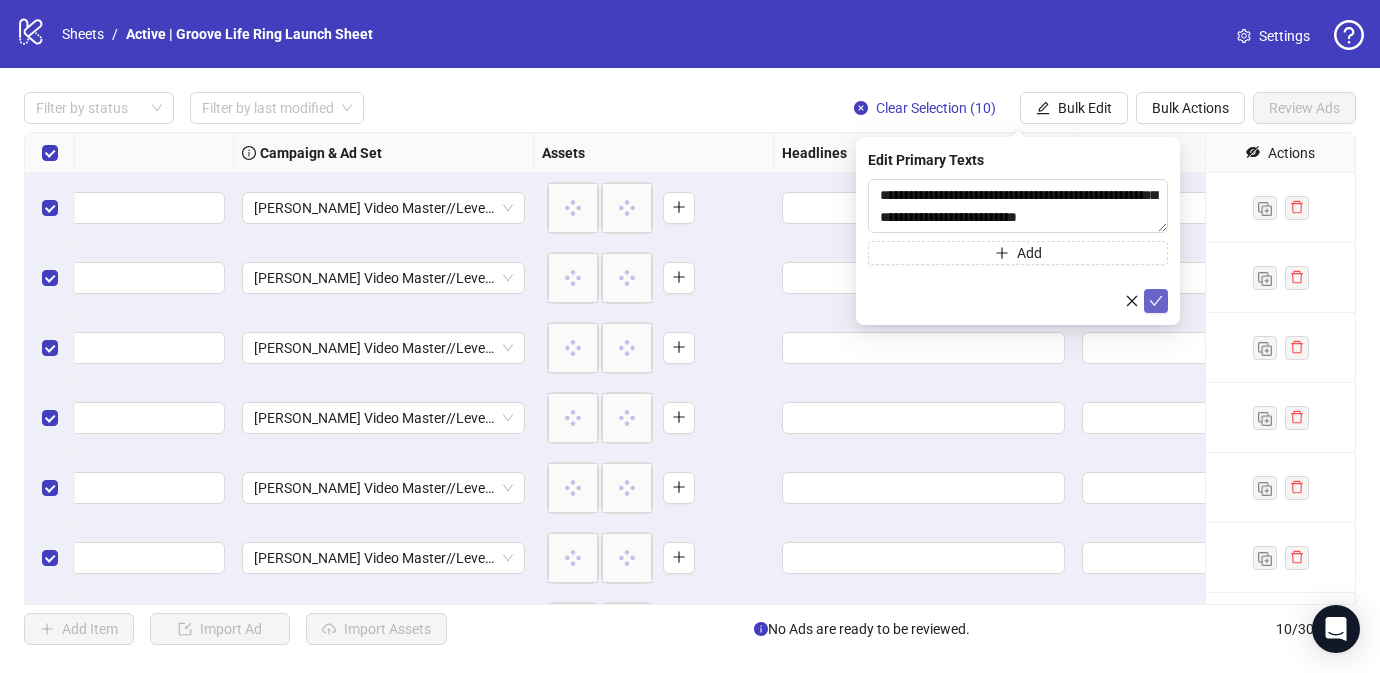 click 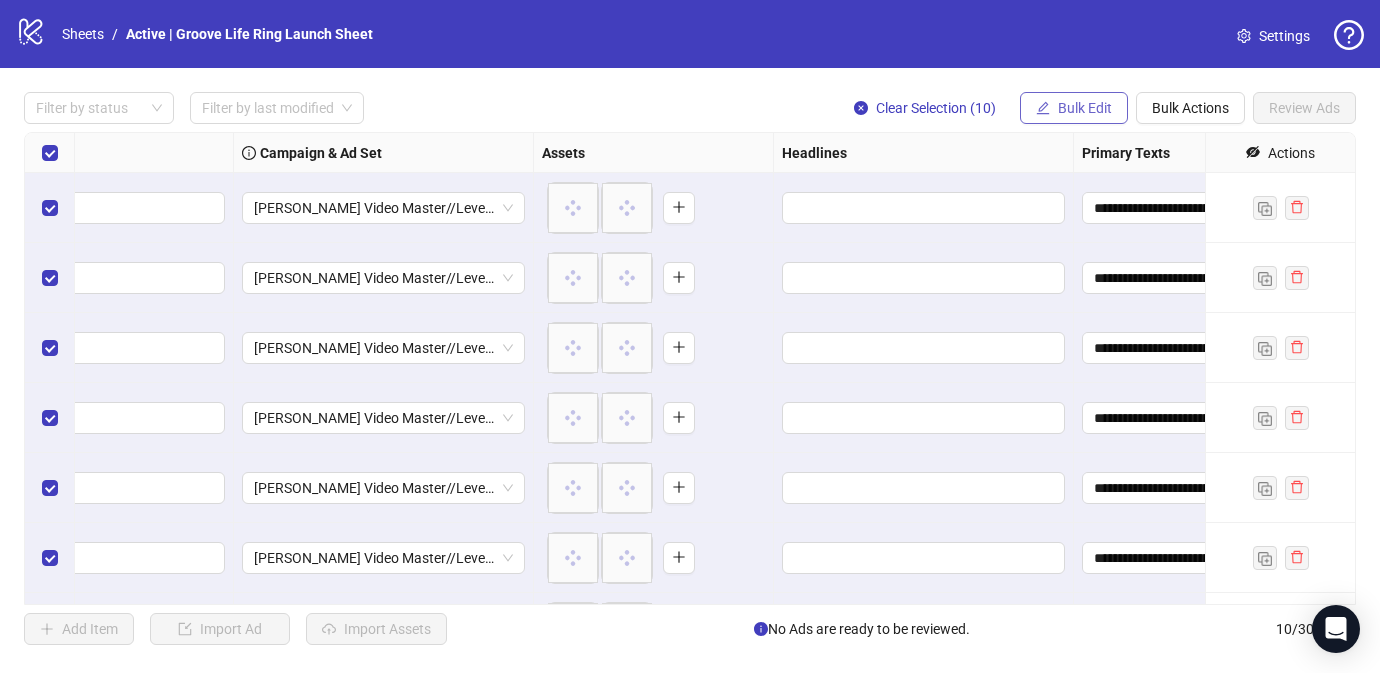 click on "Bulk Edit" at bounding box center (1085, 108) 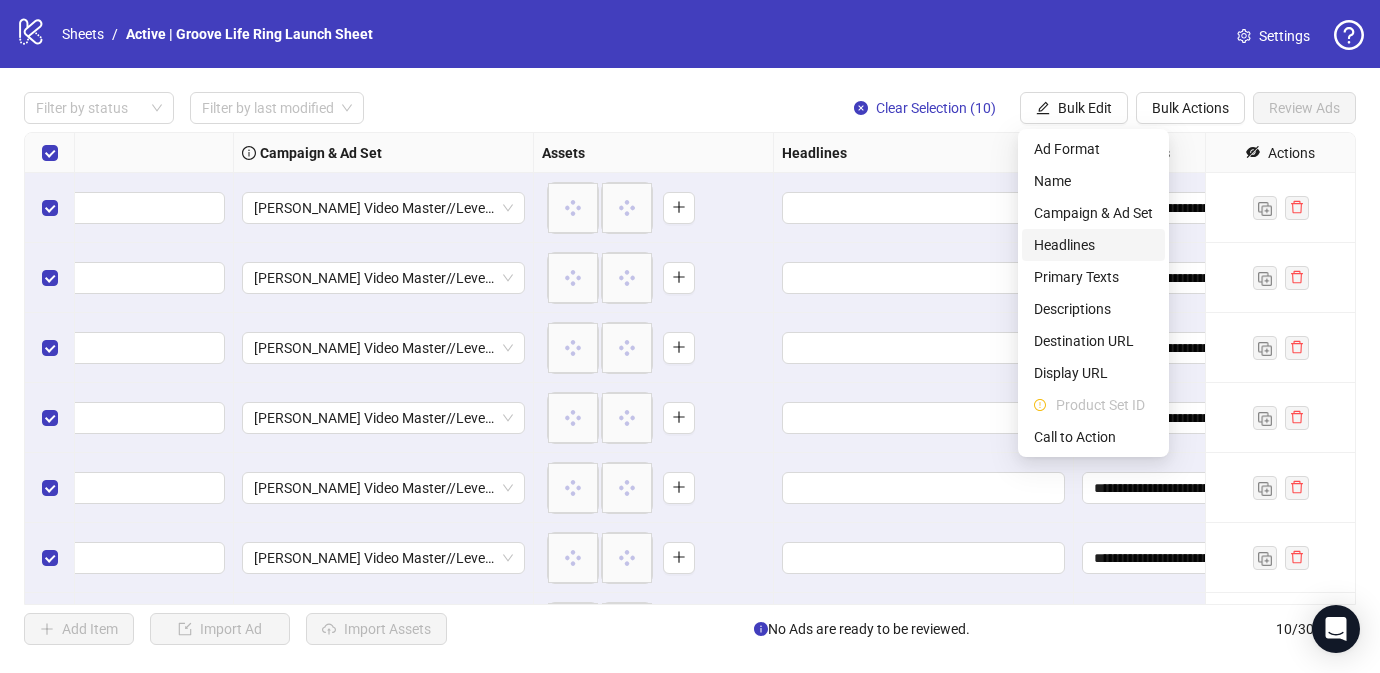 click on "Headlines" at bounding box center [1093, 245] 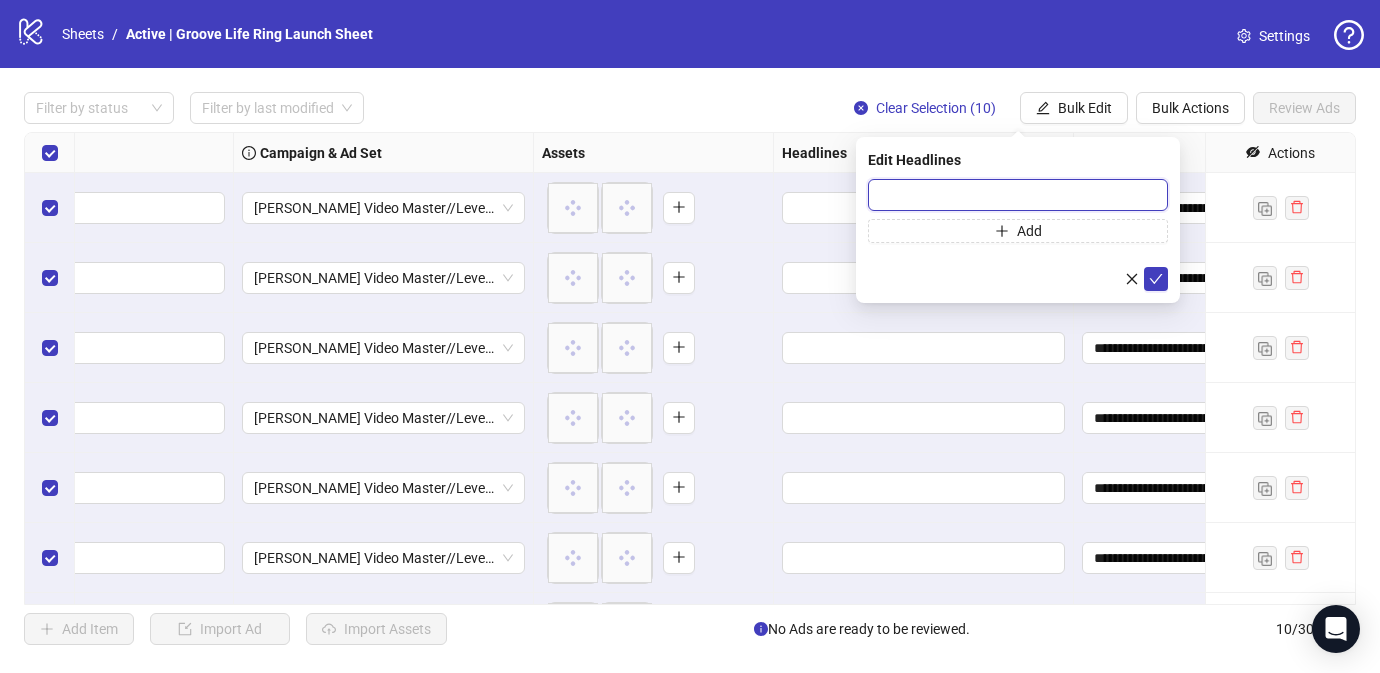 click at bounding box center (1018, 195) 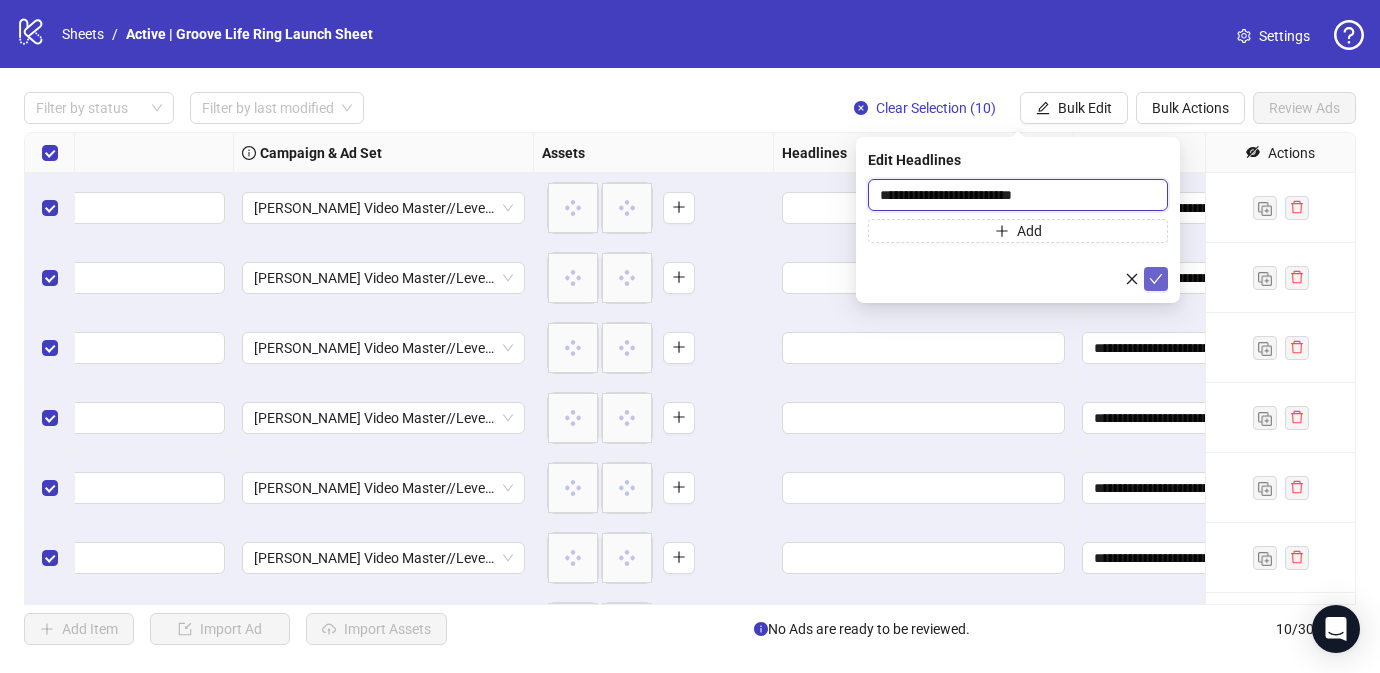 type on "**********" 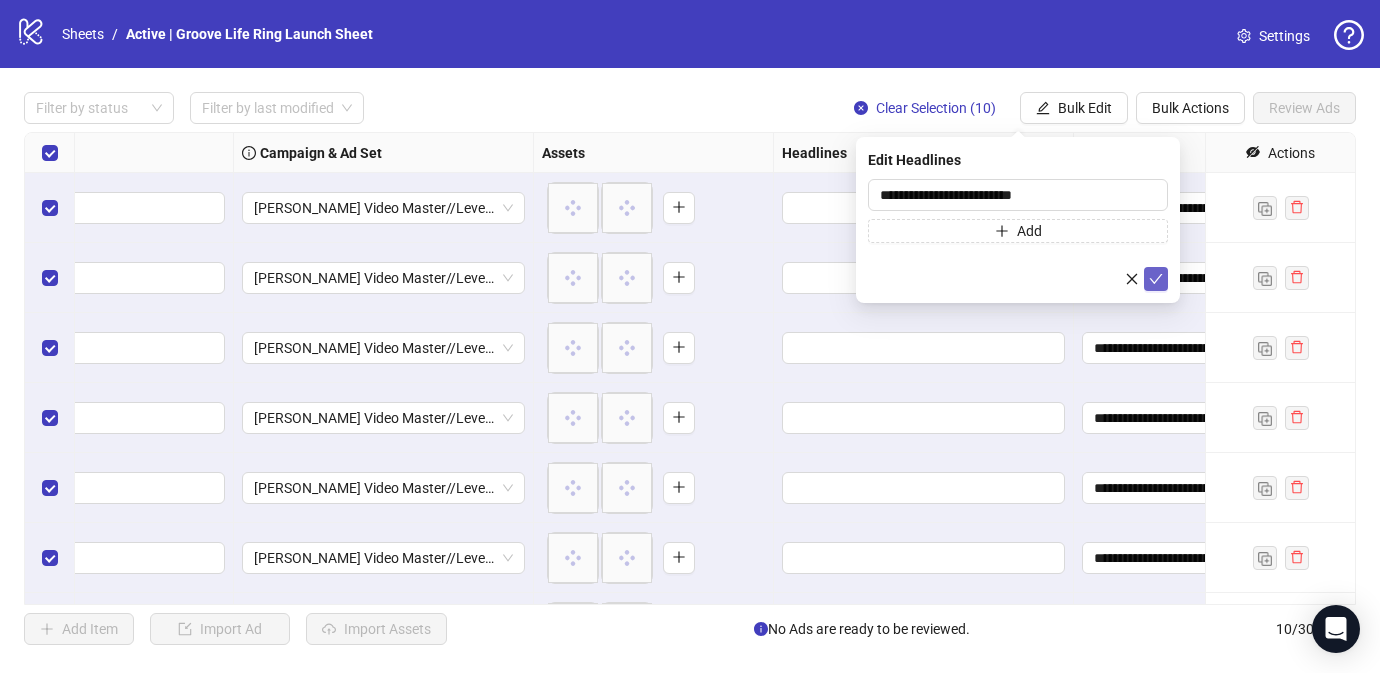 click 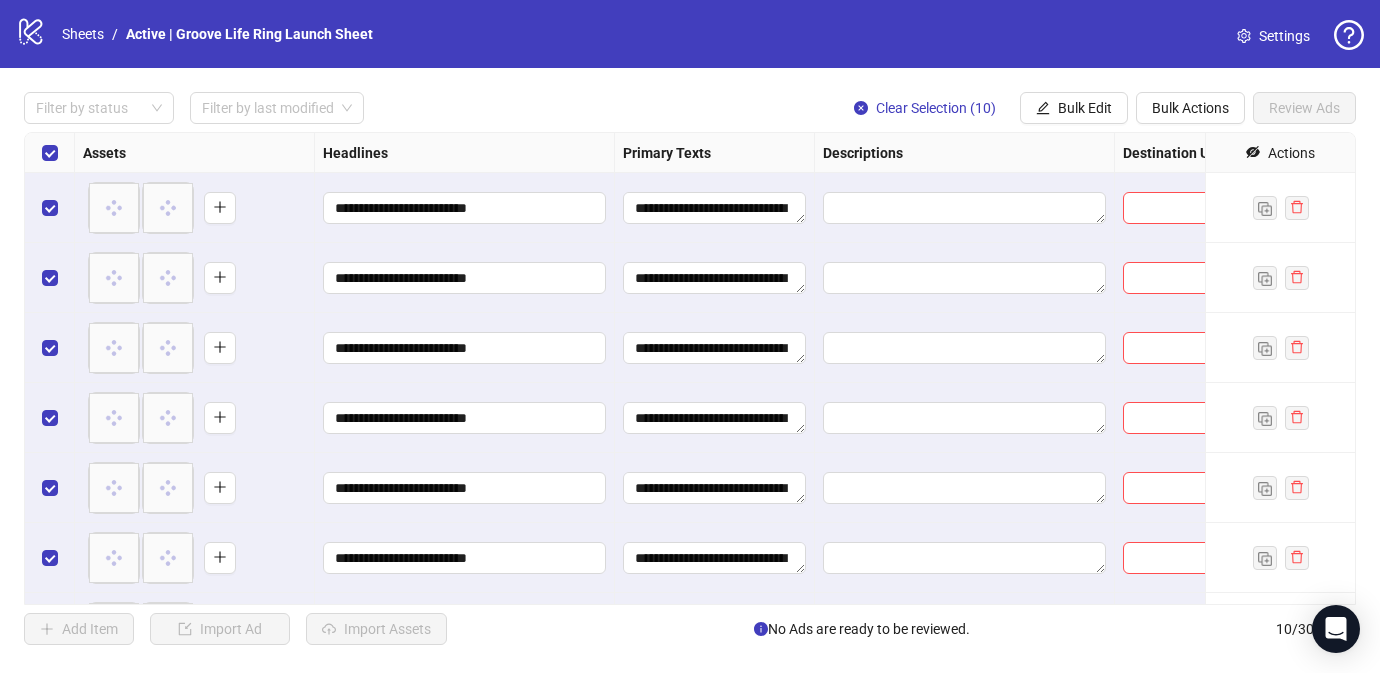 scroll, scrollTop: 0, scrollLeft: 1087, axis: horizontal 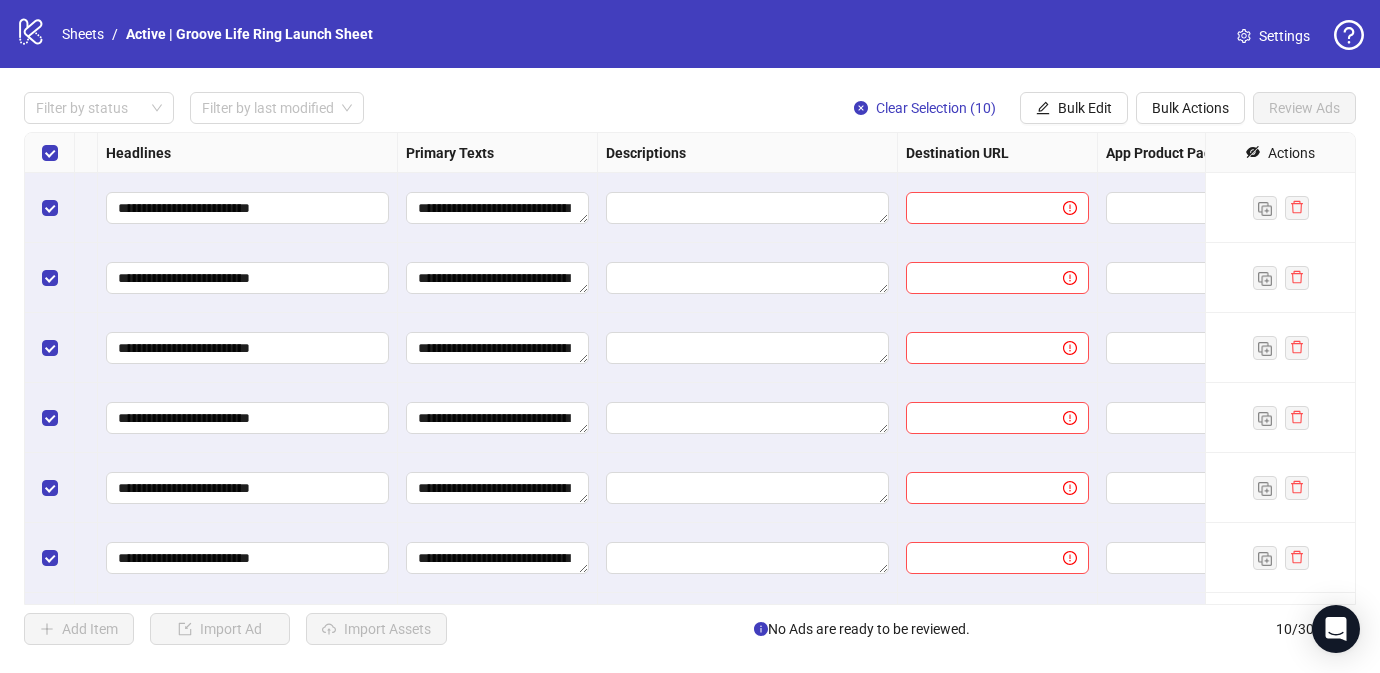 click on "**********" at bounding box center [690, 368] 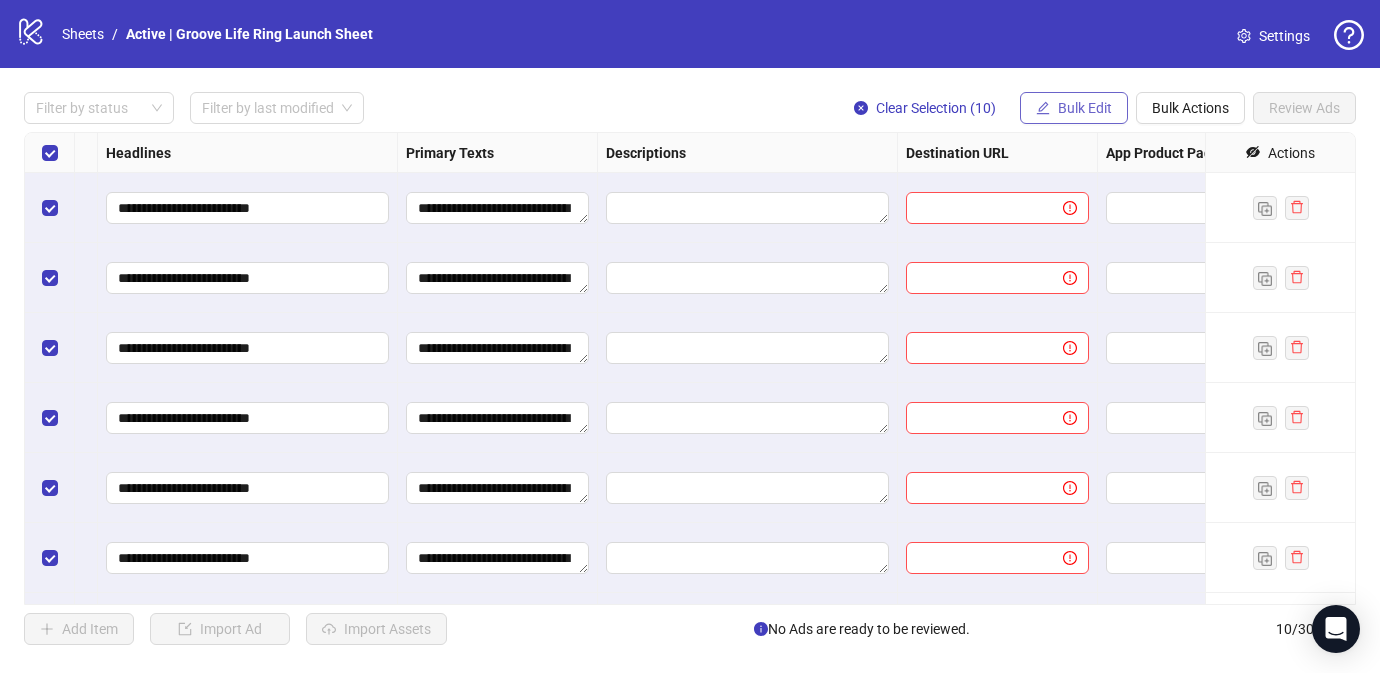 click on "Bulk Edit" at bounding box center [1085, 108] 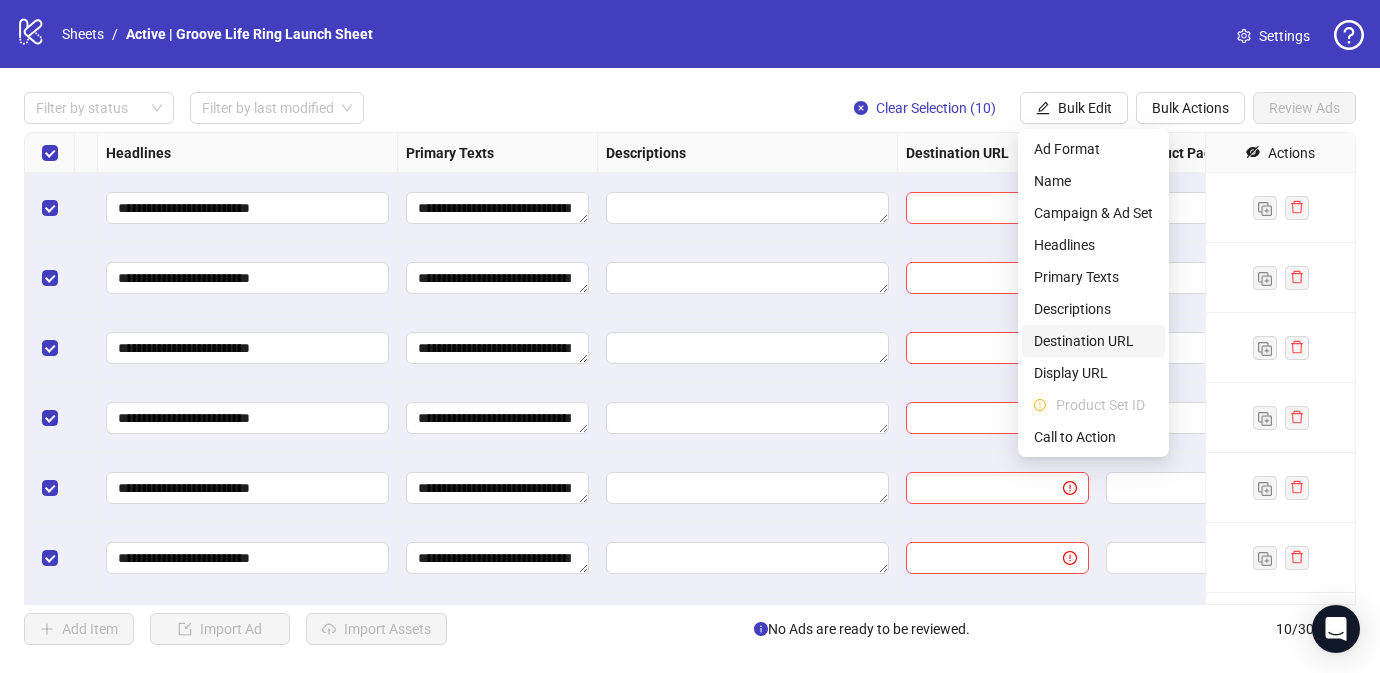 click on "Destination URL" at bounding box center (1093, 341) 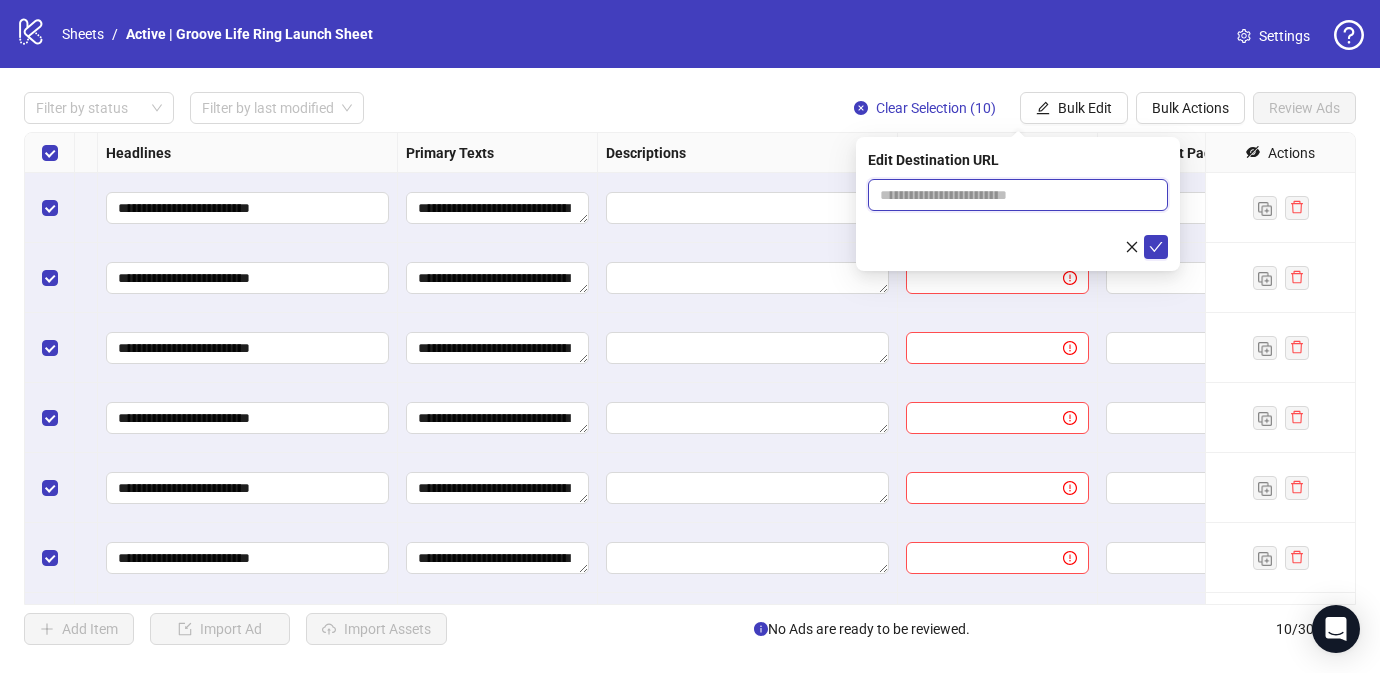 click at bounding box center (1010, 195) 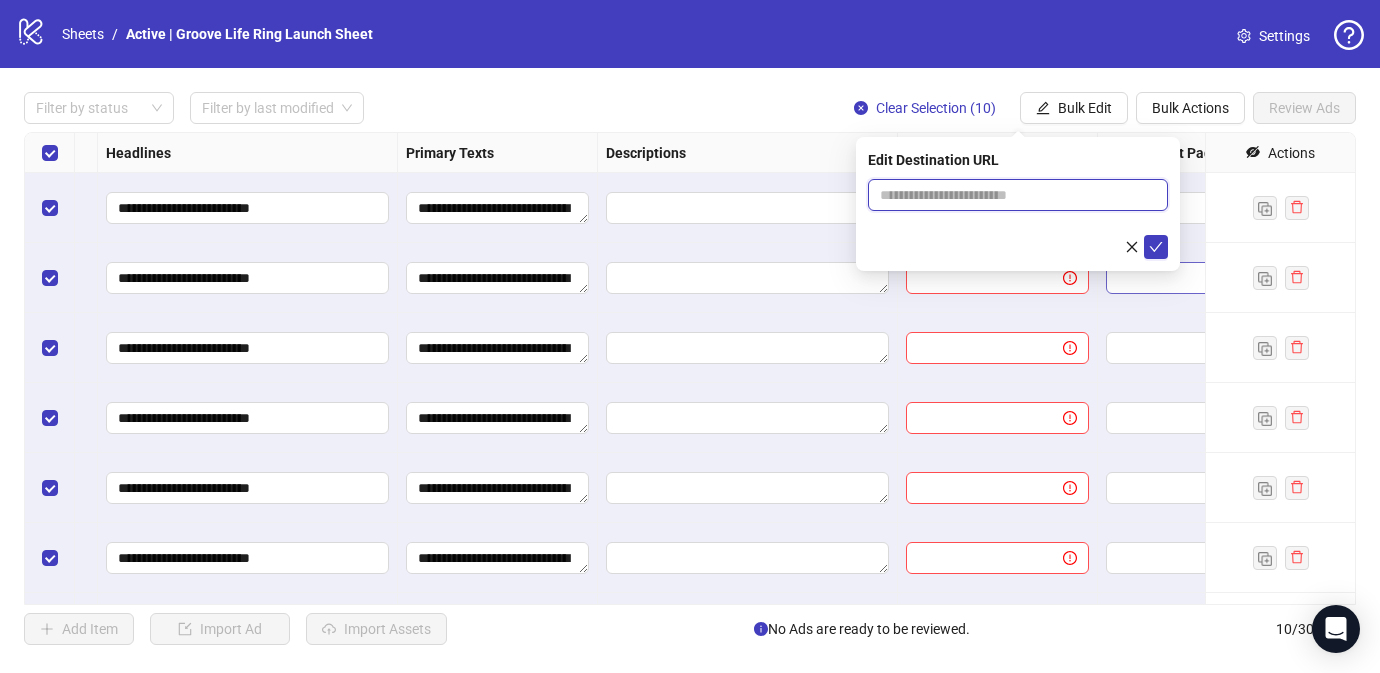 paste on "**********" 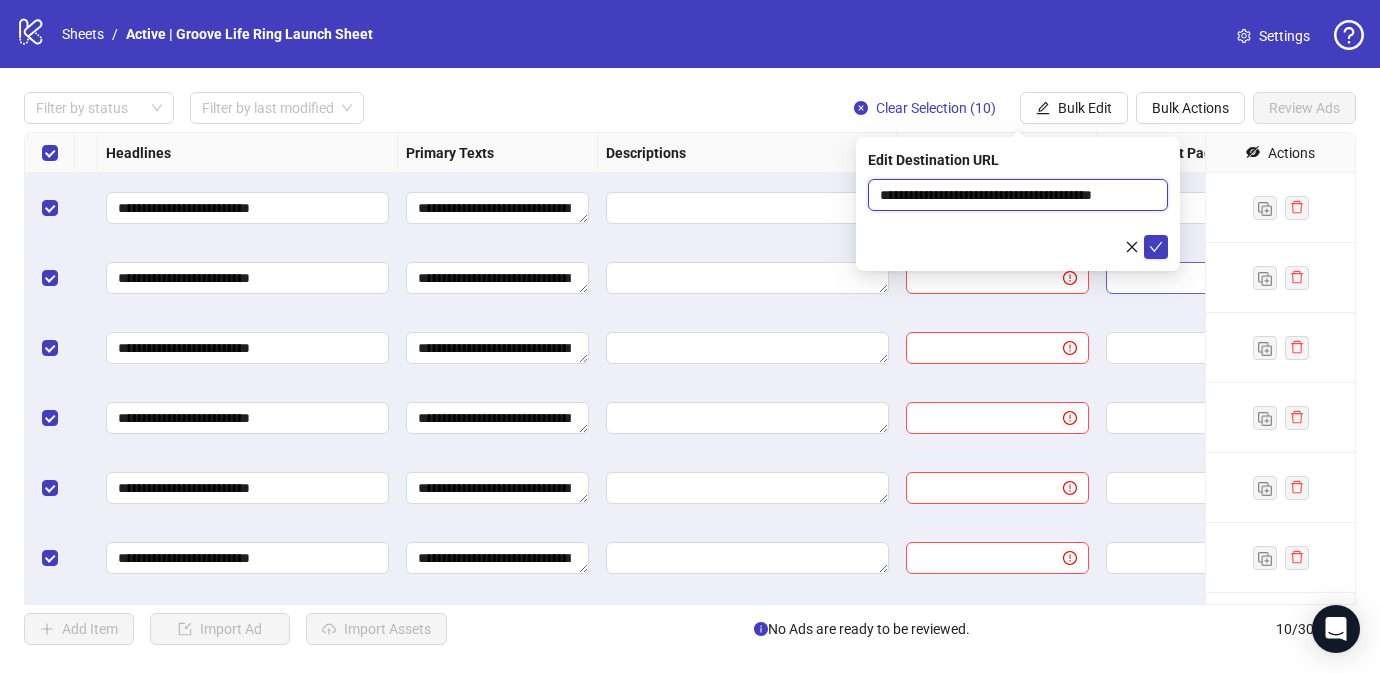 scroll, scrollTop: 0, scrollLeft: 18, axis: horizontal 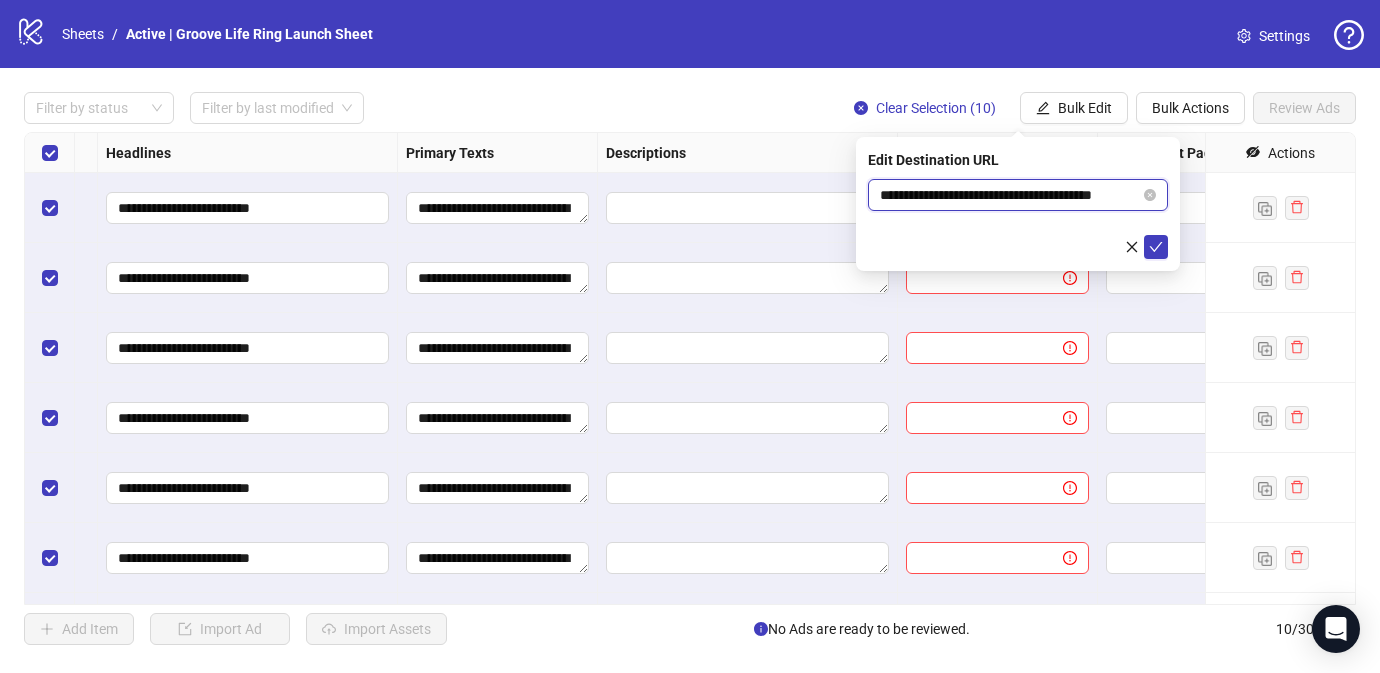 type on "**********" 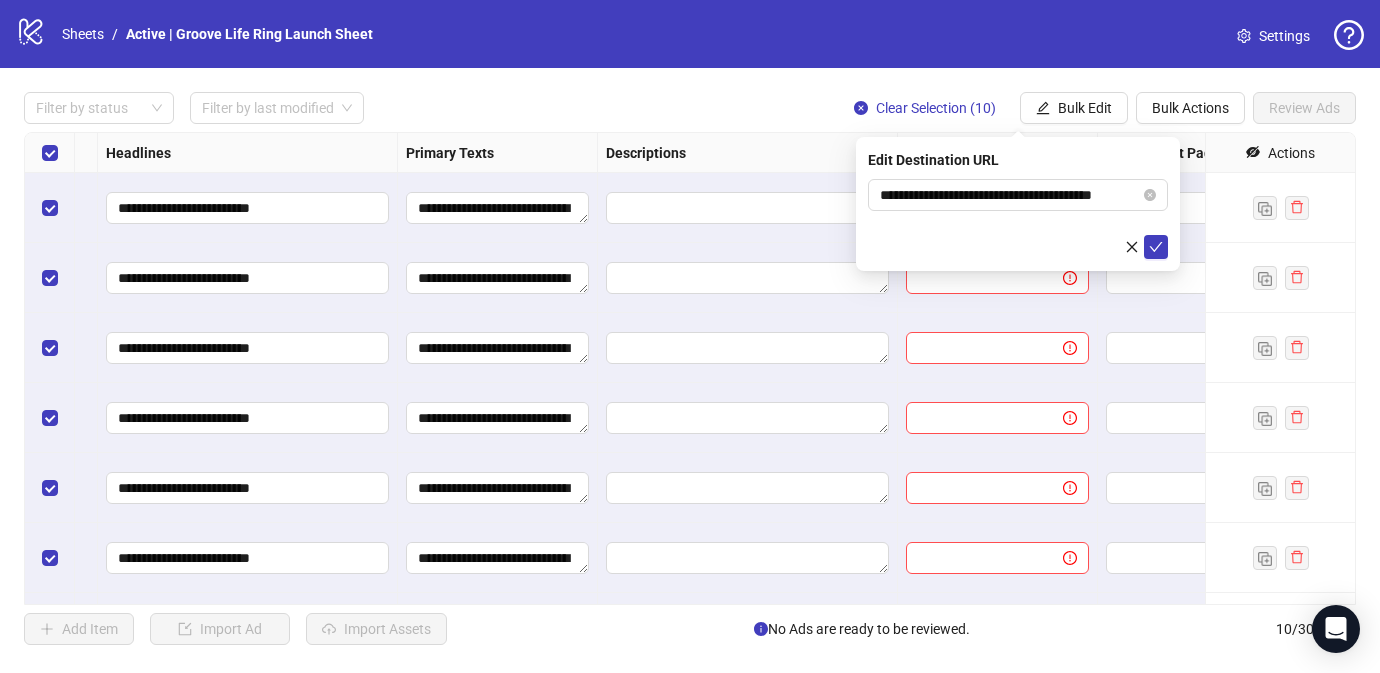scroll, scrollTop: 0, scrollLeft: 0, axis: both 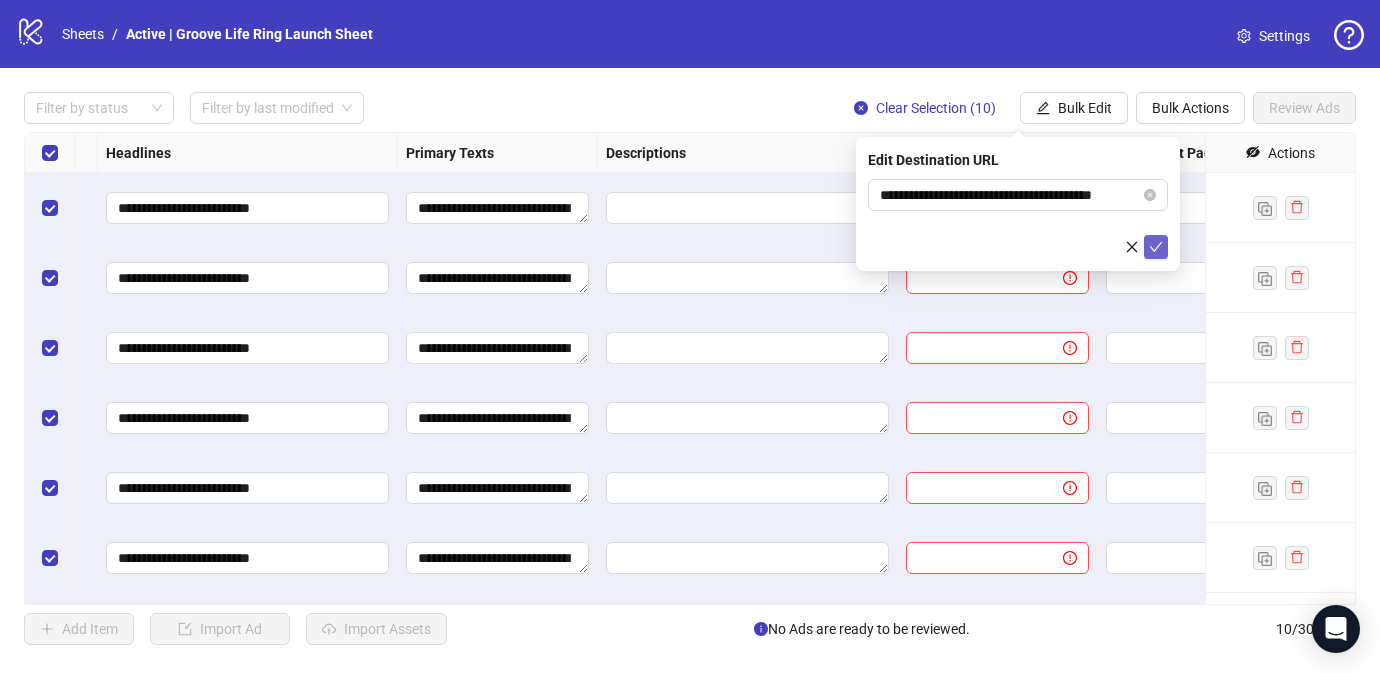 click 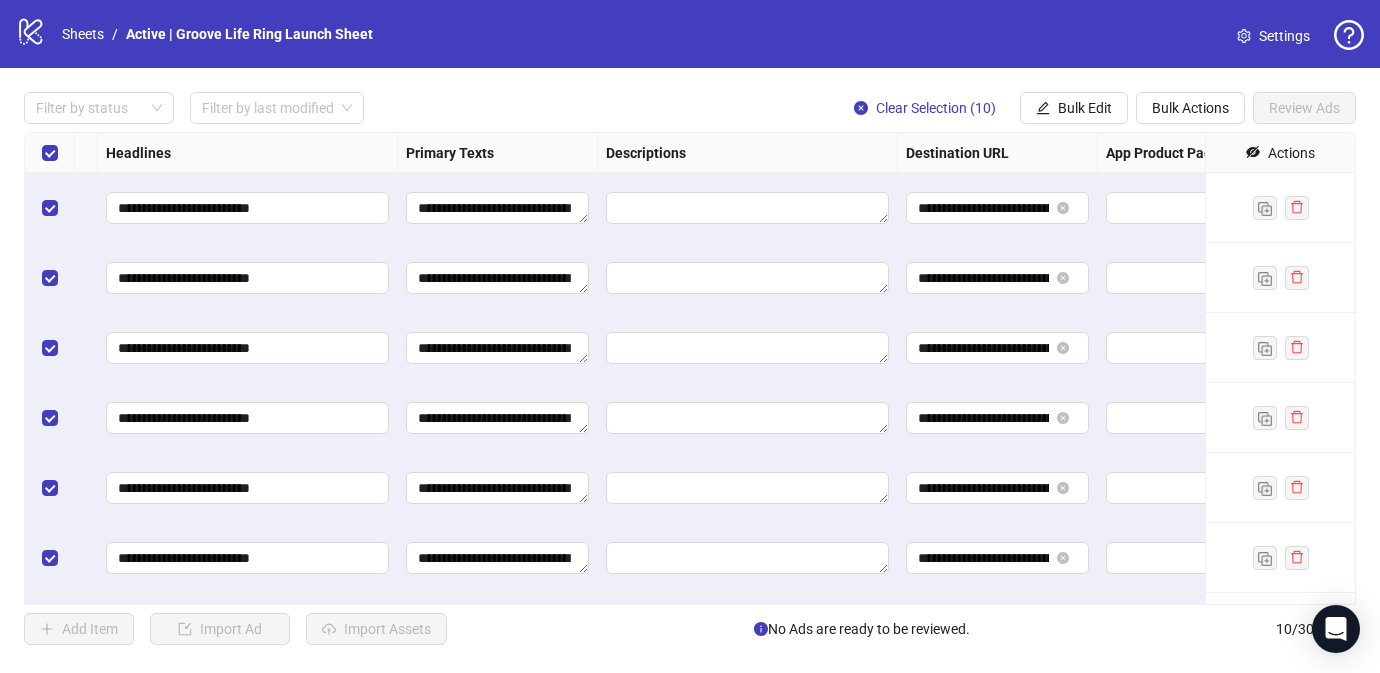 scroll, scrollTop: 0, scrollLeft: 148, axis: horizontal 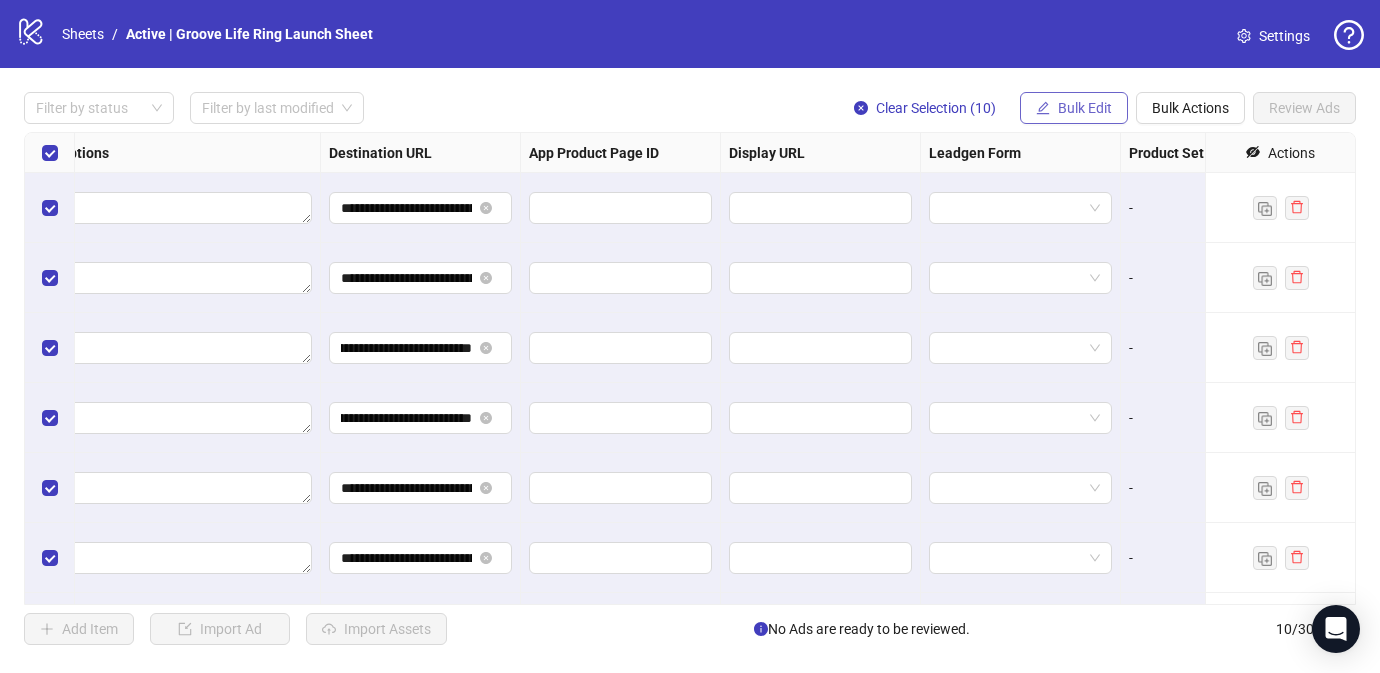 click on "Bulk Edit" at bounding box center [1085, 108] 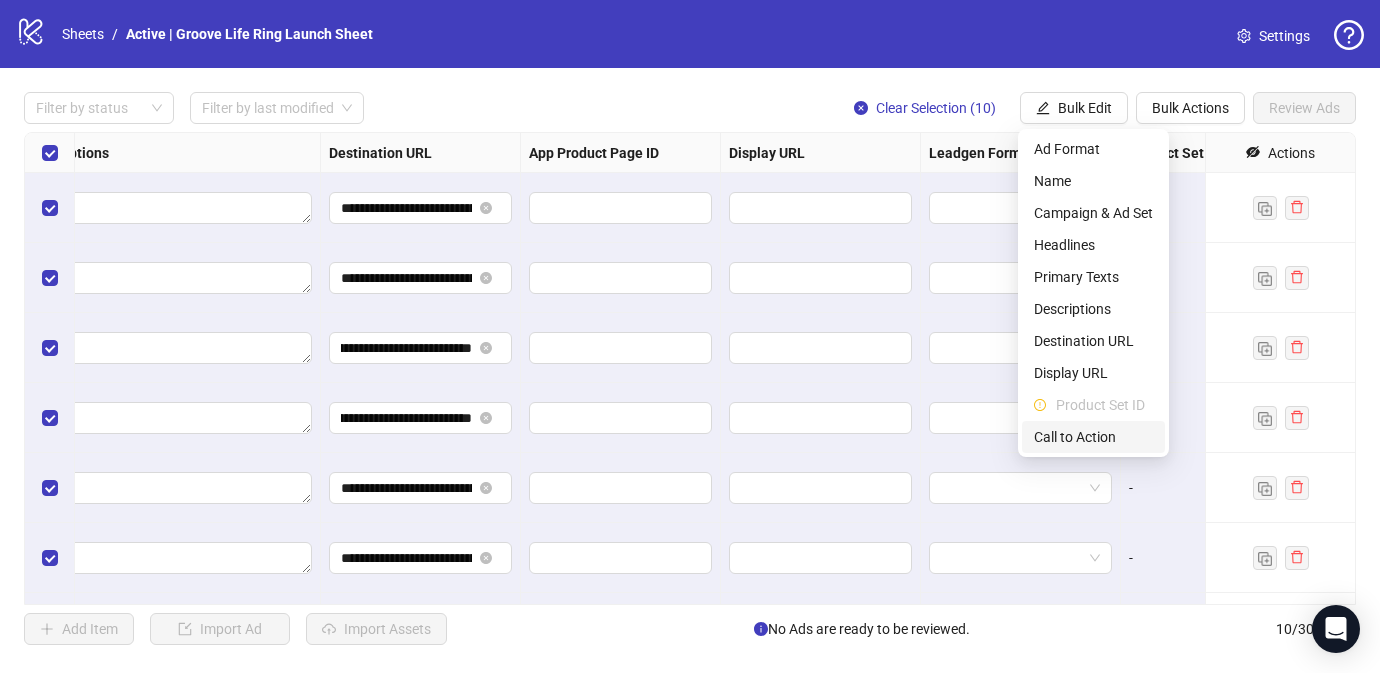 click on "Call to Action" at bounding box center (1093, 437) 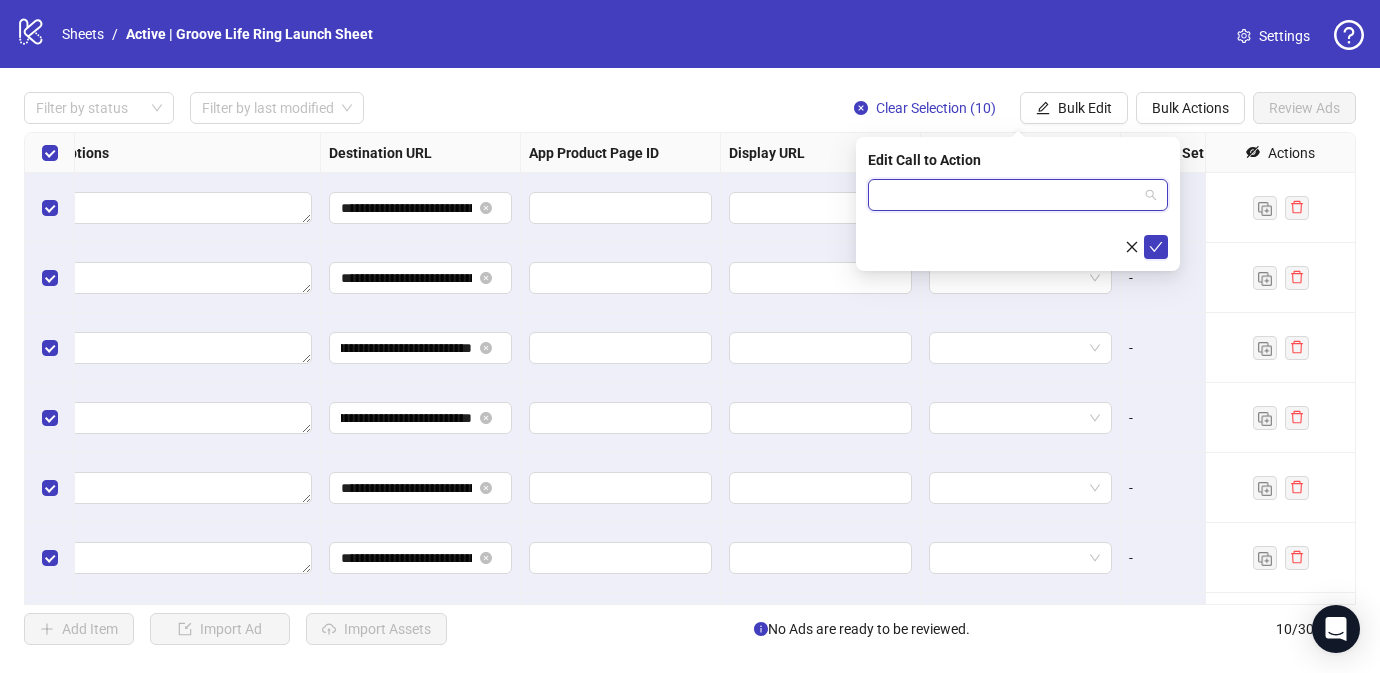 click at bounding box center (1009, 195) 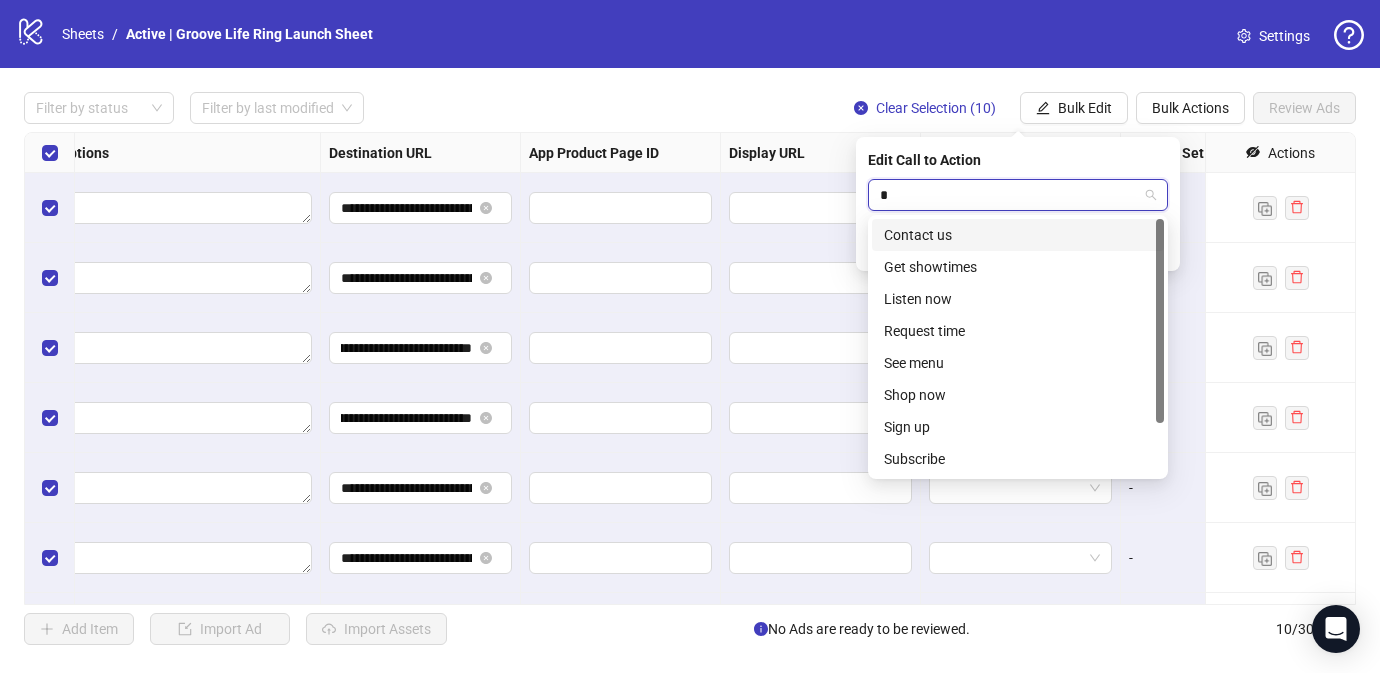 type on "**" 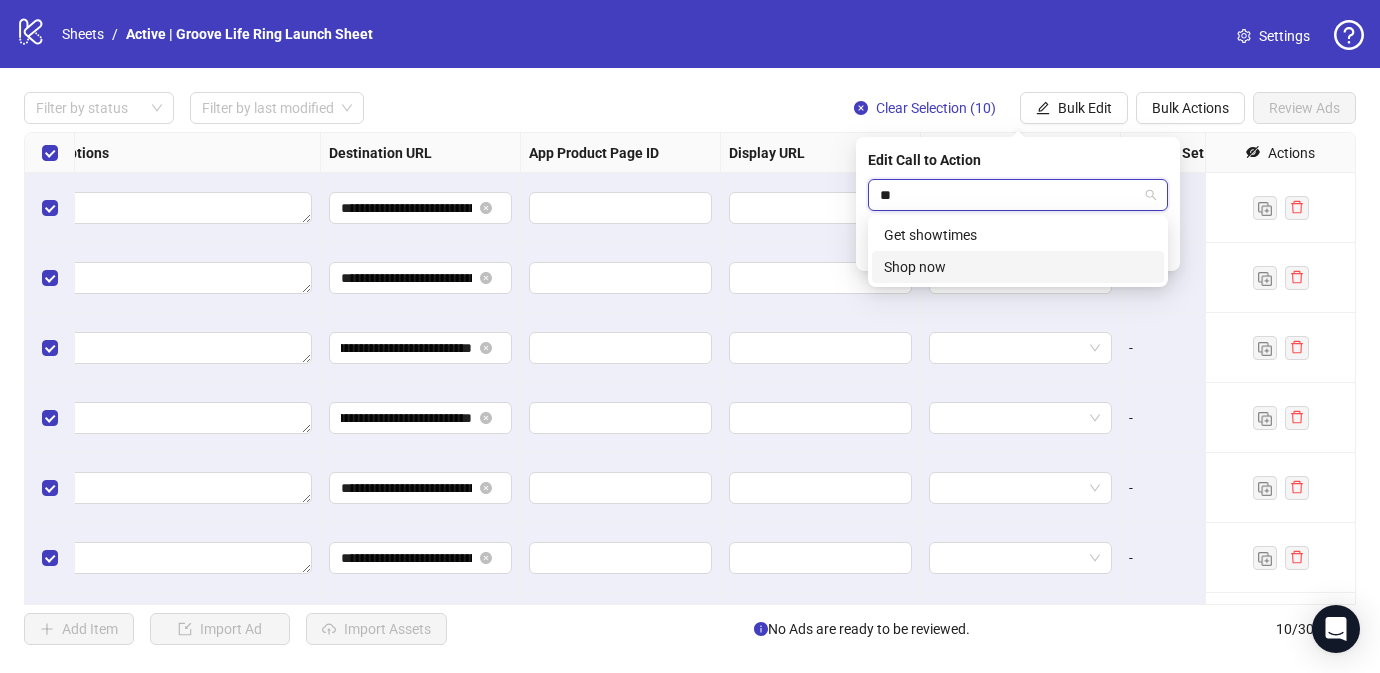 click on "Shop now" at bounding box center (1018, 267) 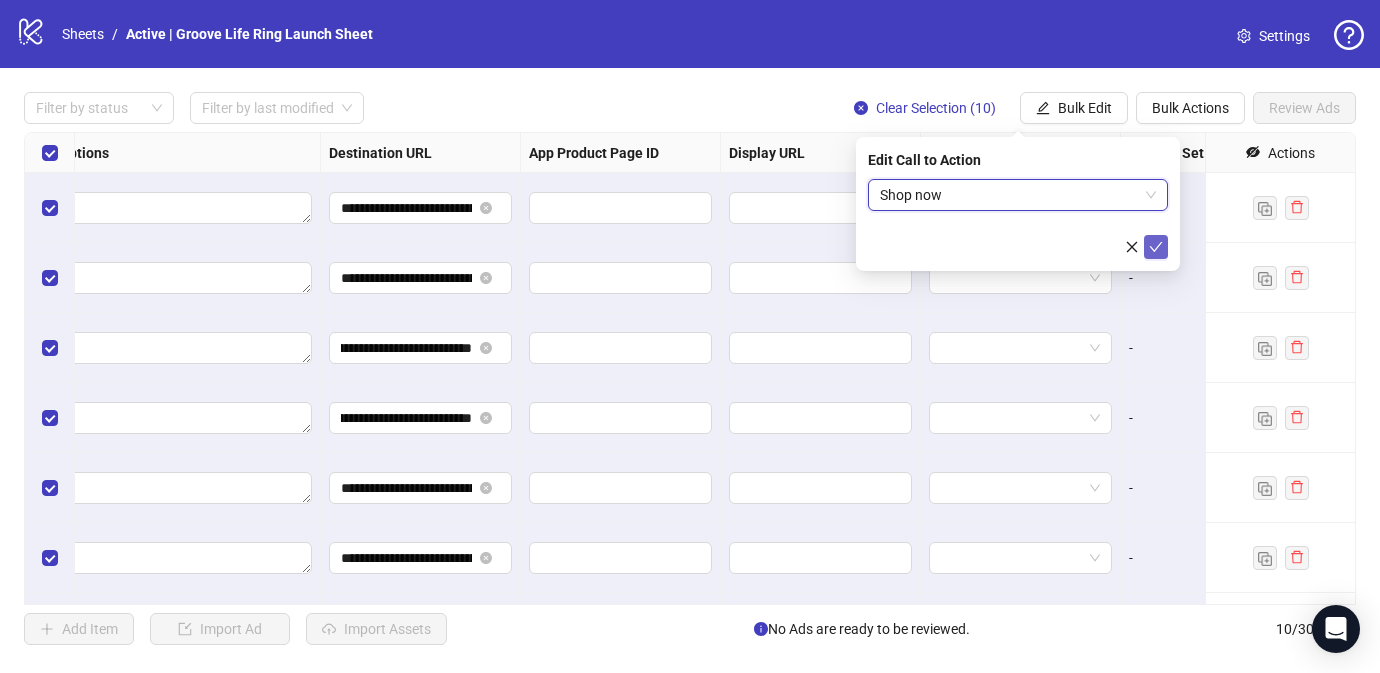 click 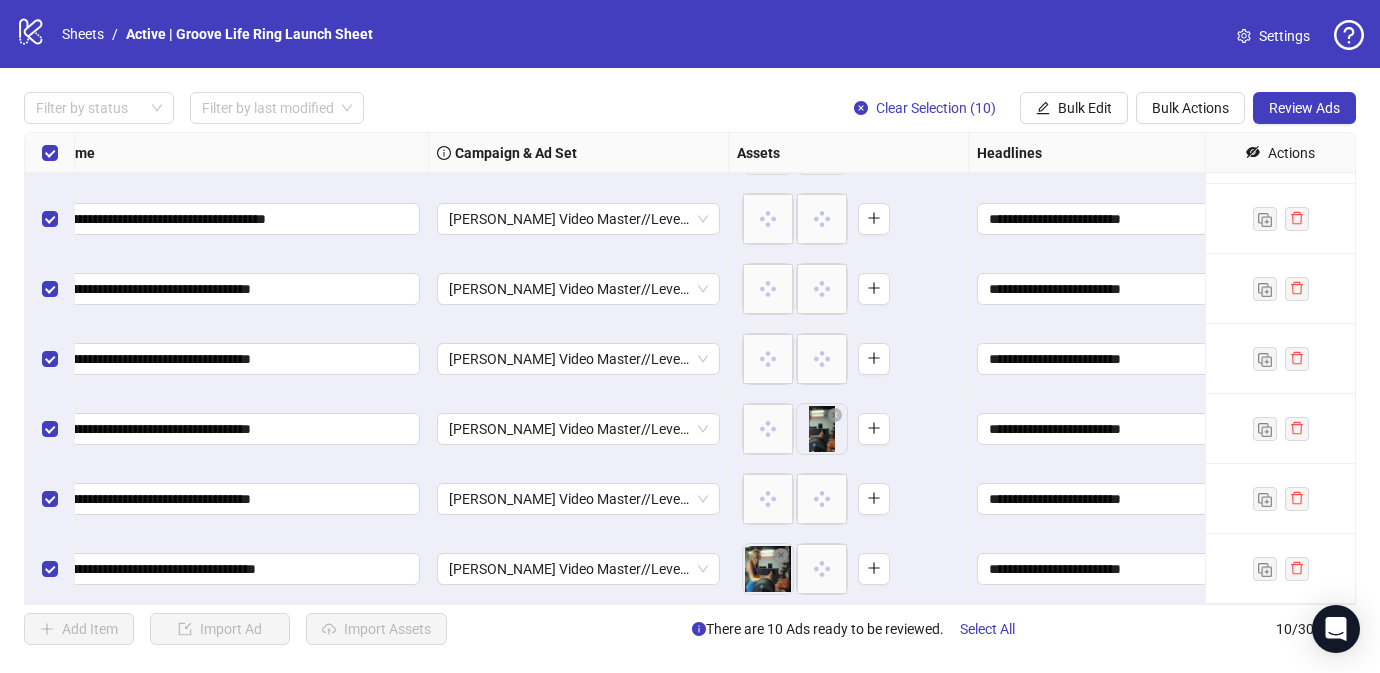 scroll, scrollTop: 269, scrollLeft: 611, axis: both 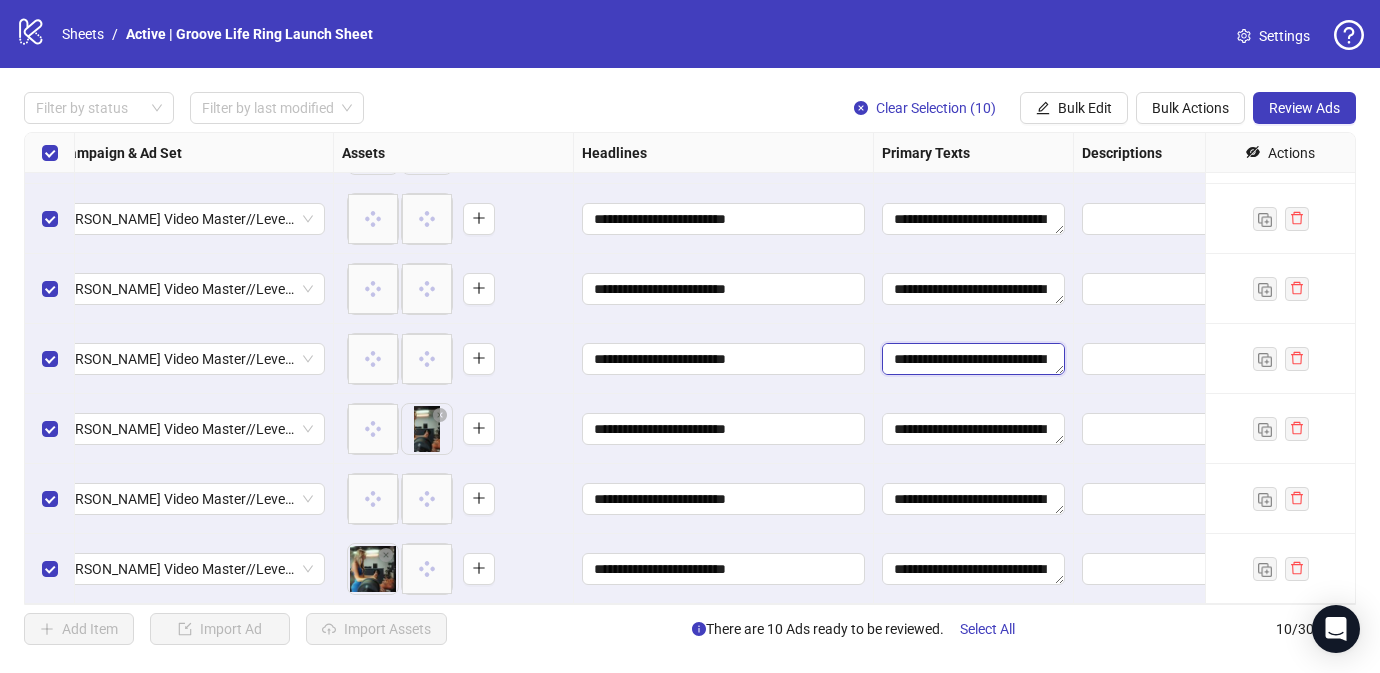 click on "**********" at bounding box center (973, 359) 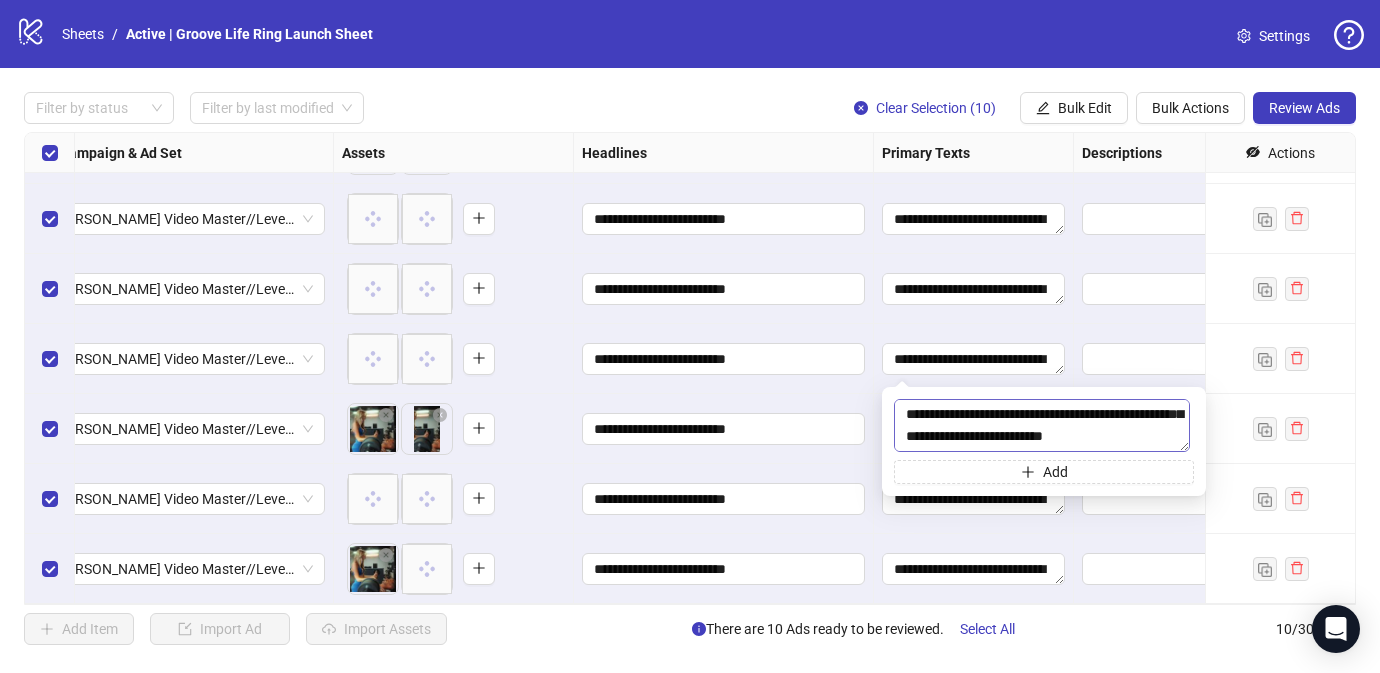 scroll, scrollTop: 66, scrollLeft: 0, axis: vertical 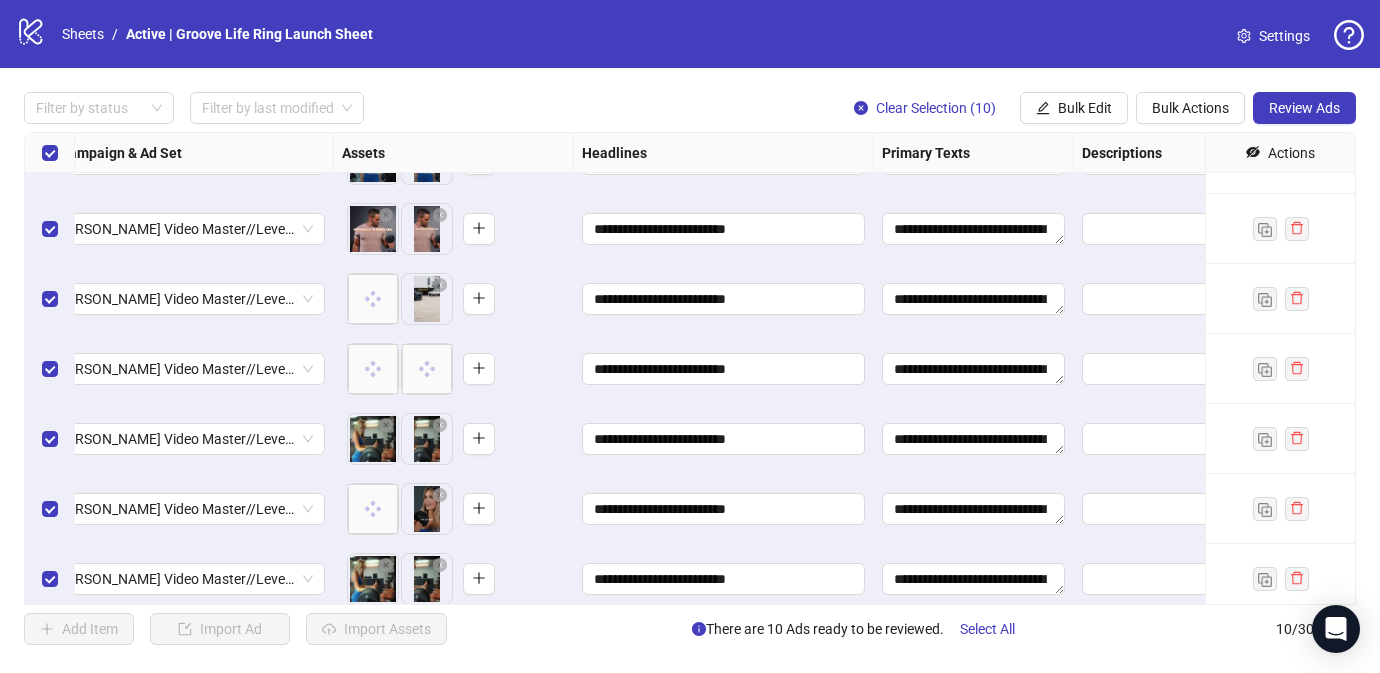 click on "**********" at bounding box center (690, 368) 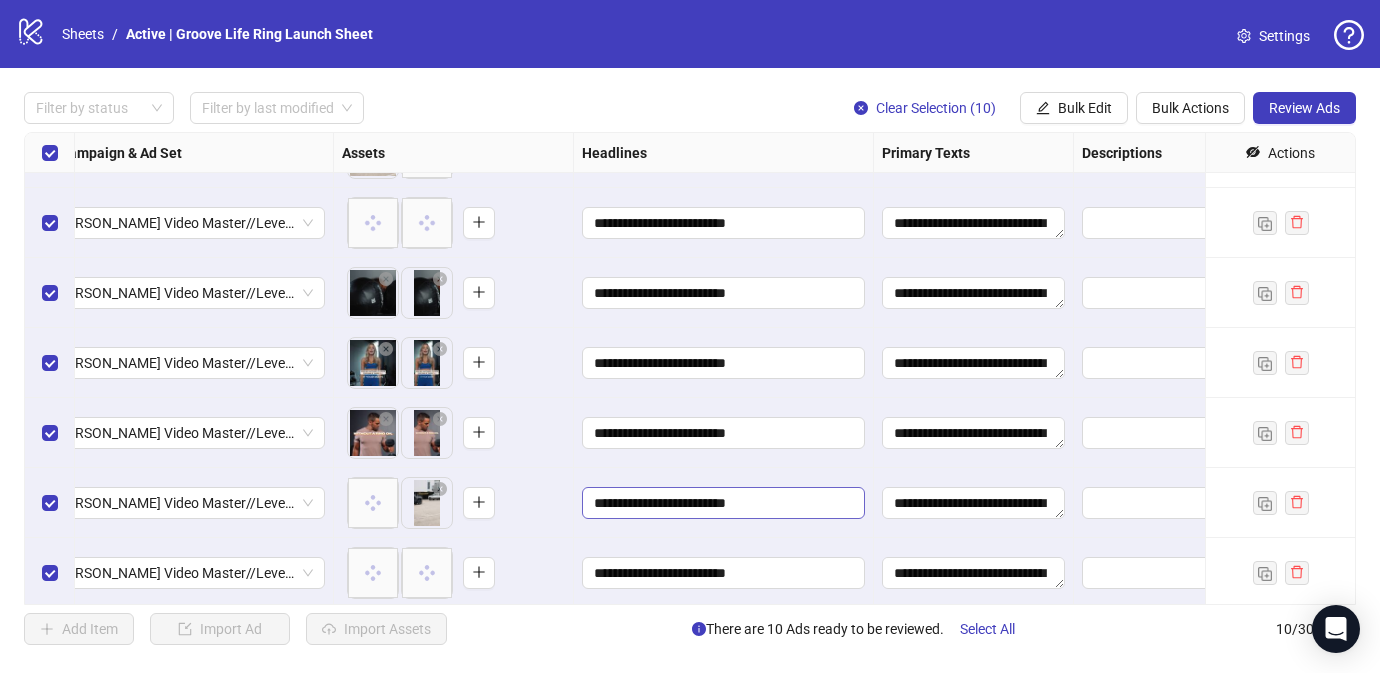 scroll, scrollTop: 0, scrollLeft: 611, axis: horizontal 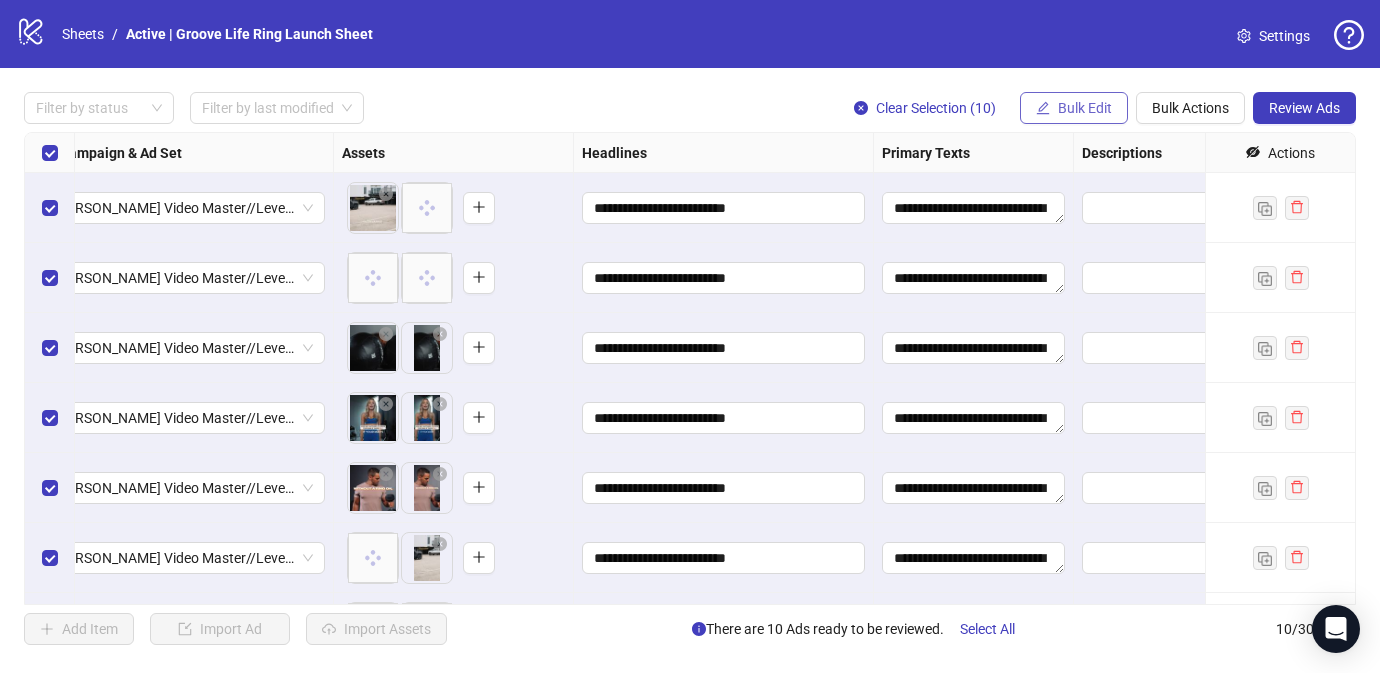 click on "Bulk Edit" at bounding box center (1074, 108) 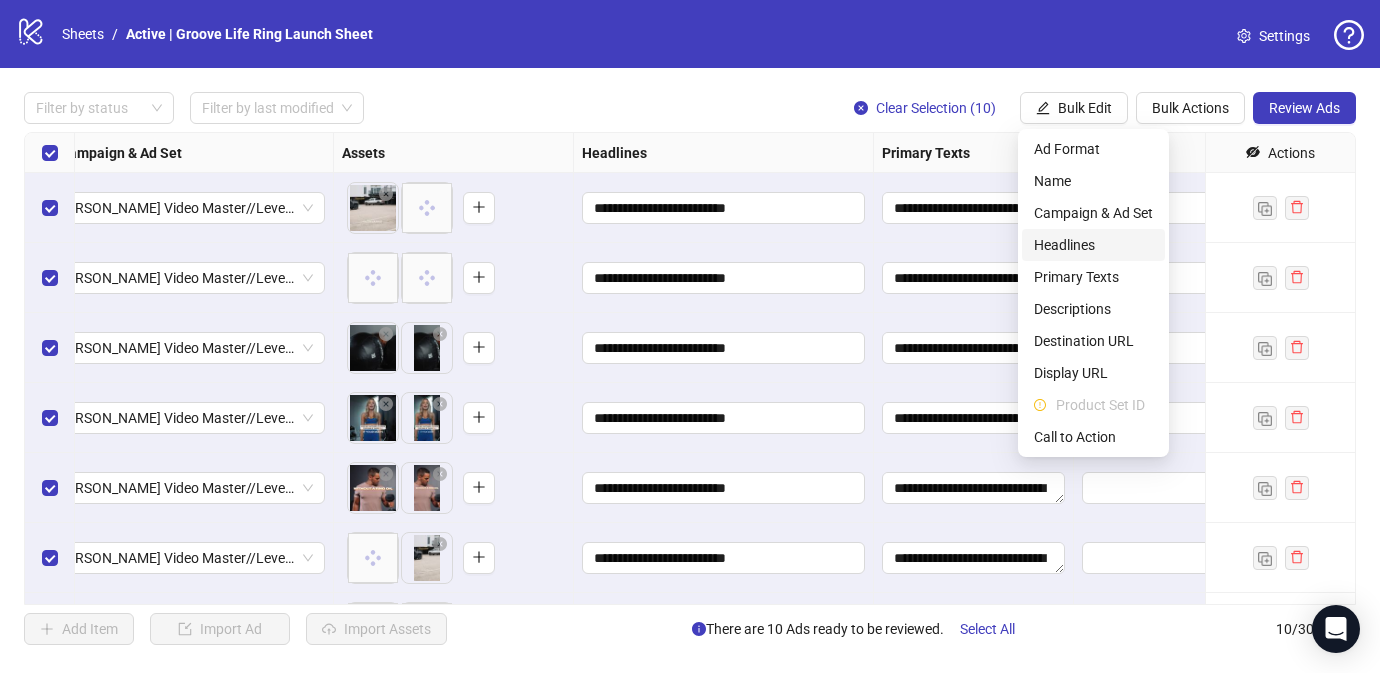 click on "Headlines" at bounding box center (1093, 245) 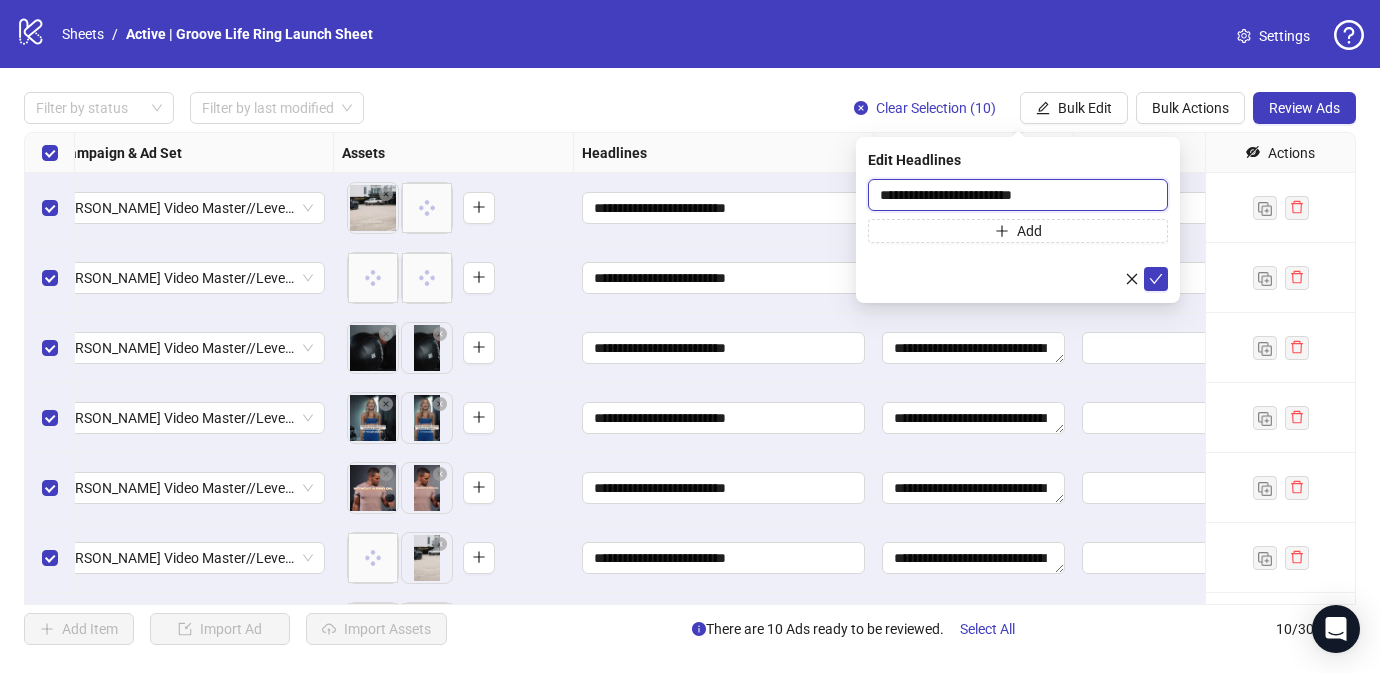 drag, startPoint x: 927, startPoint y: 195, endPoint x: 1055, endPoint y: 195, distance: 128 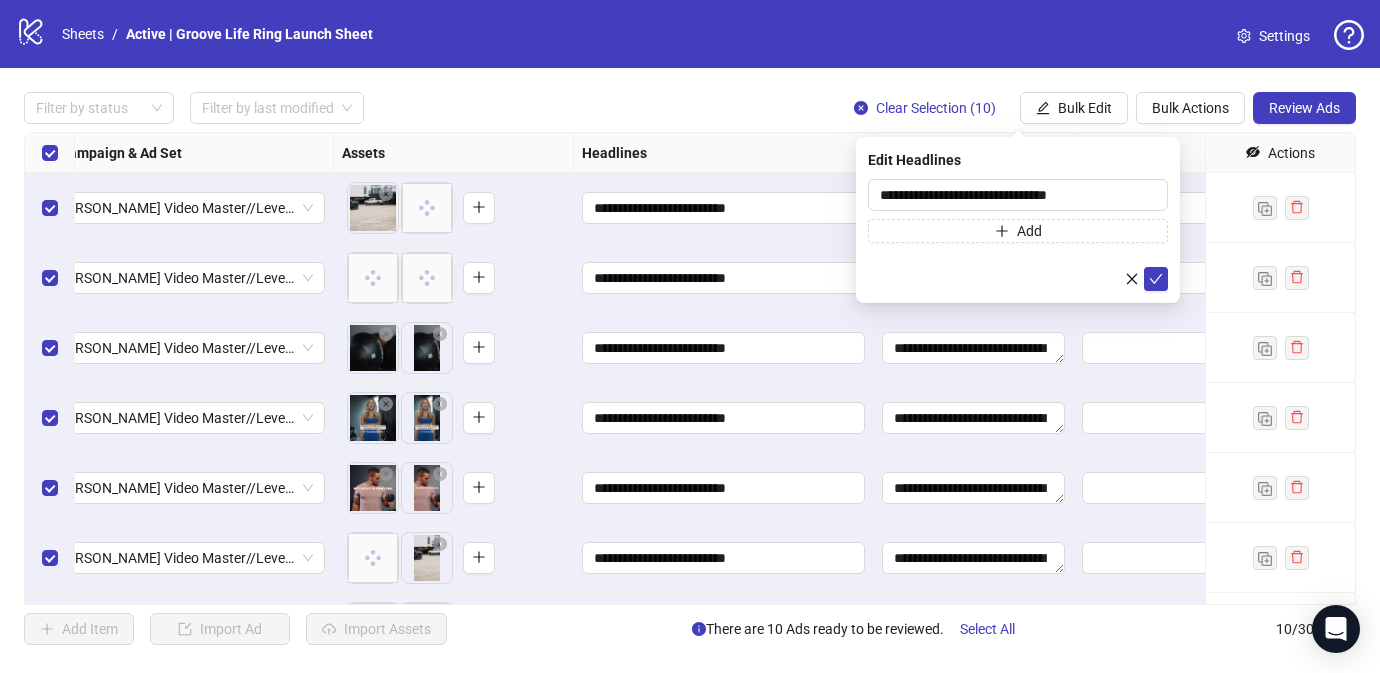 click at bounding box center (1018, 279) 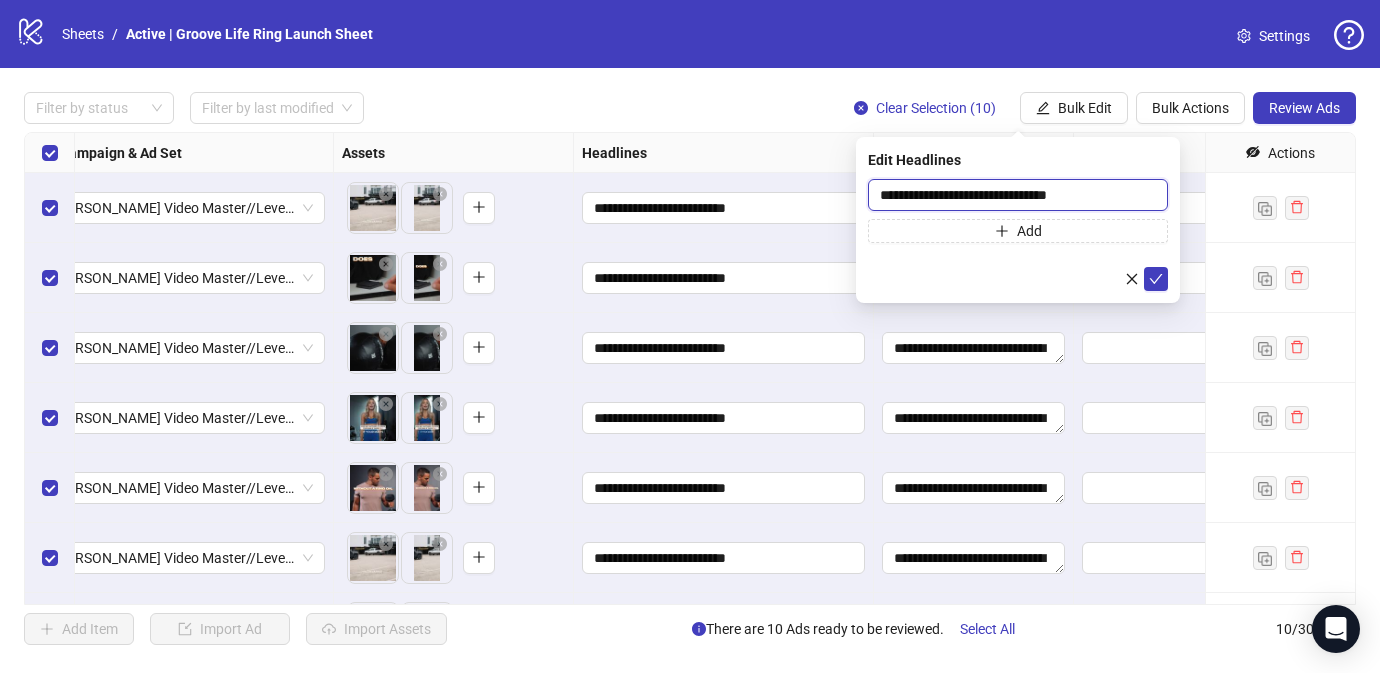 click on "**********" at bounding box center [1018, 195] 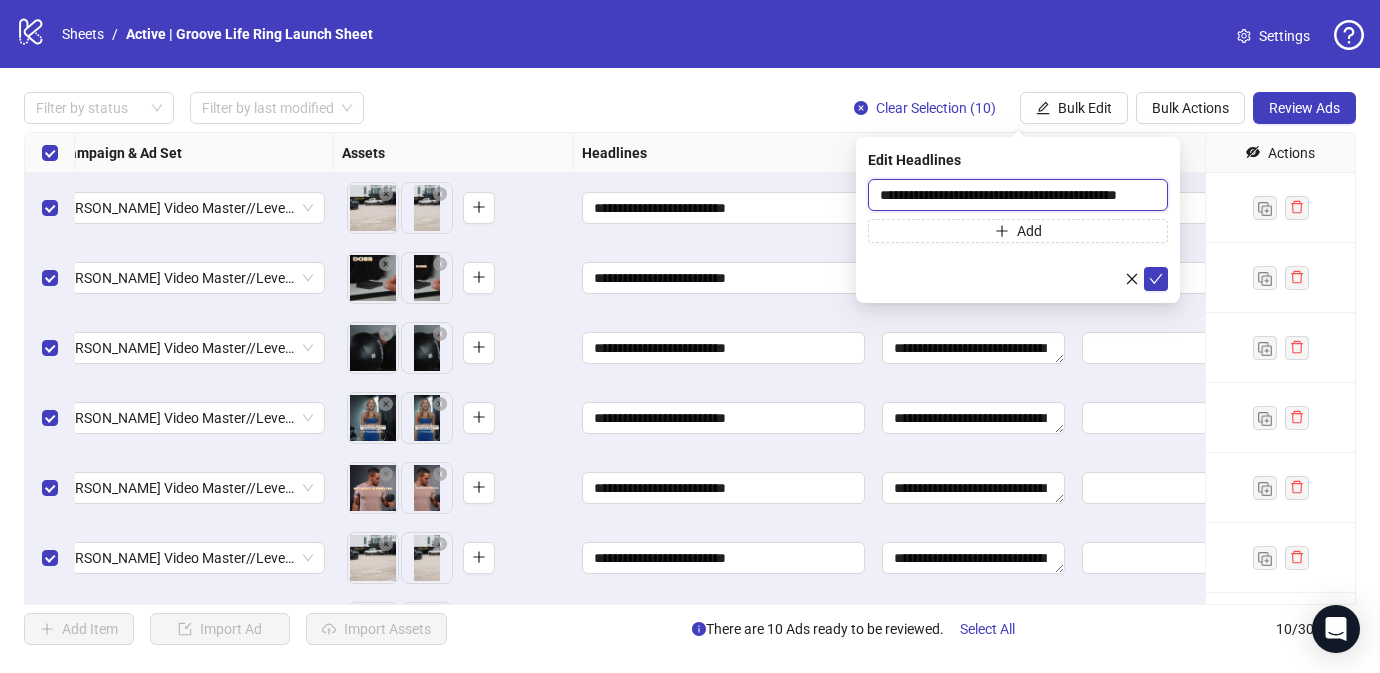 scroll, scrollTop: 0, scrollLeft: 25, axis: horizontal 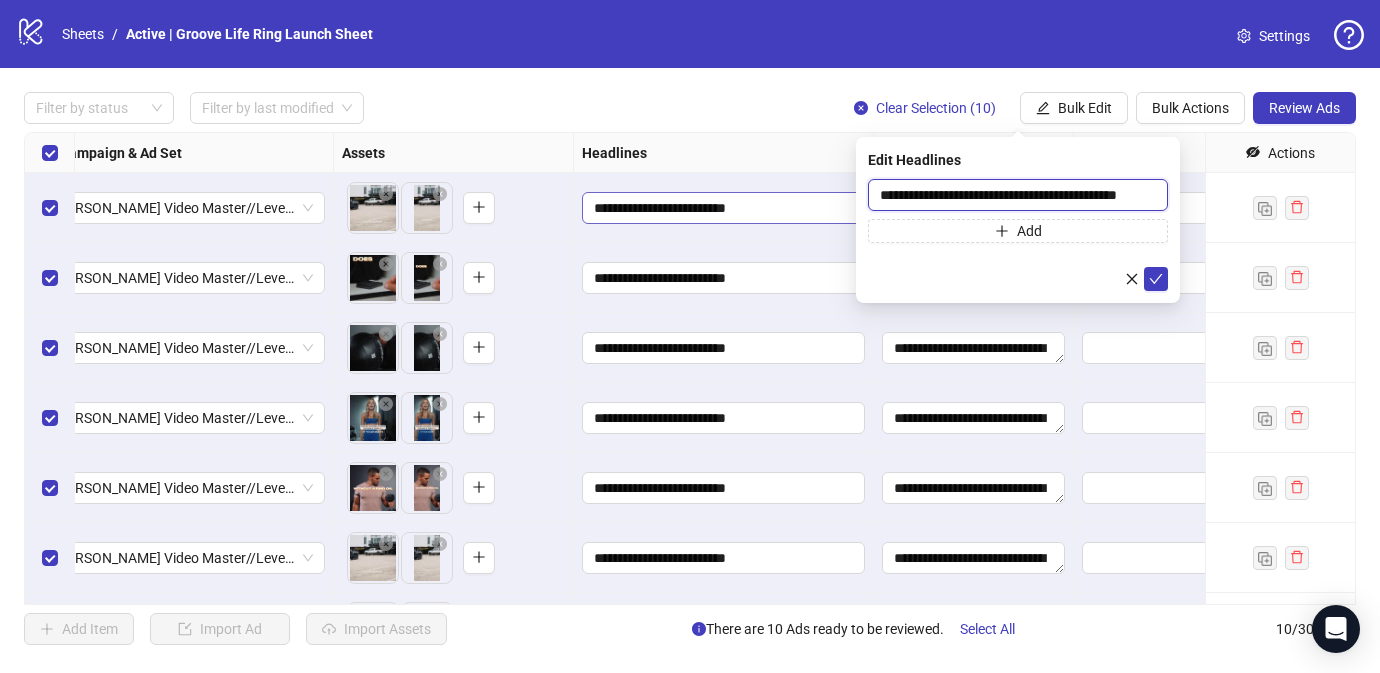 drag, startPoint x: 979, startPoint y: 199, endPoint x: 817, endPoint y: 199, distance: 162 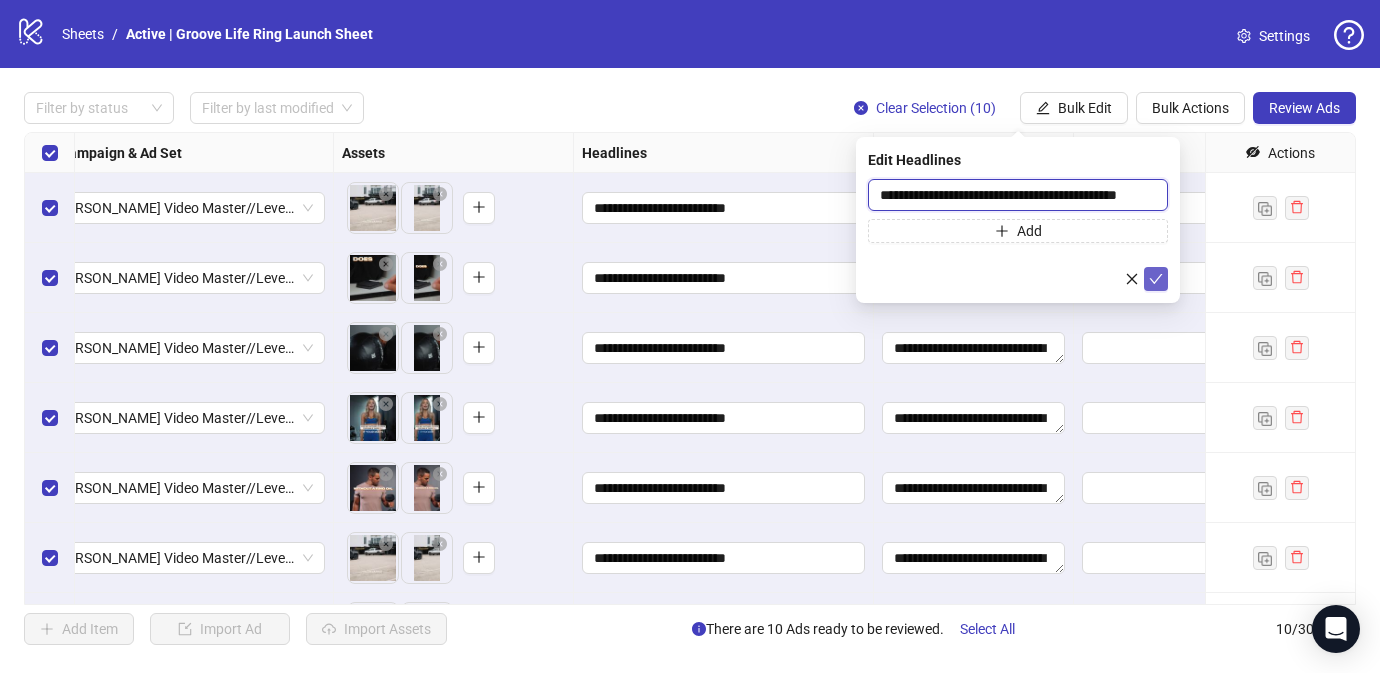 type on "**********" 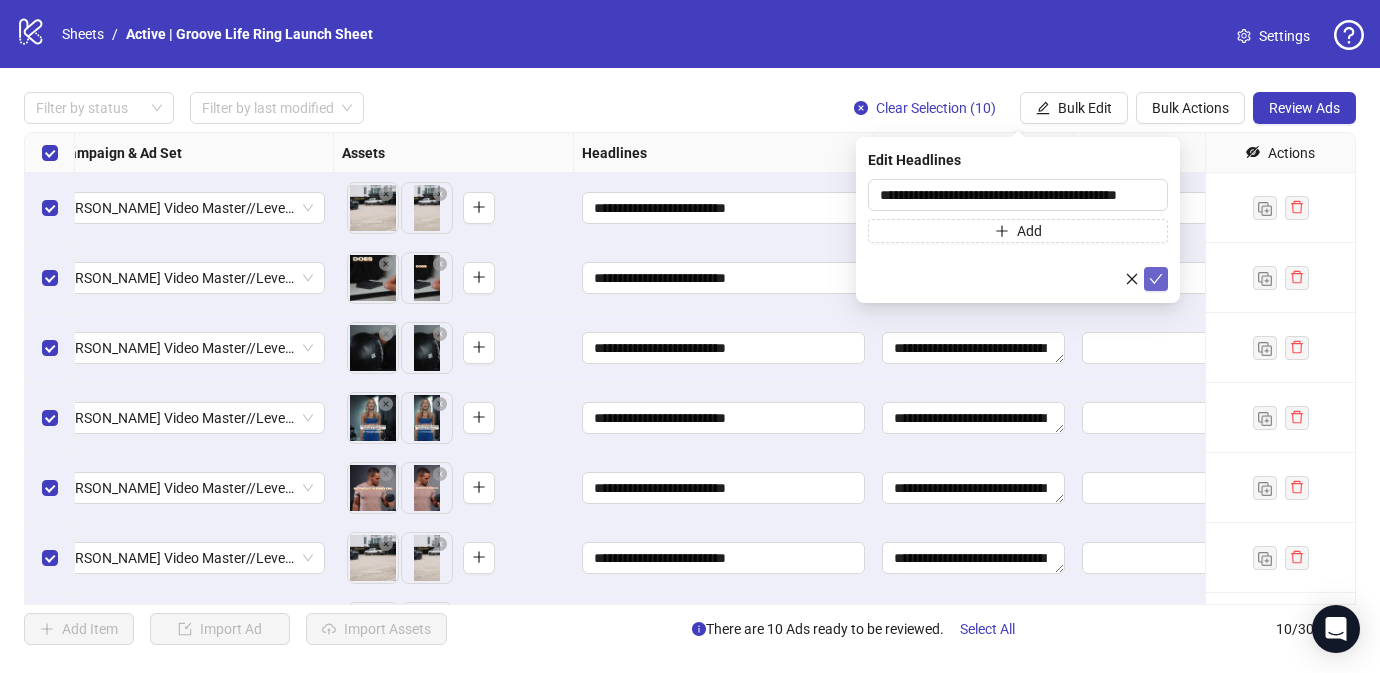 click 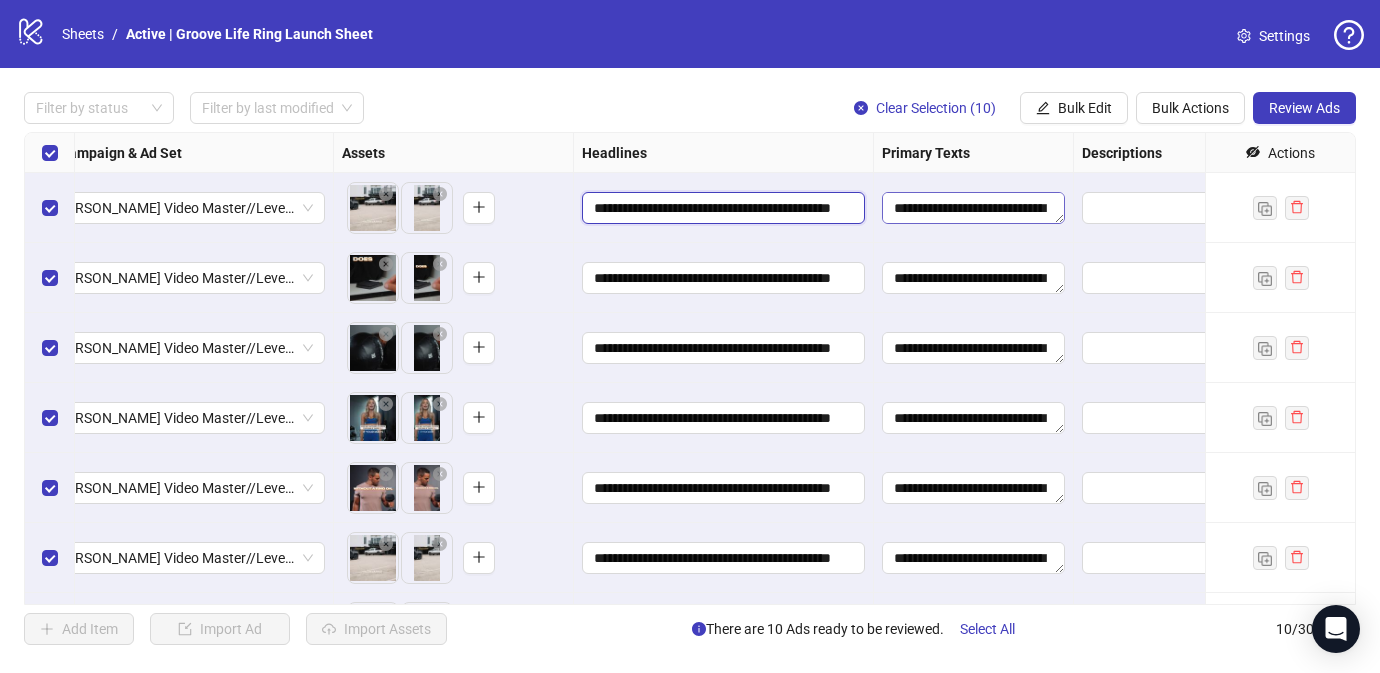 scroll, scrollTop: 0, scrollLeft: 46, axis: horizontal 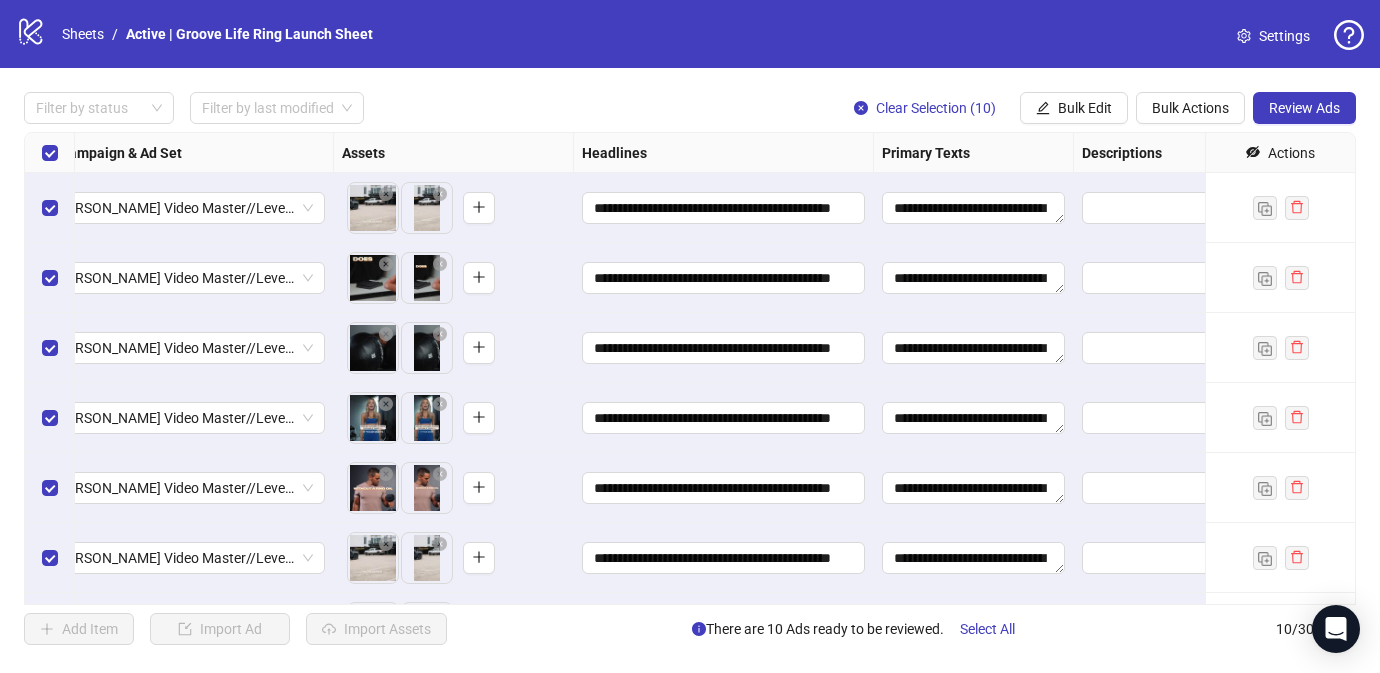 click on "Headlines" at bounding box center (724, 153) 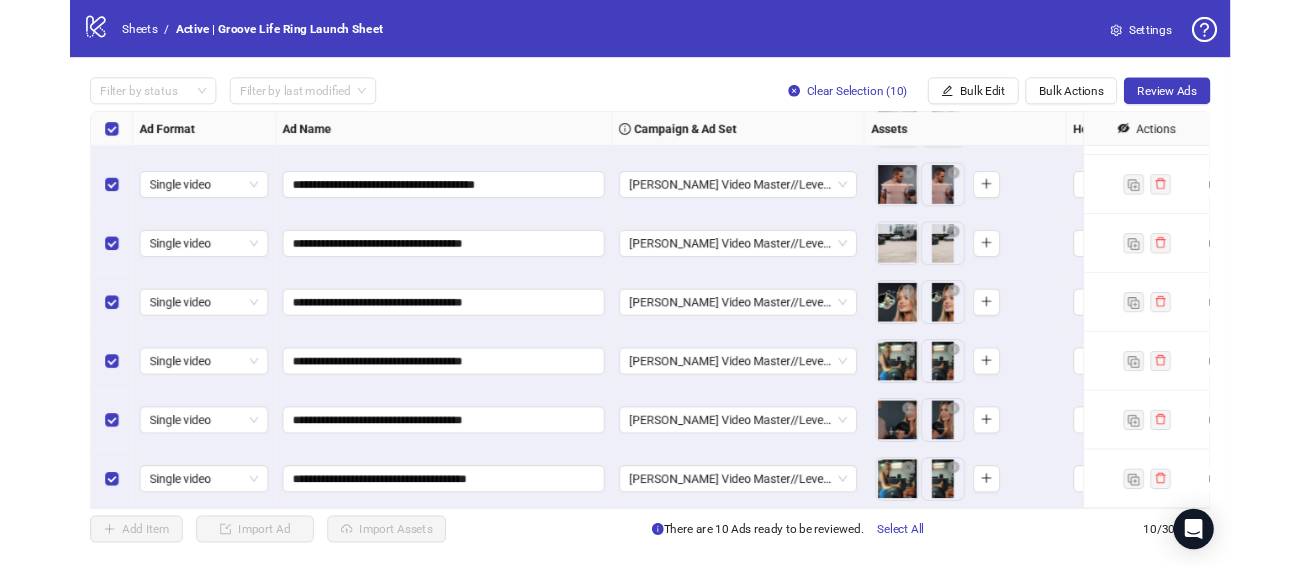 scroll, scrollTop: 0, scrollLeft: 0, axis: both 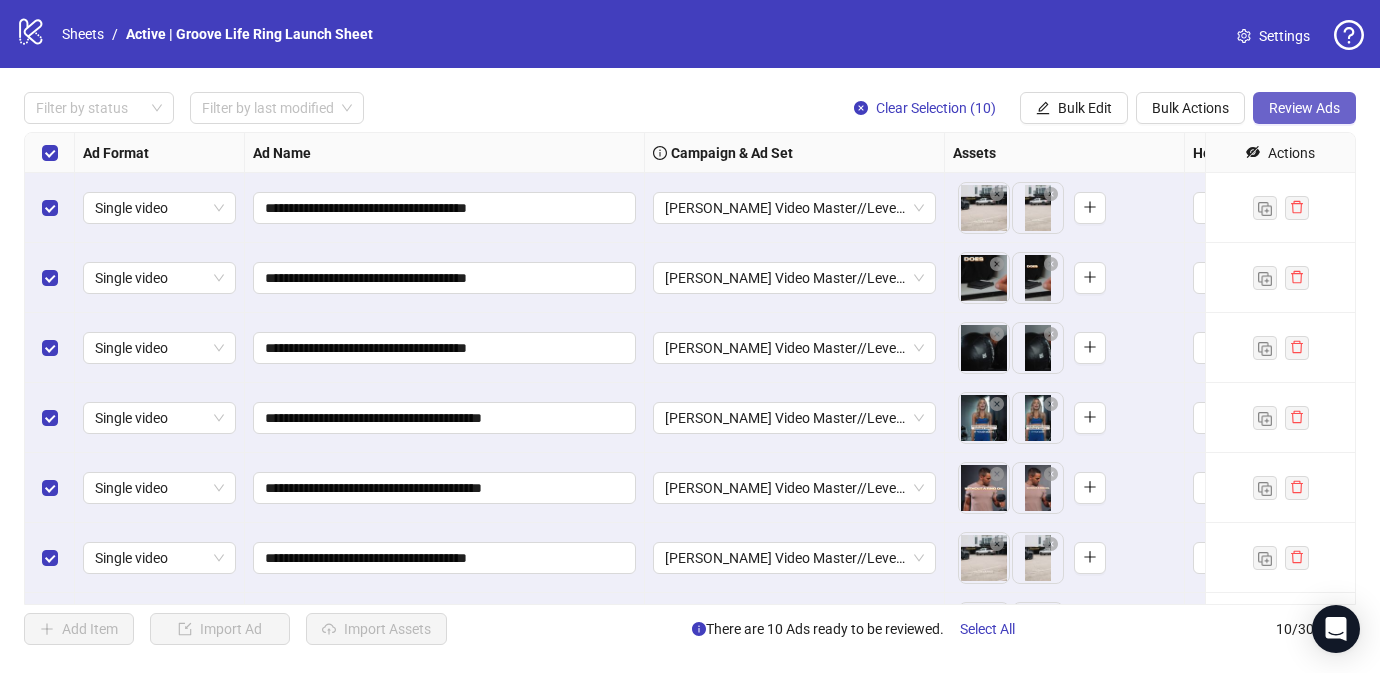 click on "Review Ads" at bounding box center (1304, 108) 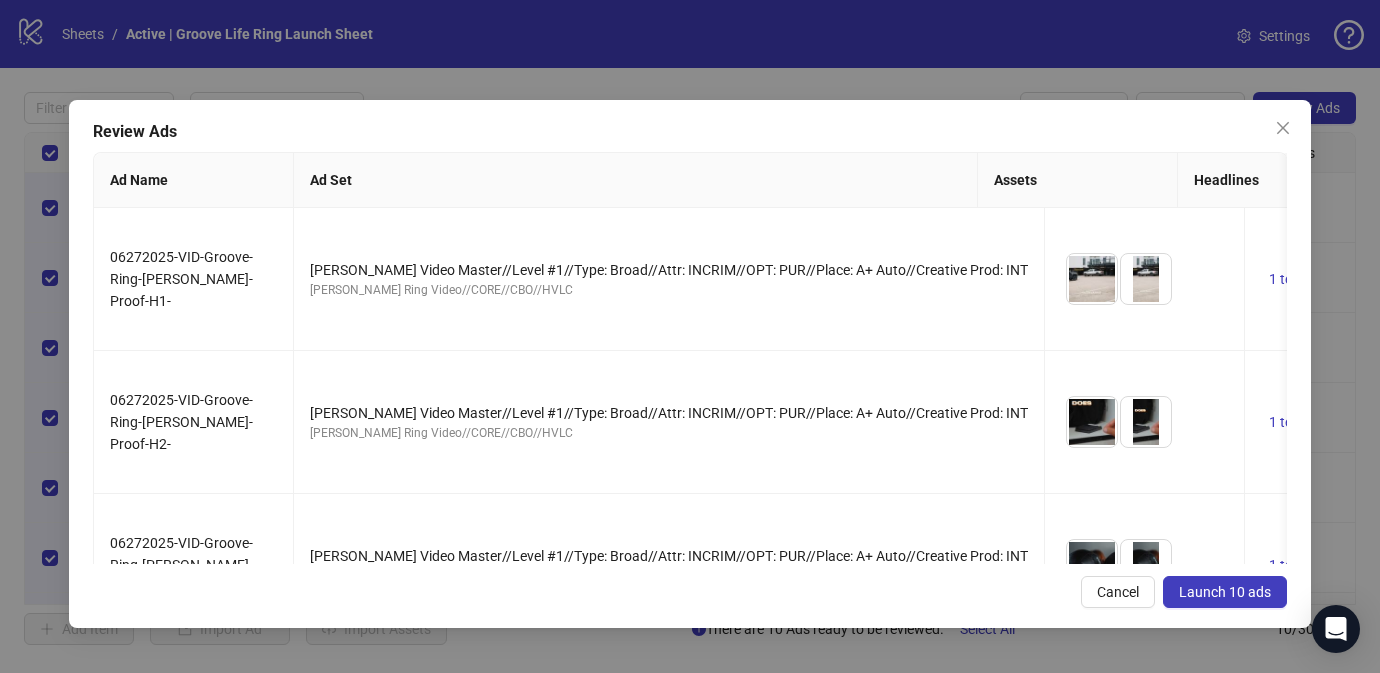 click on "Launch 10 ads" at bounding box center [1225, 592] 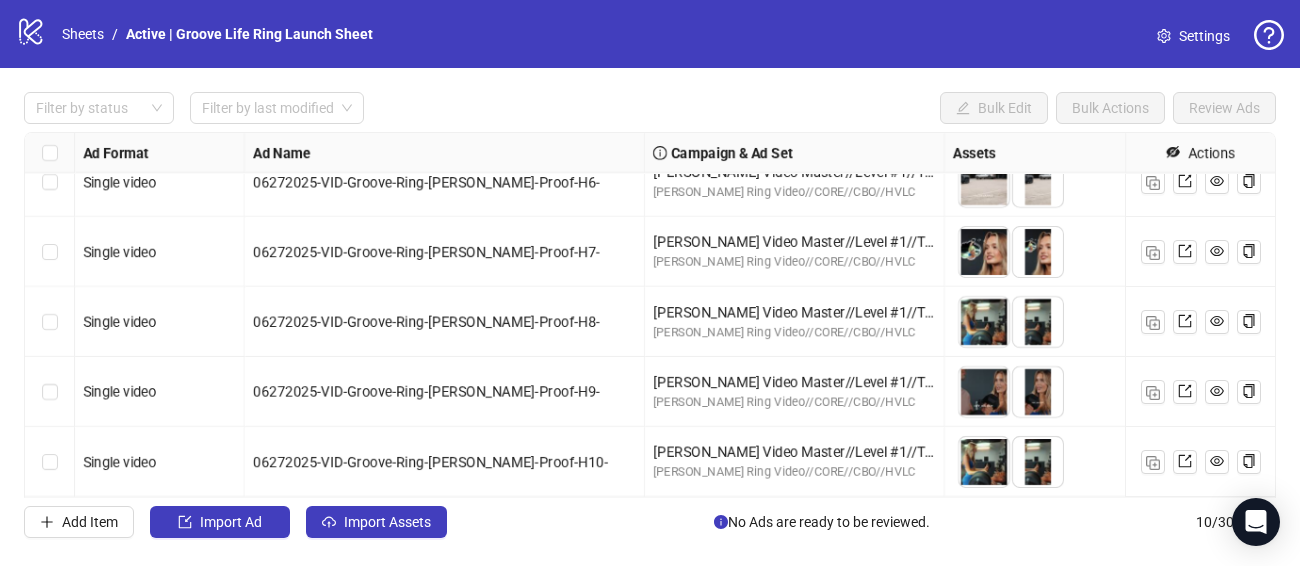 scroll, scrollTop: 0, scrollLeft: 0, axis: both 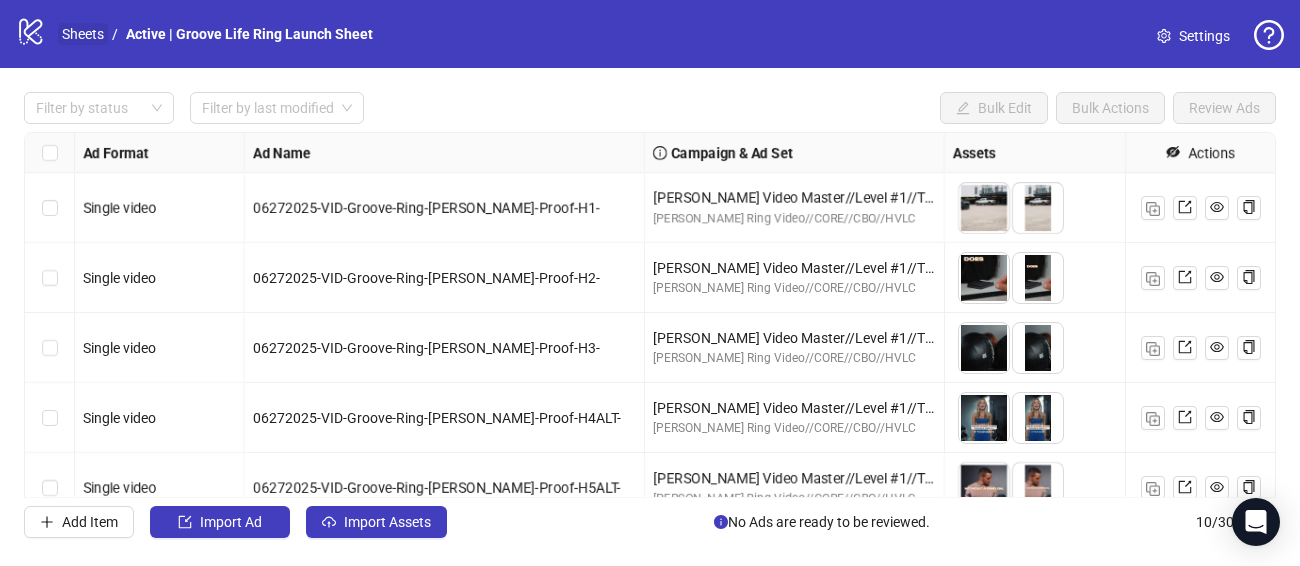 click on "Sheets" at bounding box center [83, 34] 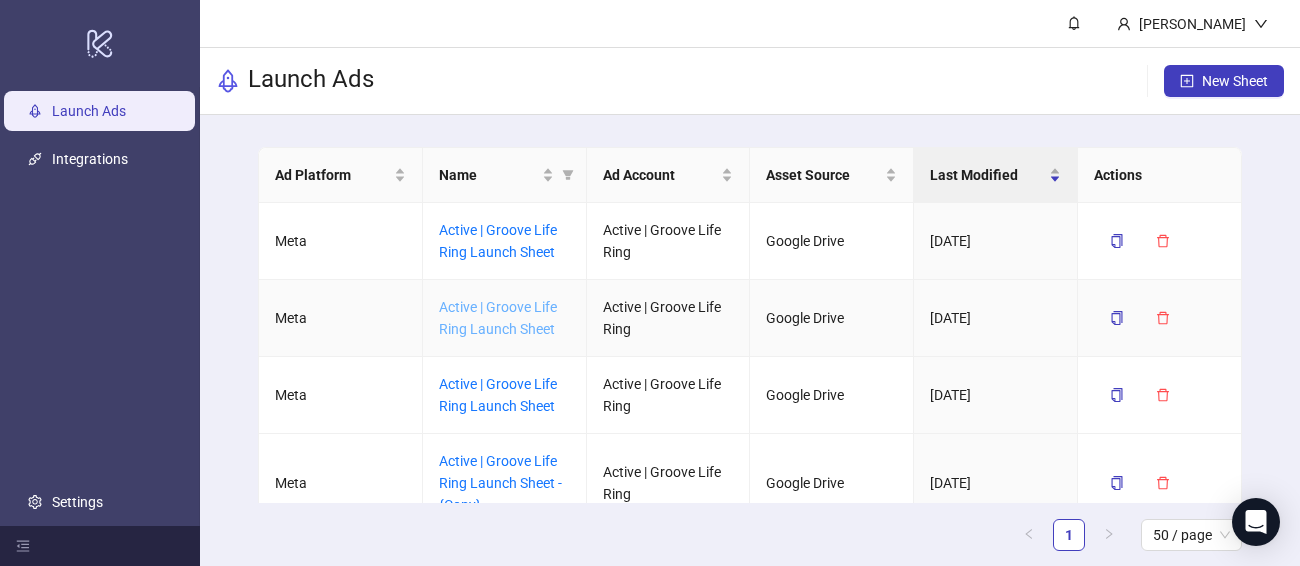 click on "Active | Groove Life Ring Launch Sheet" at bounding box center [498, 318] 